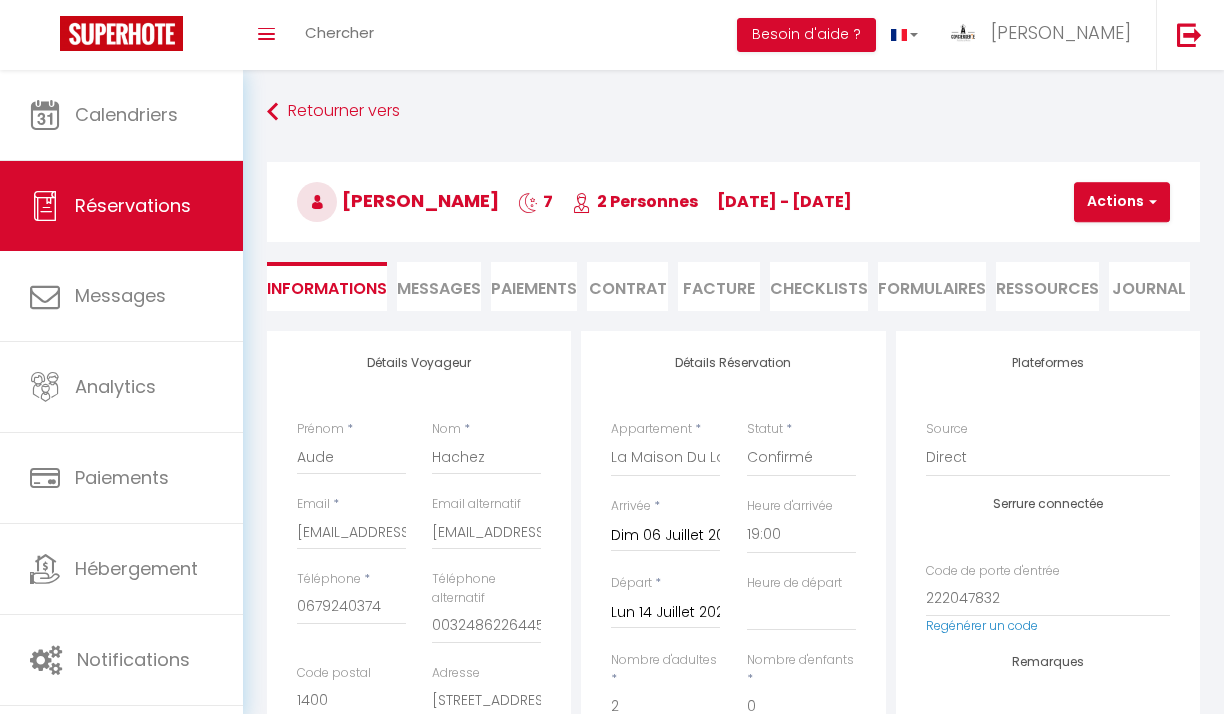 select on "BE" 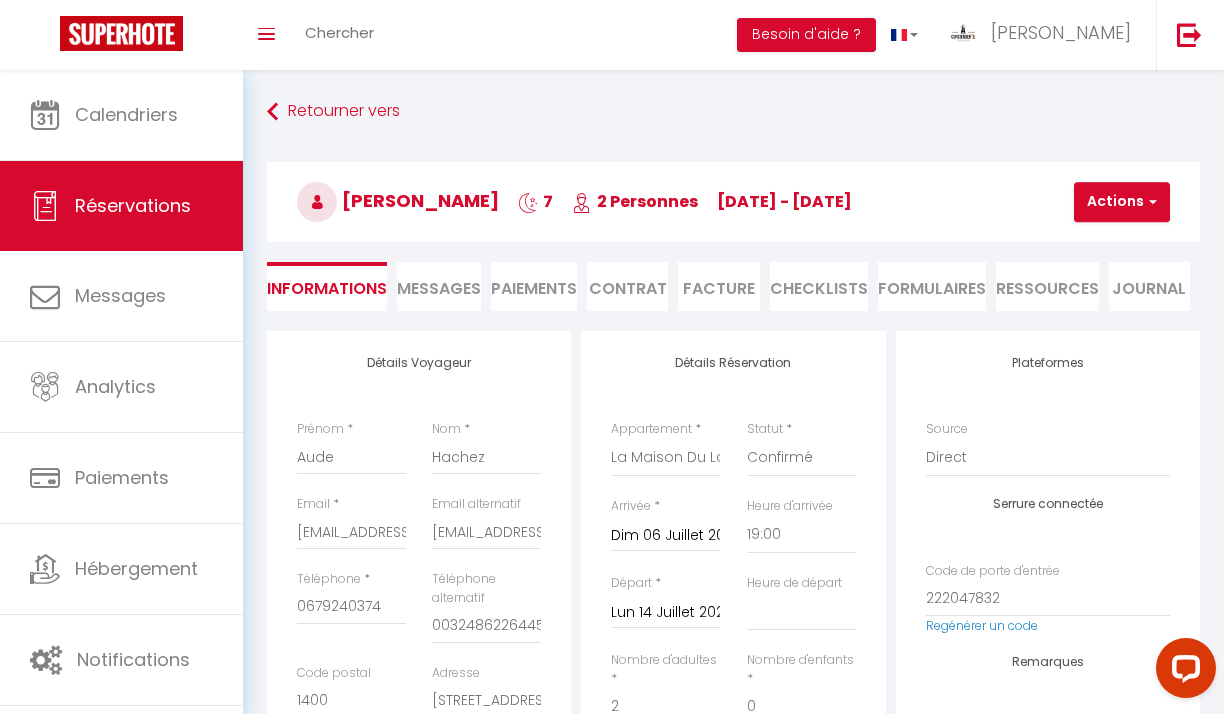 scroll, scrollTop: 0, scrollLeft: 0, axis: both 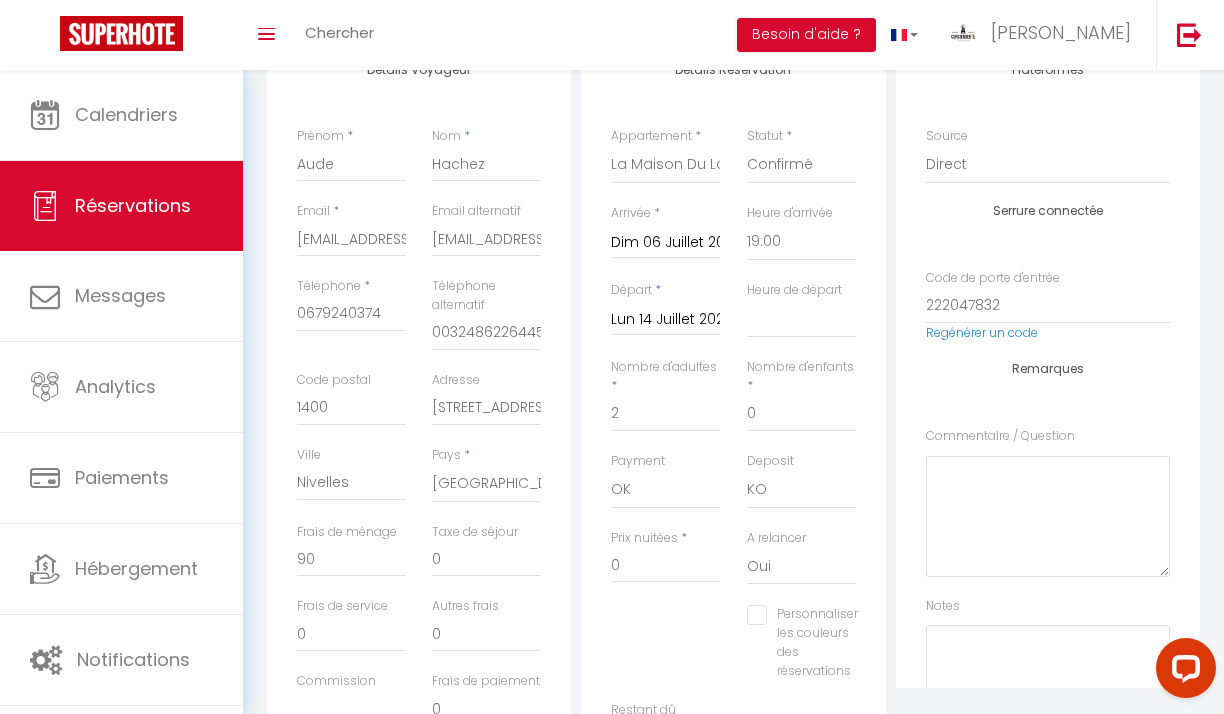 click on "Nombre d'adultes   *   2" at bounding box center (665, 395) 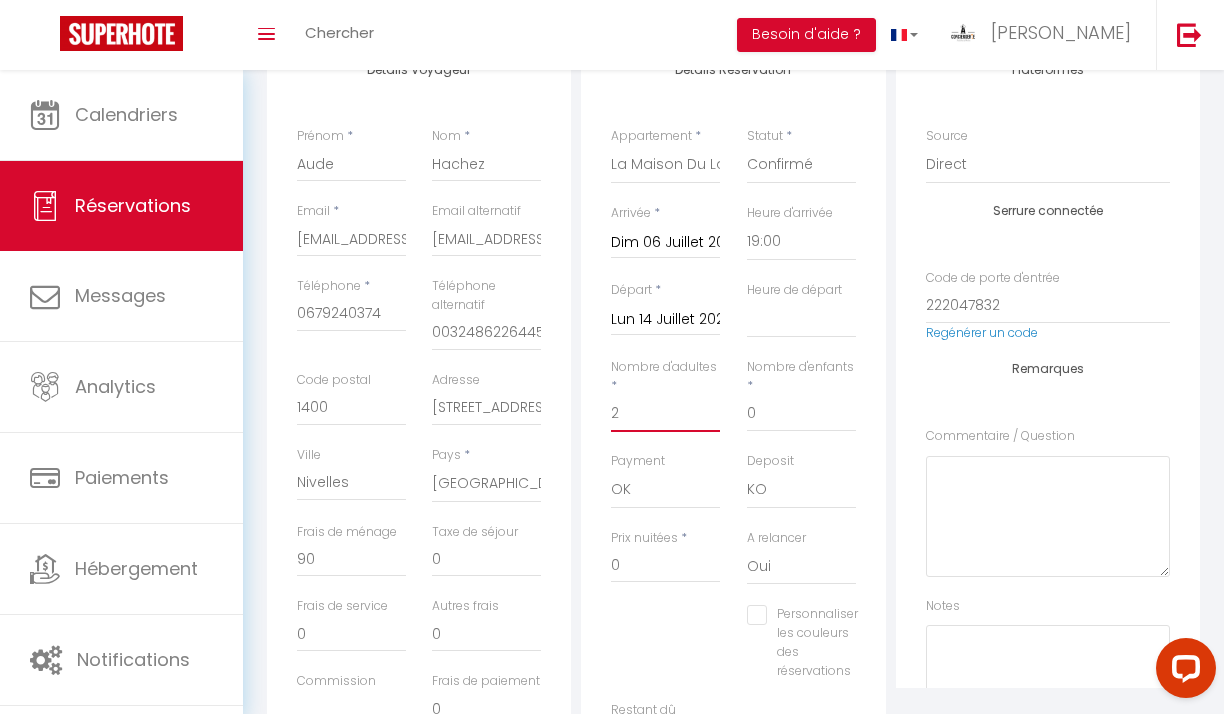 click on "2" at bounding box center [665, 414] 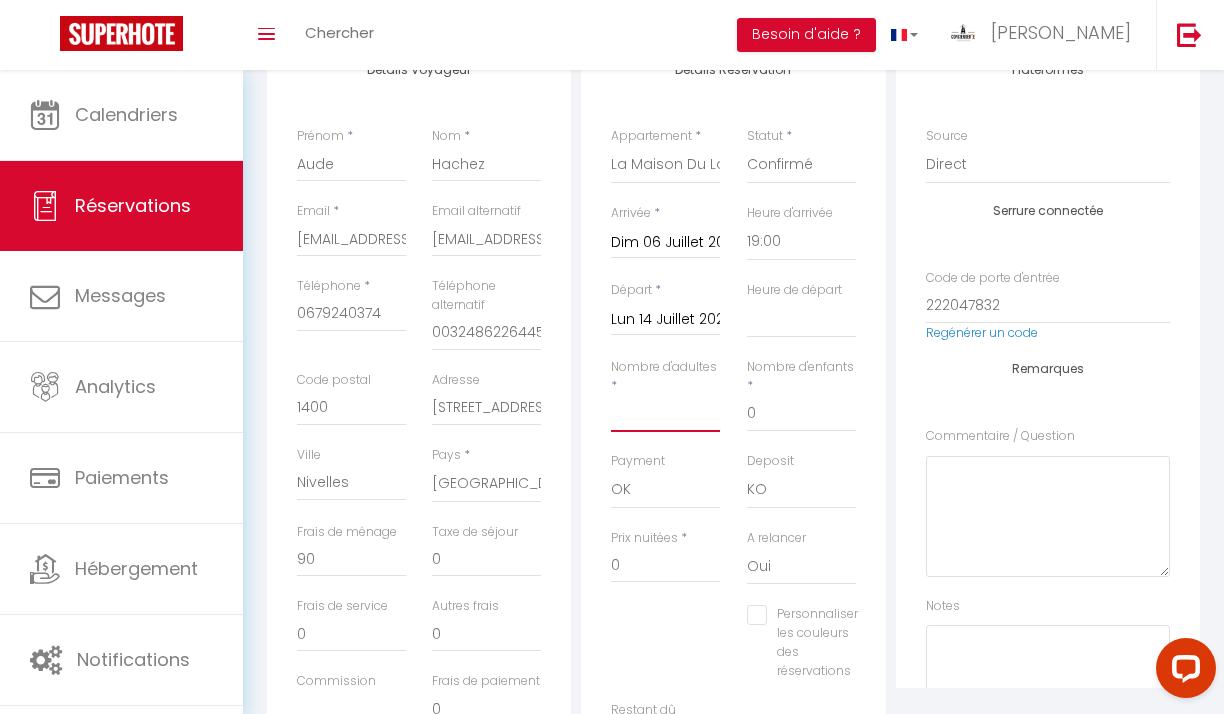 select 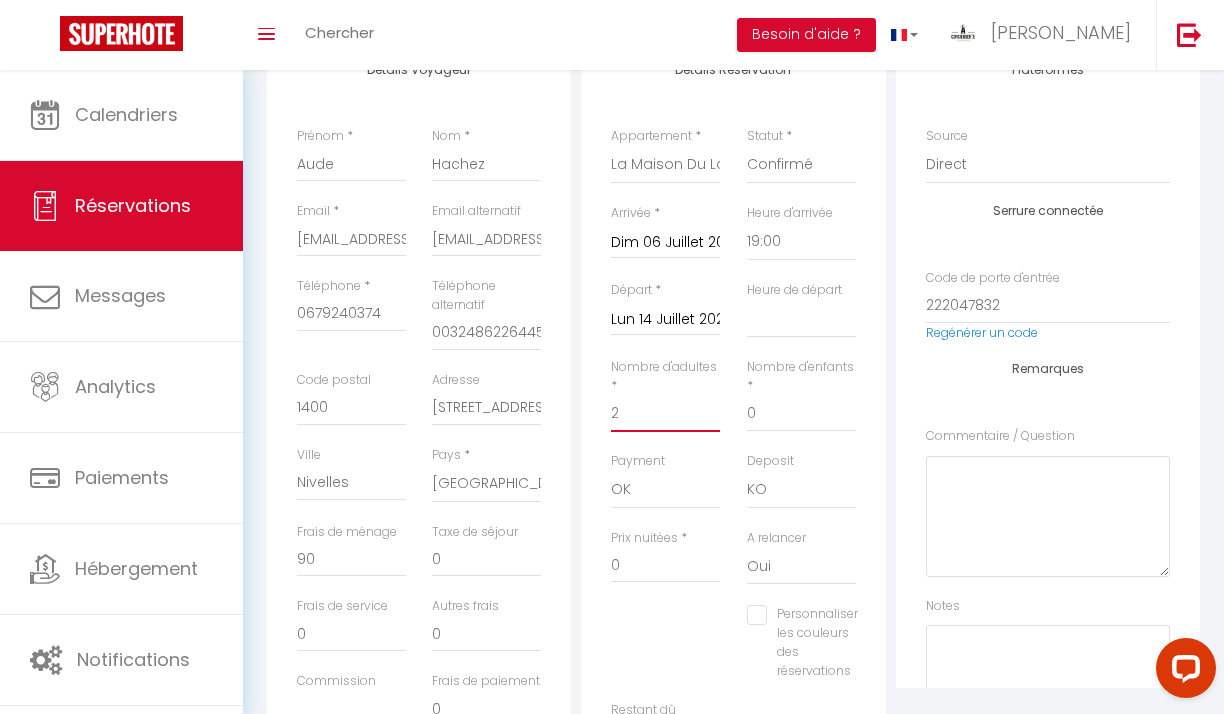 select 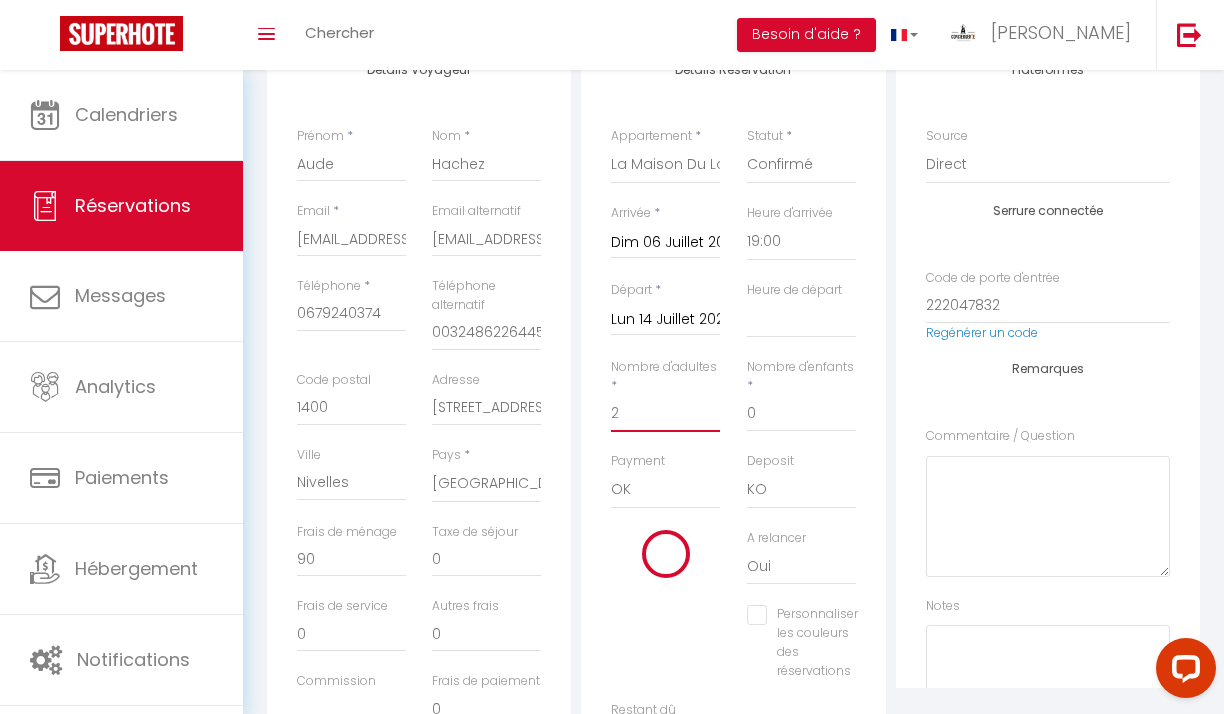 type on "215" 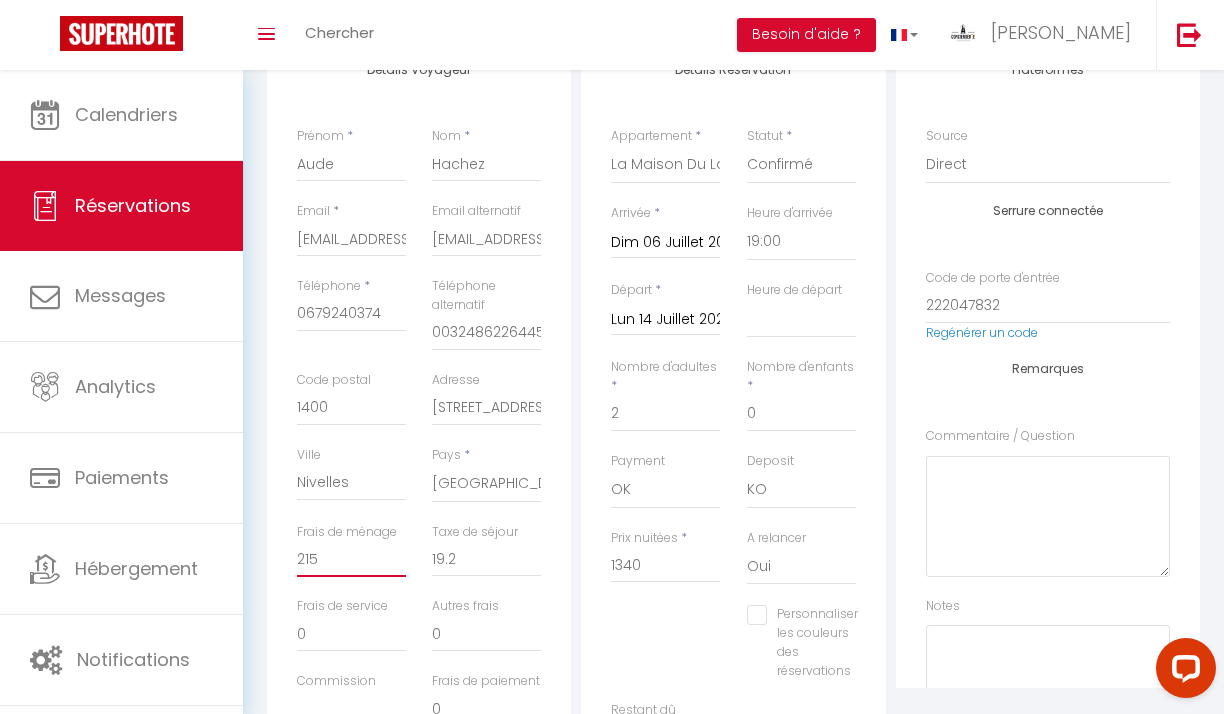 click on "215" at bounding box center (351, 559) 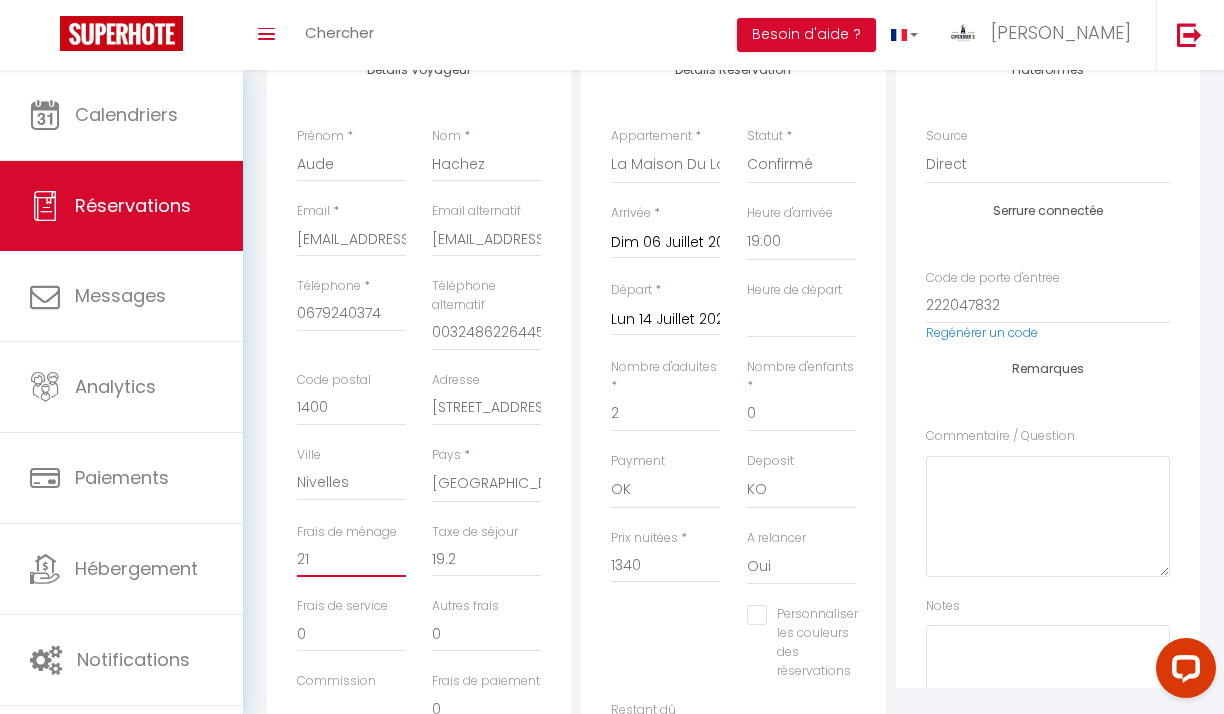 select 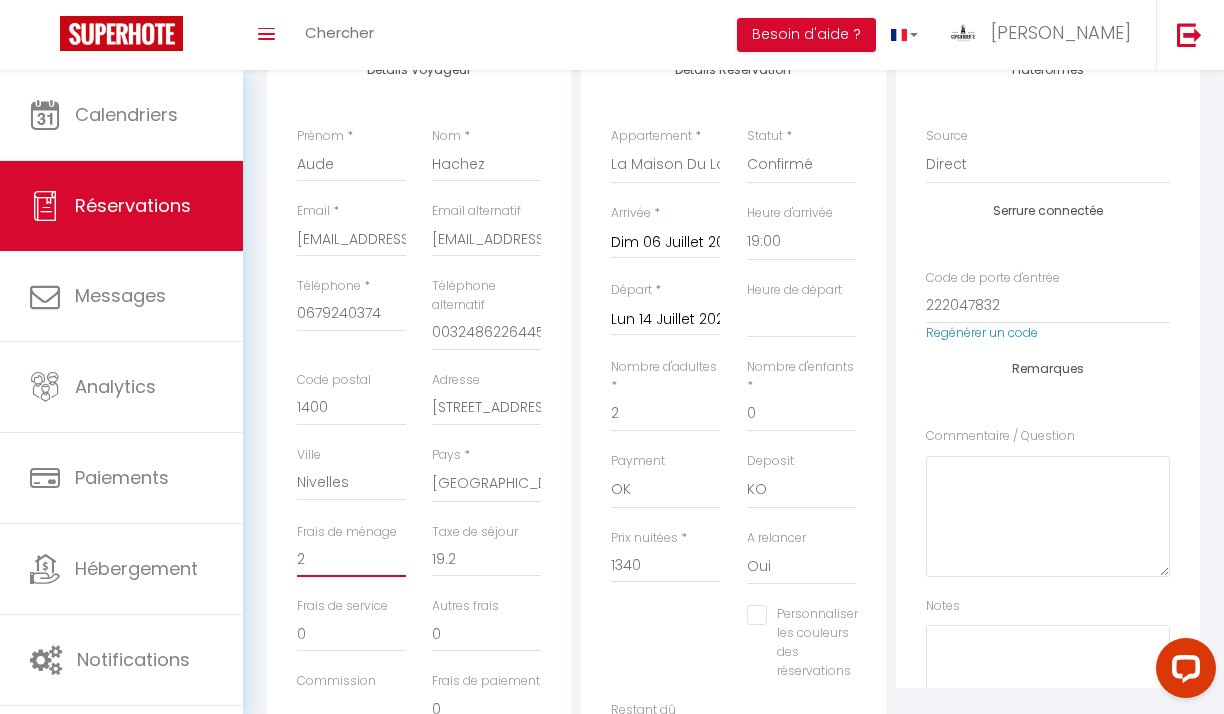 select 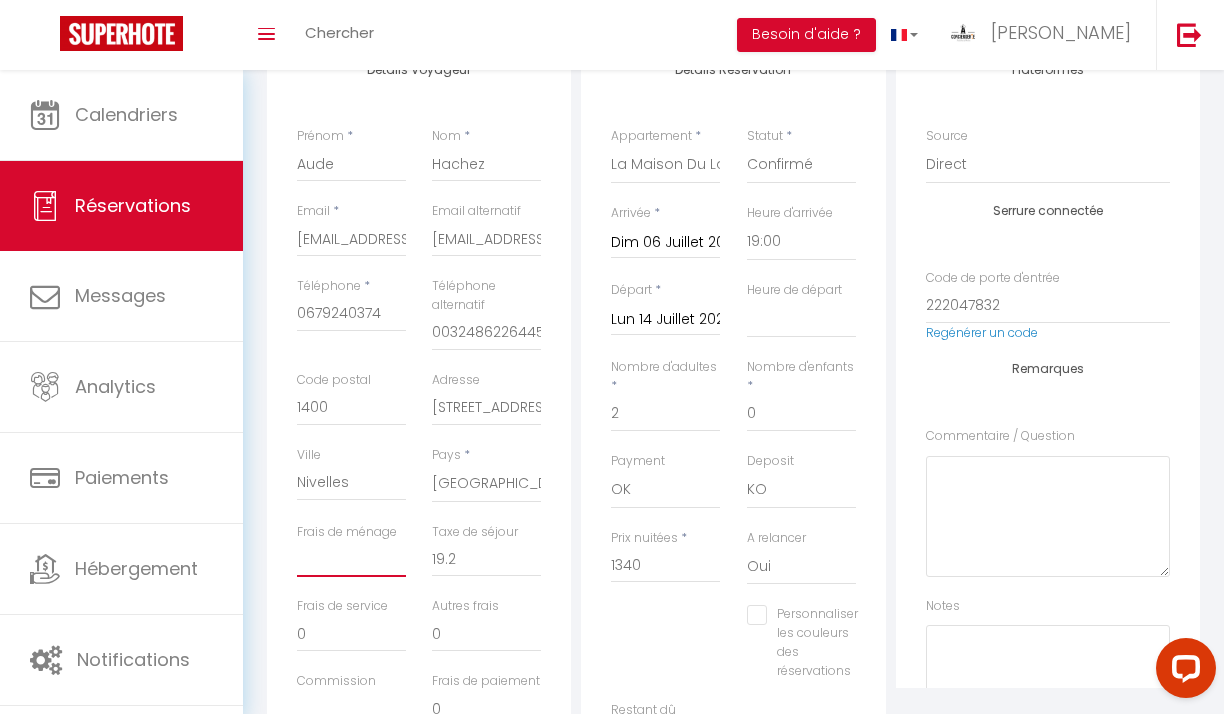 select 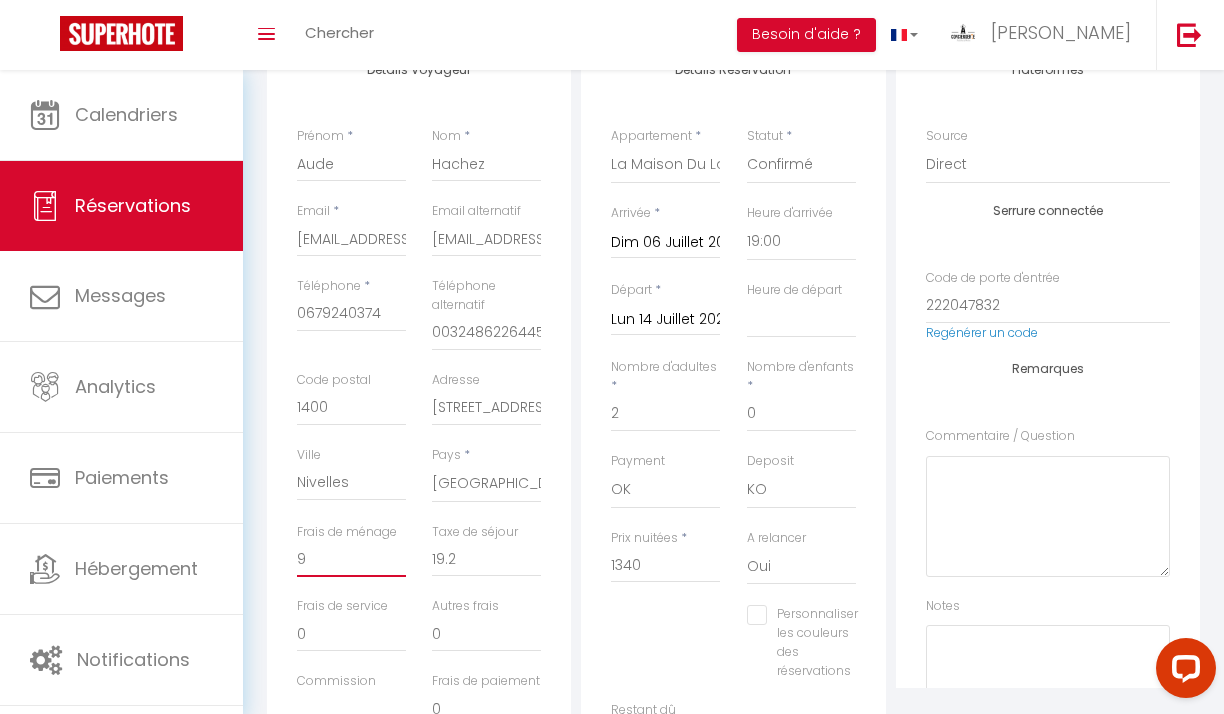 select 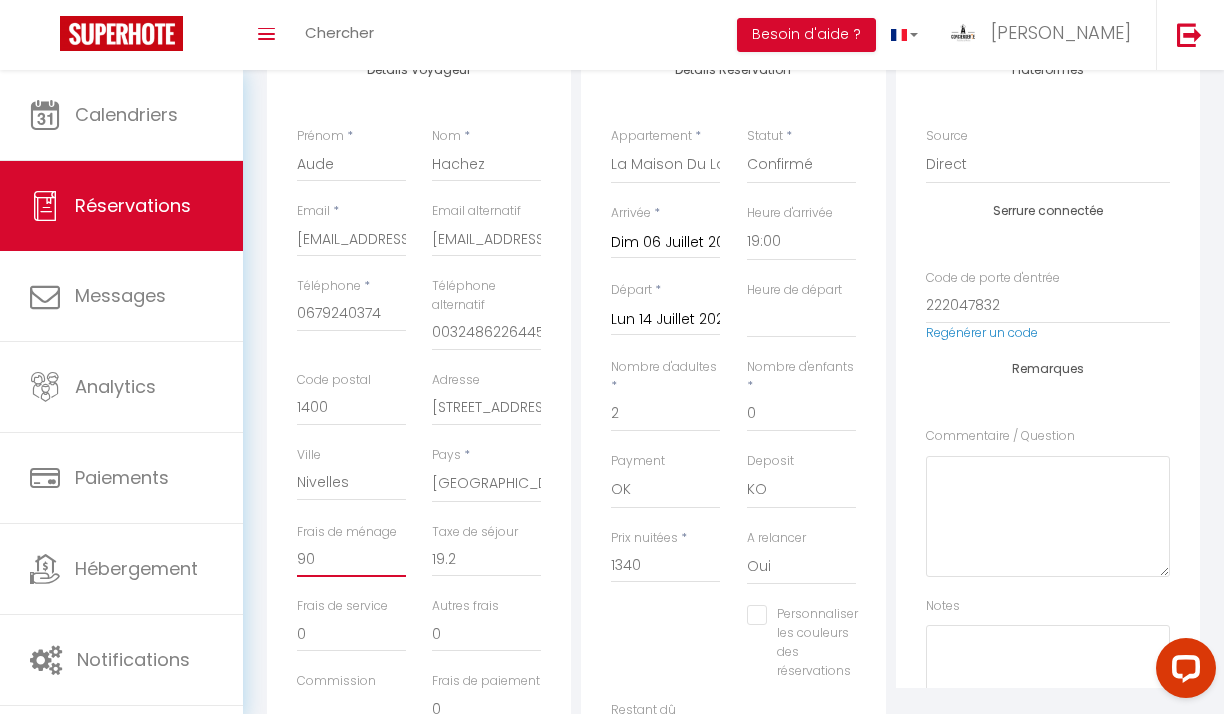 select 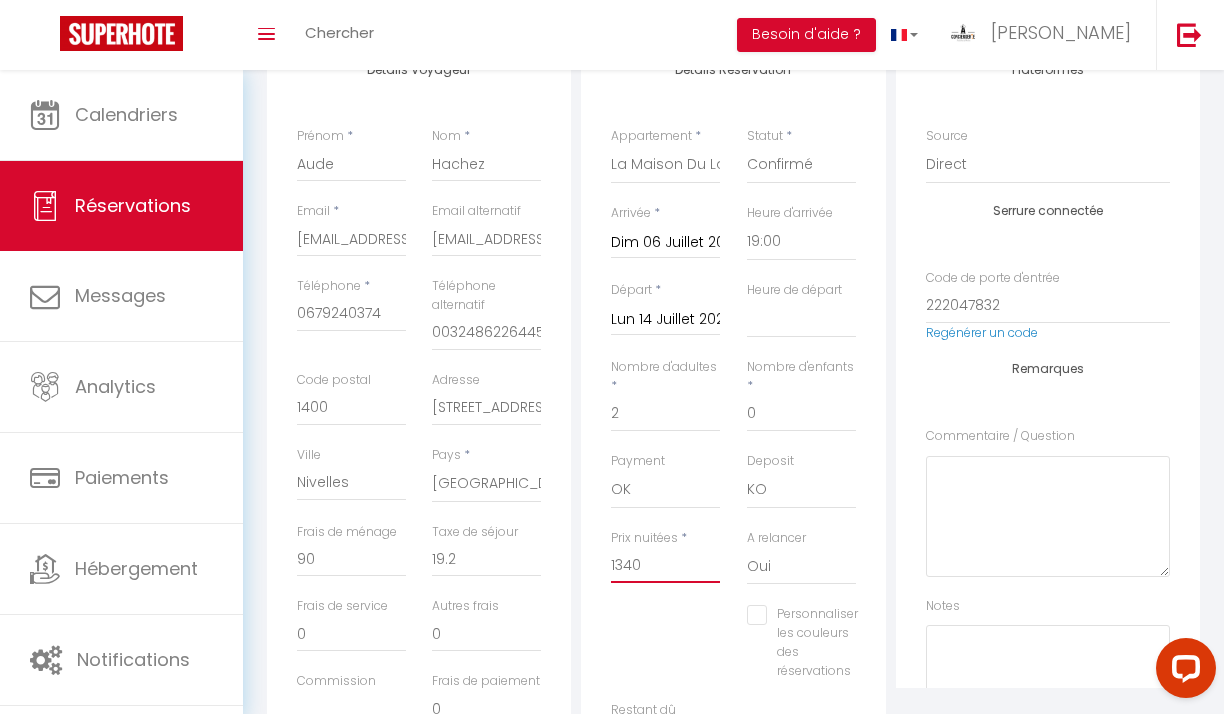 click on "1340" at bounding box center [665, 565] 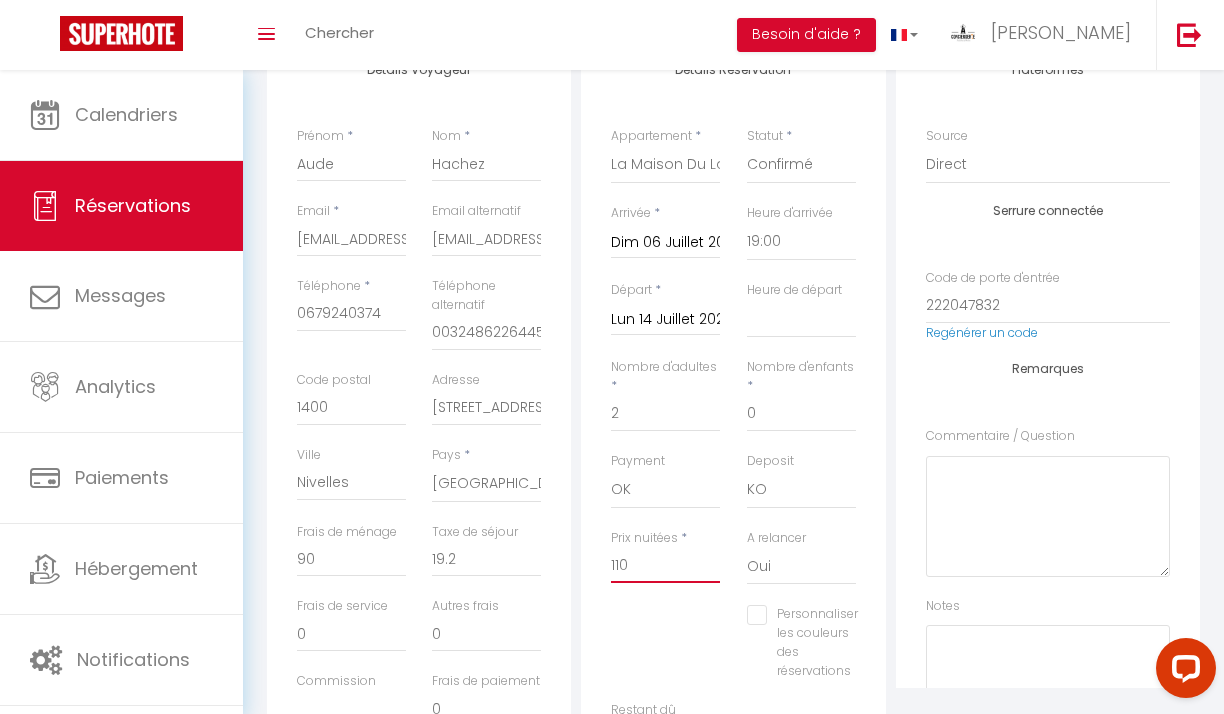select 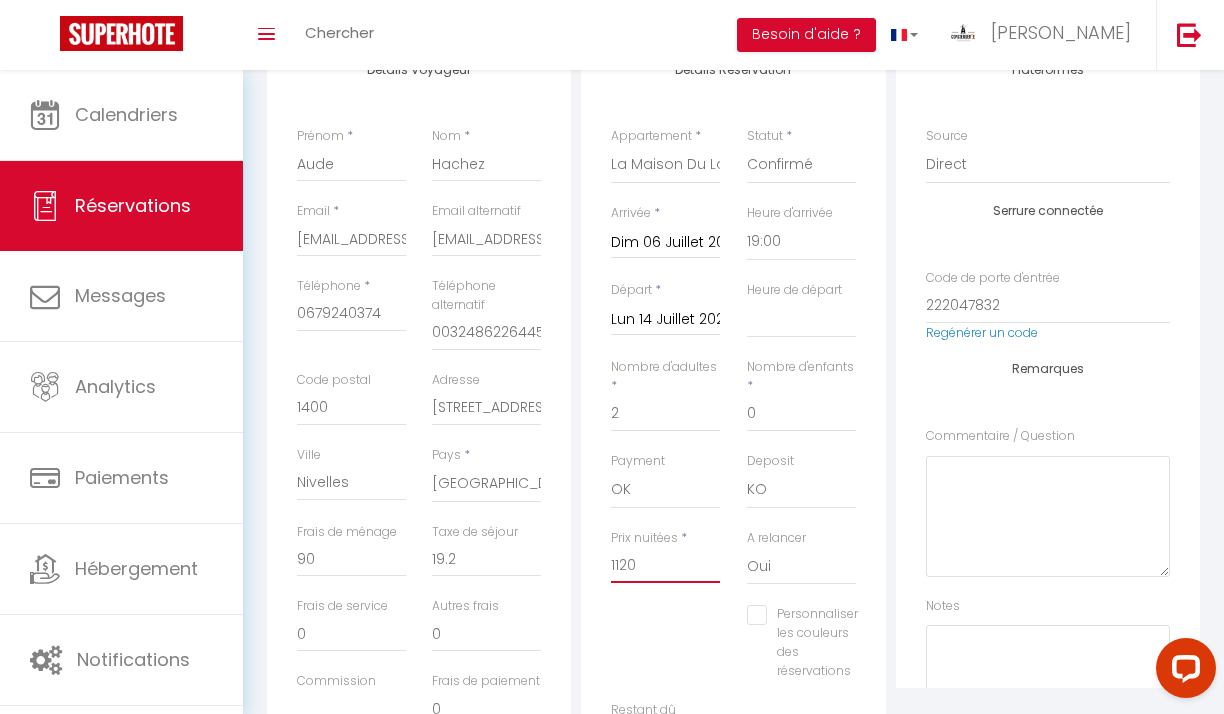 select 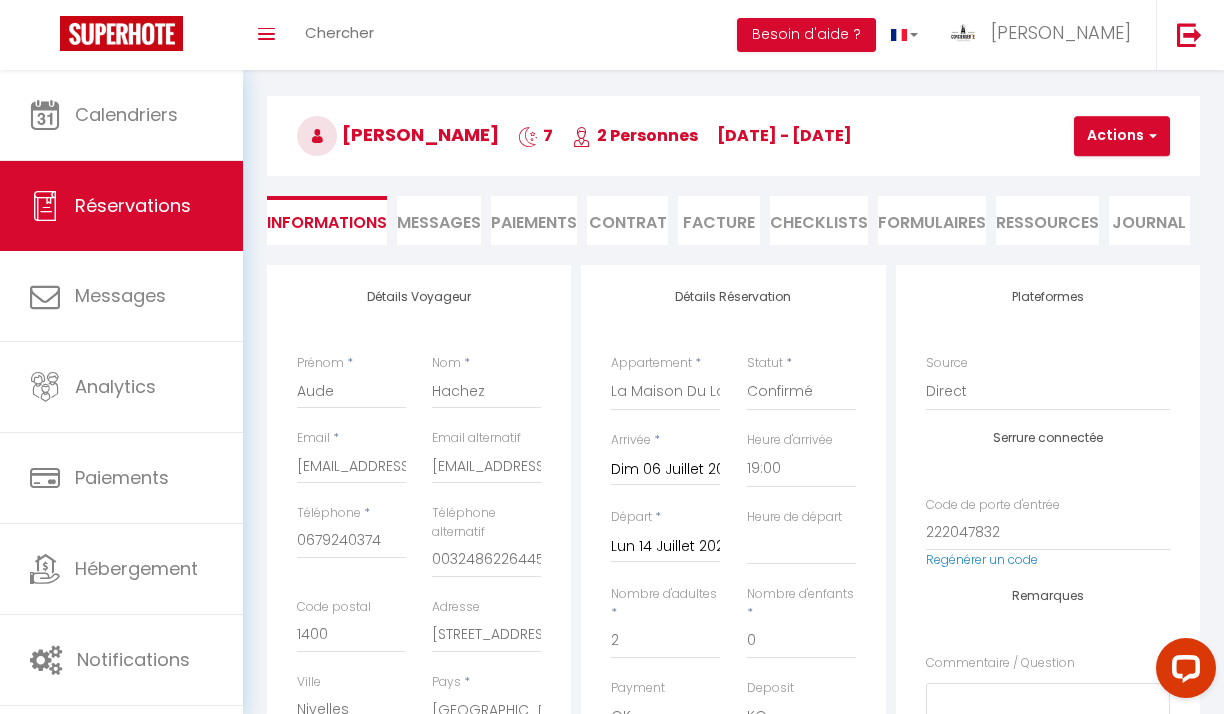 scroll, scrollTop: 0, scrollLeft: 0, axis: both 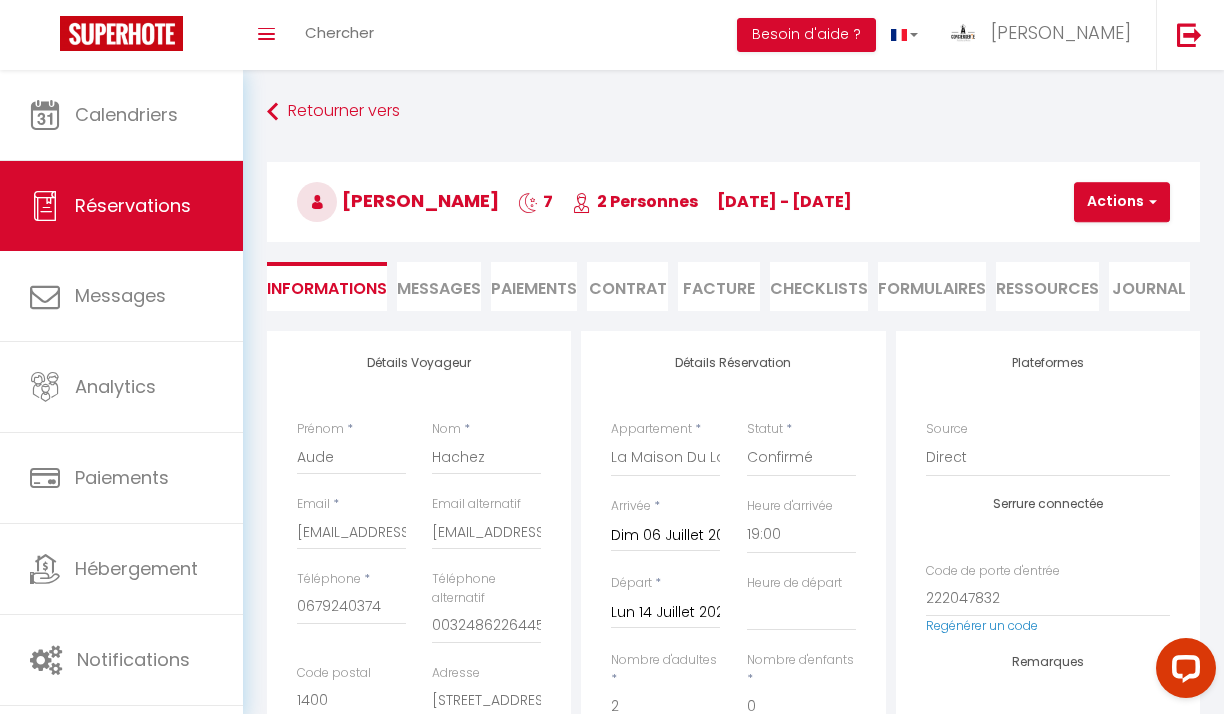 type on "1120" 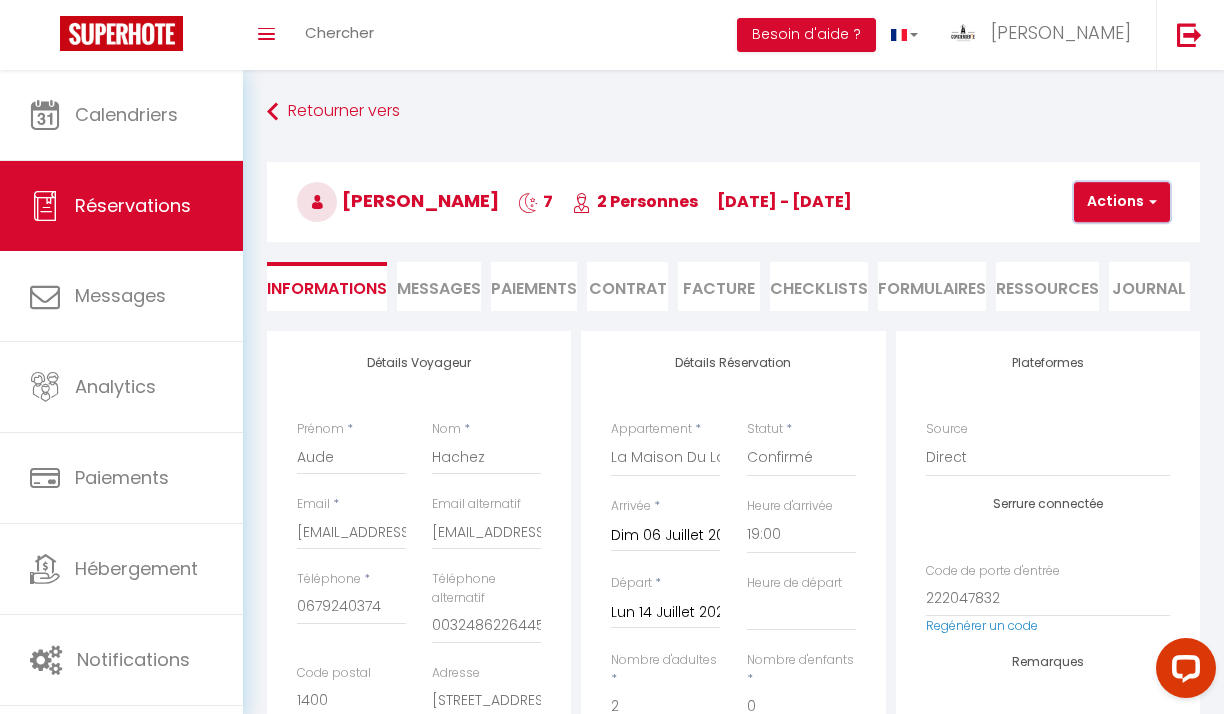 click on "Actions" at bounding box center [1122, 202] 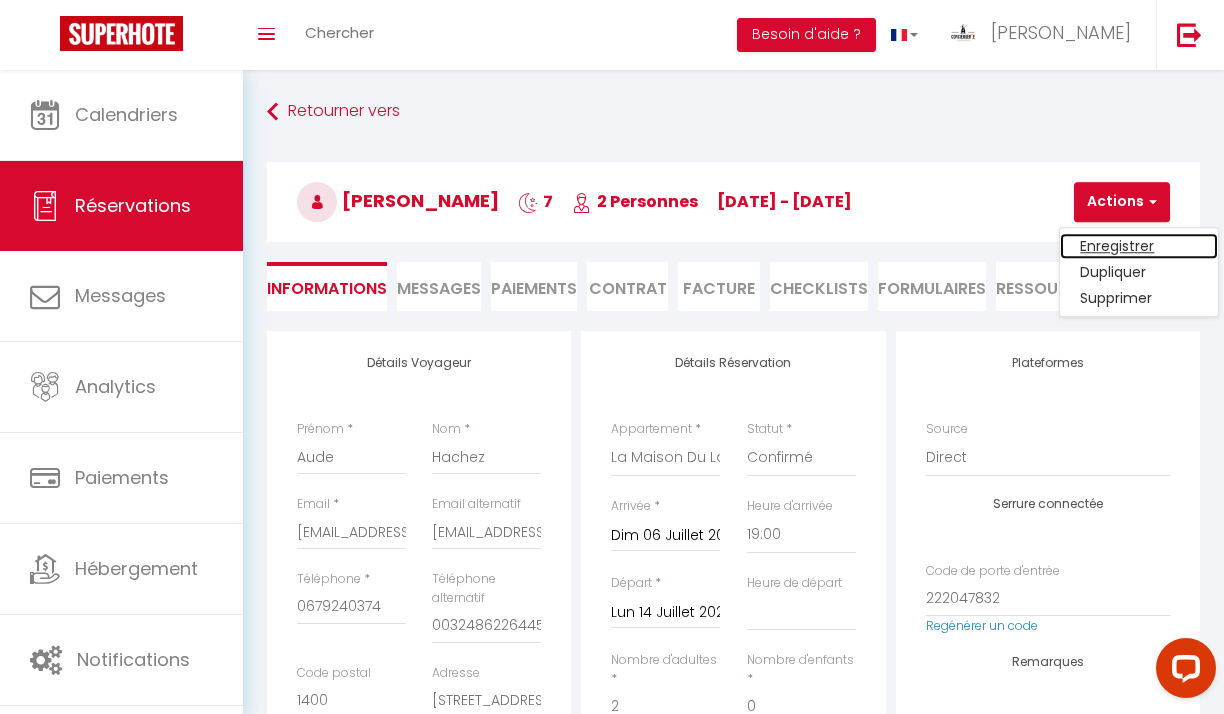 click on "Enregistrer" at bounding box center [1139, 246] 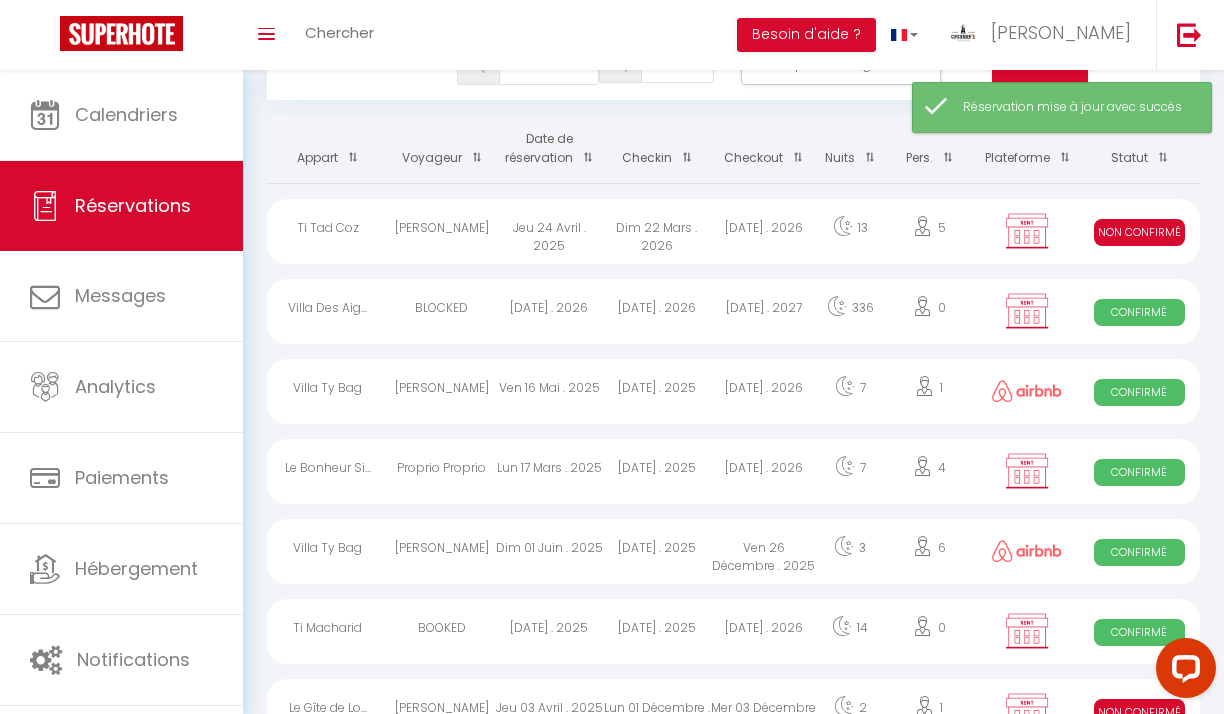 scroll, scrollTop: 117, scrollLeft: 0, axis: vertical 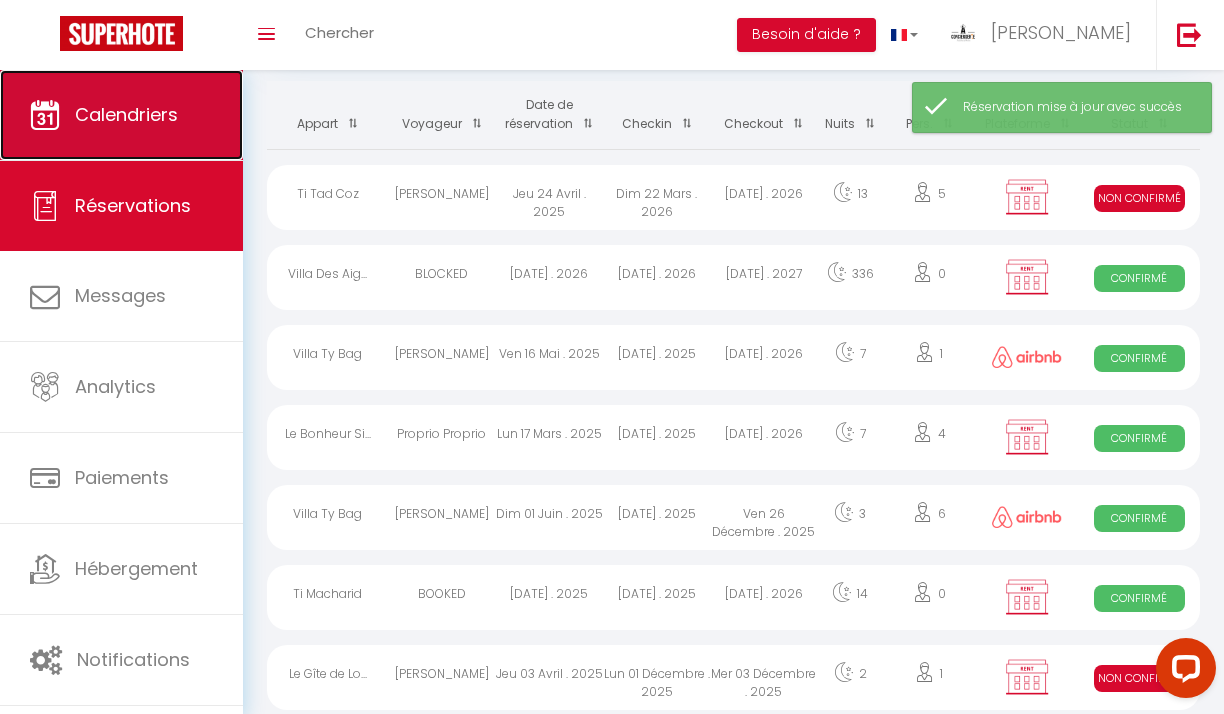 click on "Calendriers" at bounding box center (121, 115) 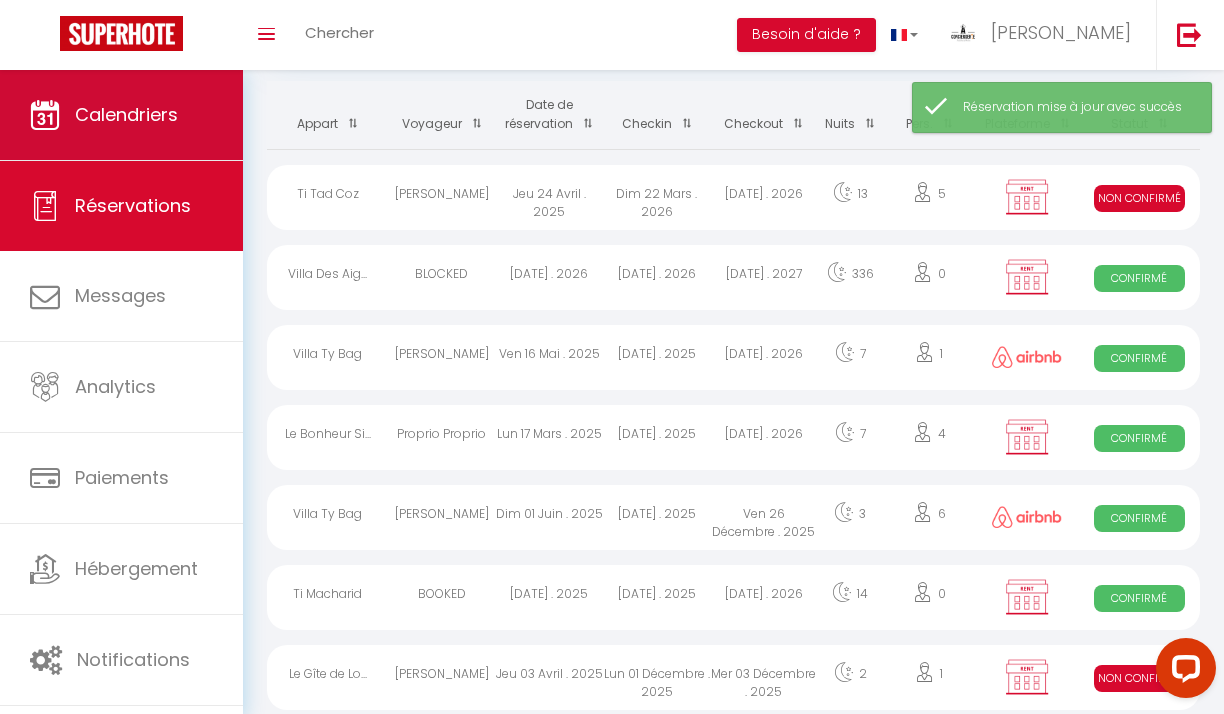 scroll, scrollTop: 0, scrollLeft: 0, axis: both 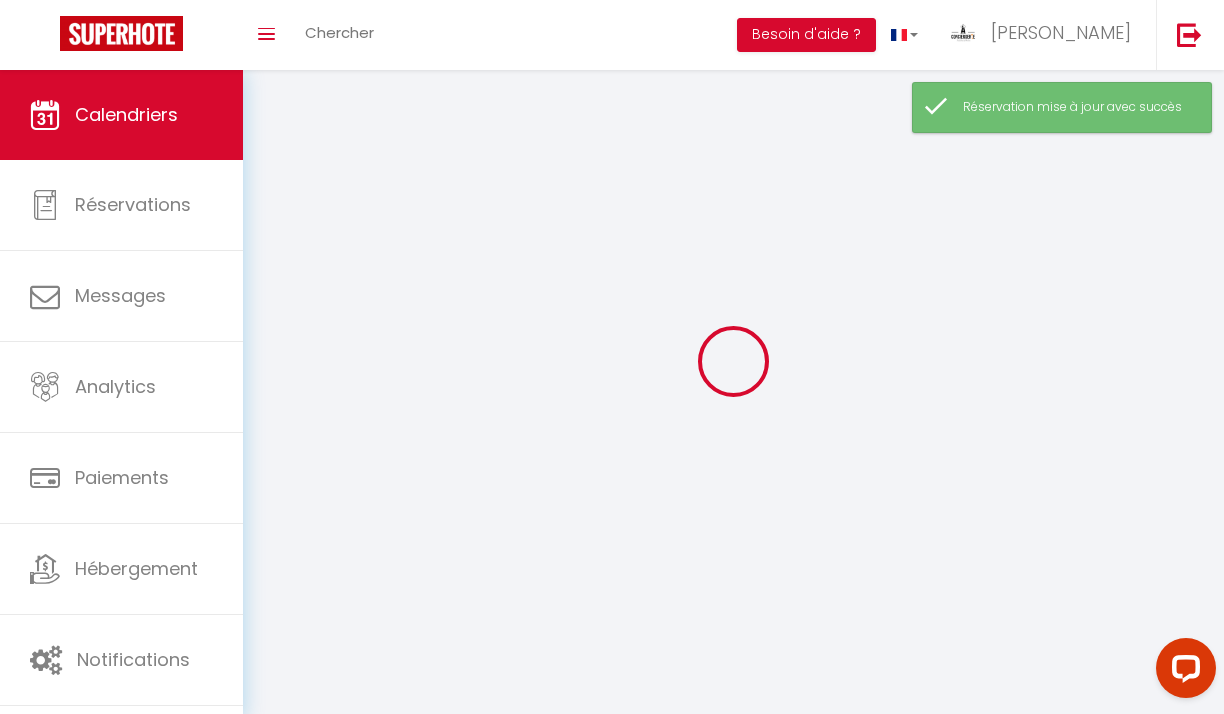 select 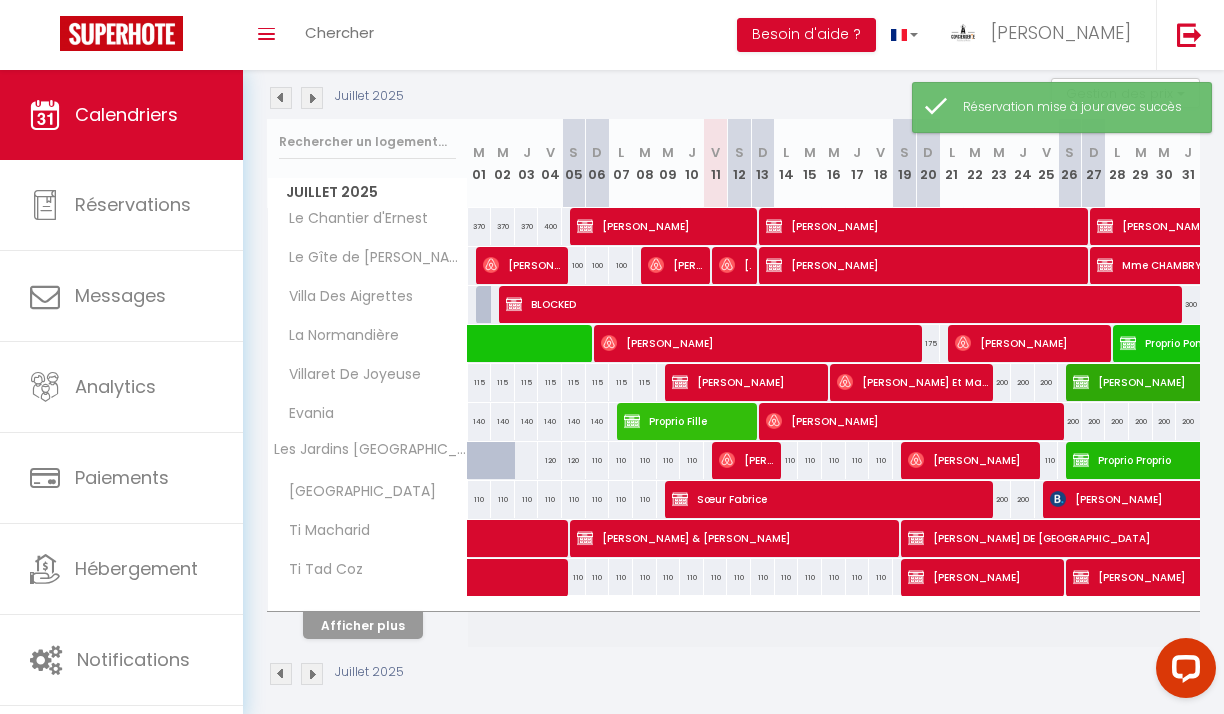 scroll, scrollTop: 219, scrollLeft: 0, axis: vertical 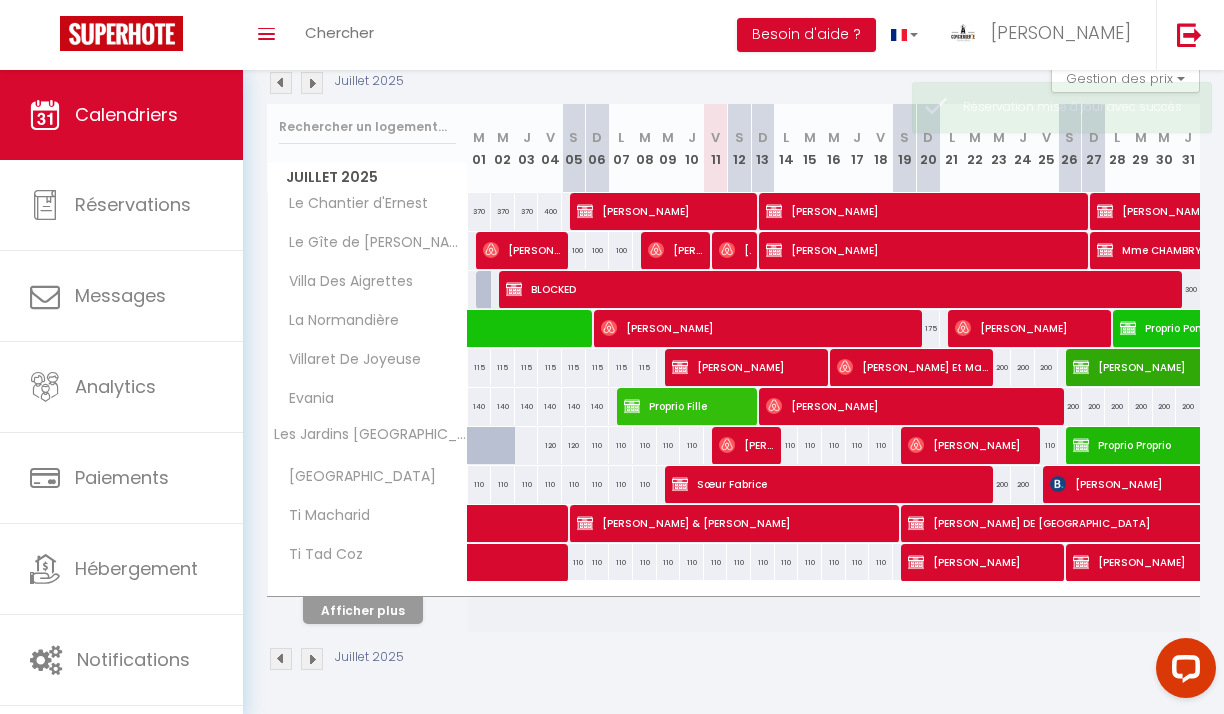 click on "Juillet 2025" at bounding box center (733, 661) 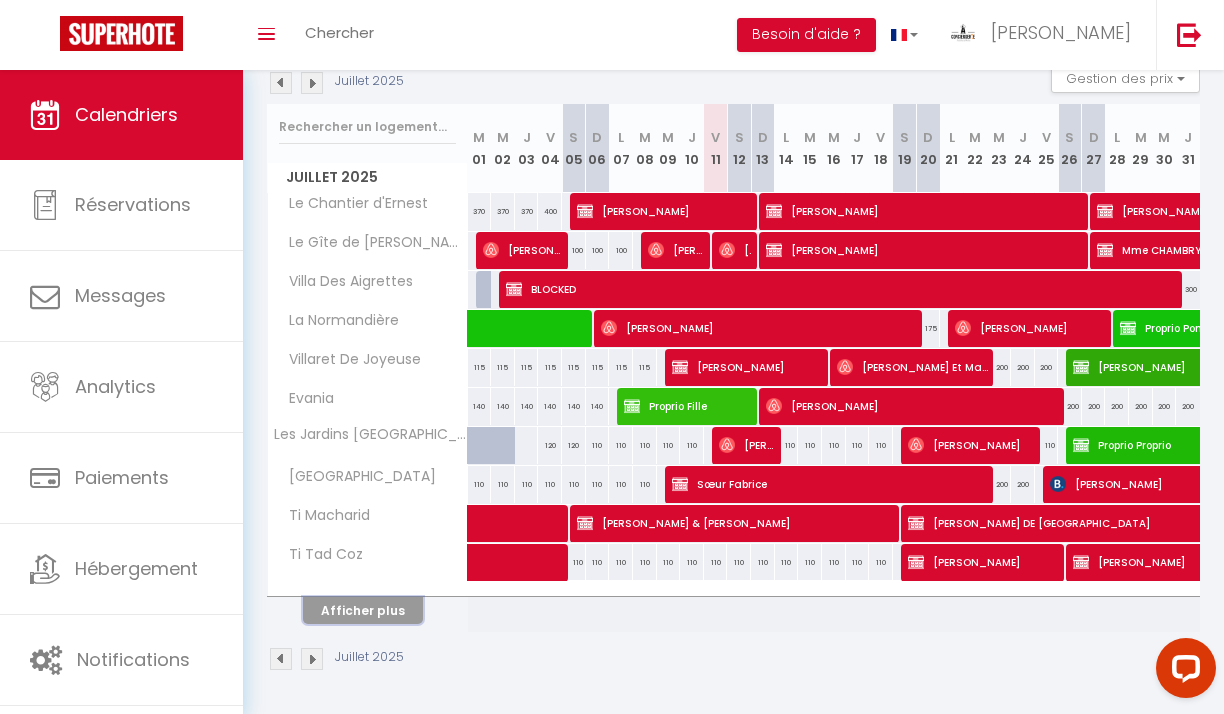 click on "Afficher plus" at bounding box center (363, 610) 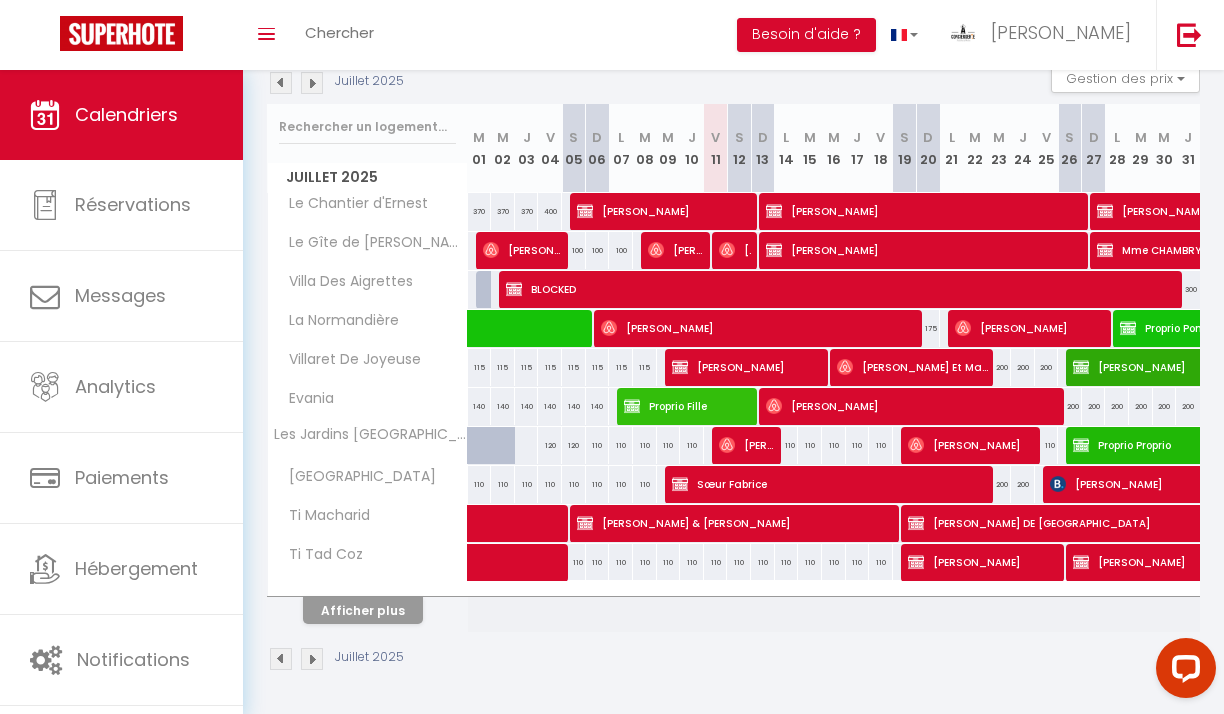 select 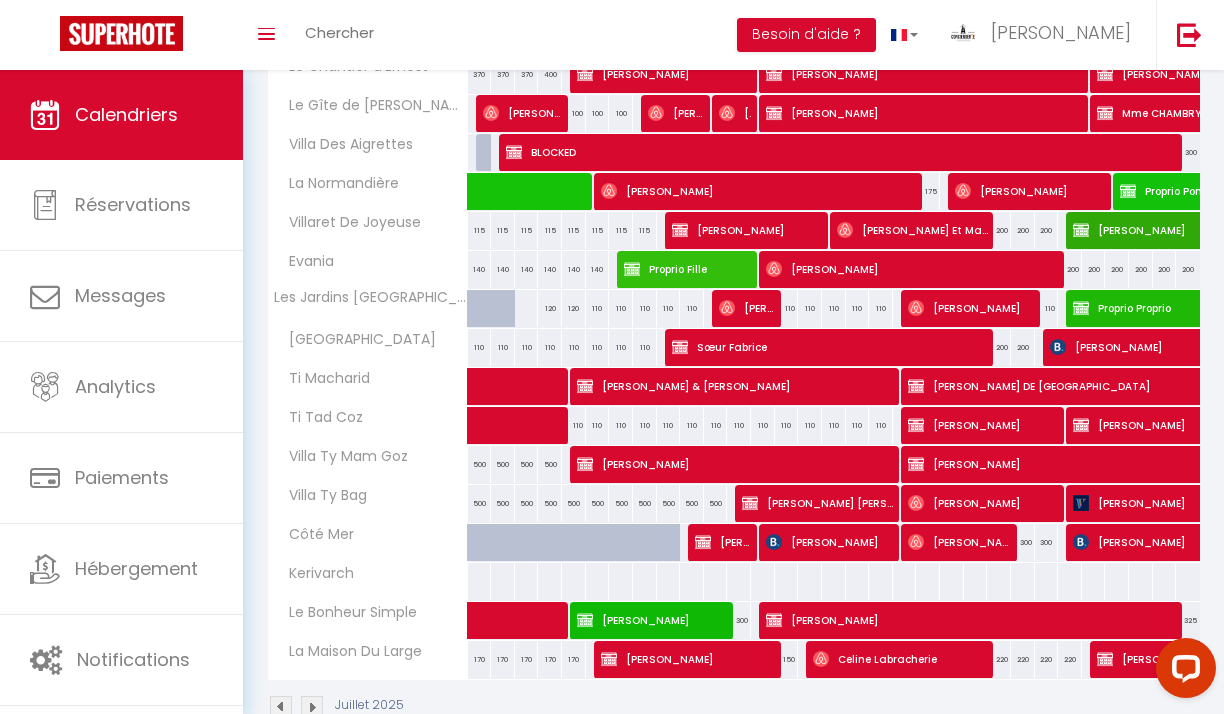 scroll, scrollTop: 375, scrollLeft: 0, axis: vertical 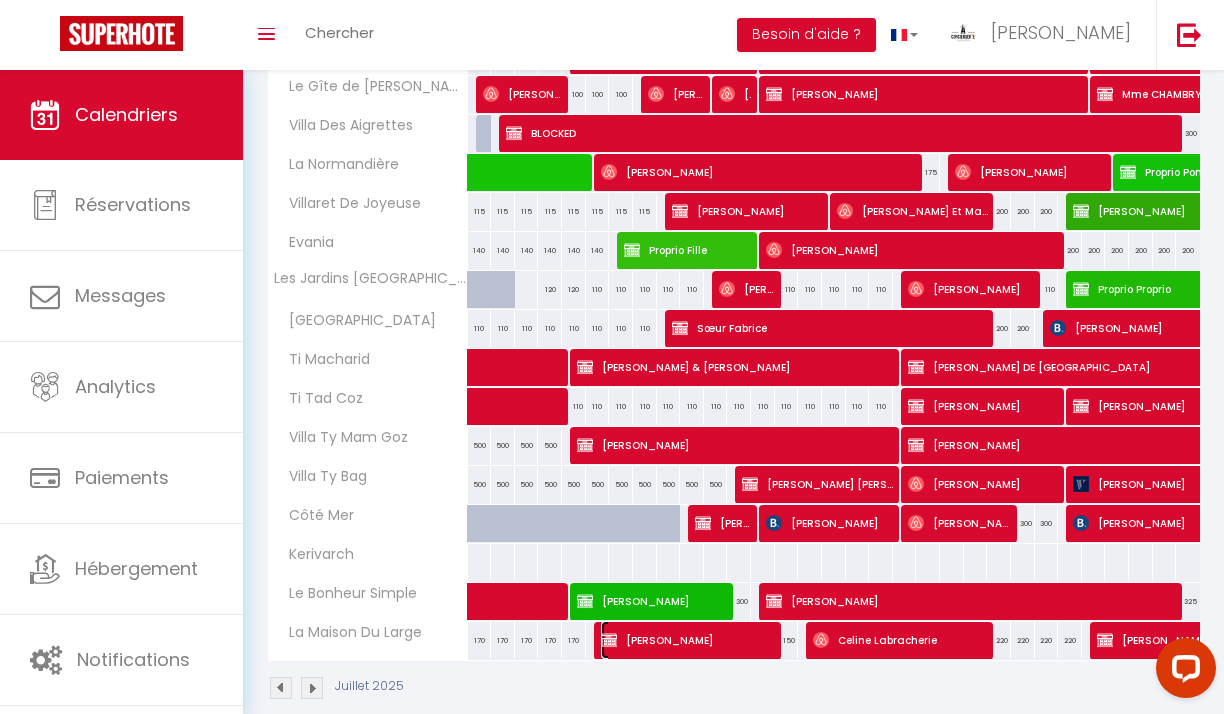 click on "Aude Hachez" at bounding box center (689, 640) 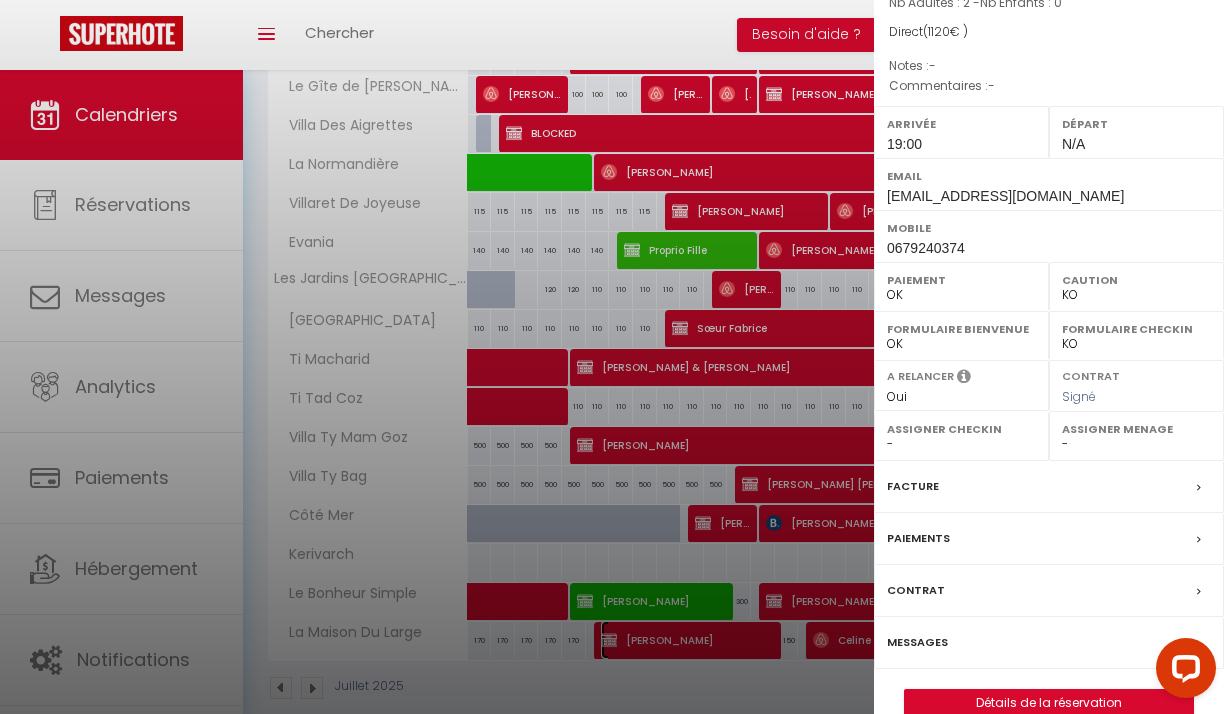 scroll, scrollTop: 218, scrollLeft: 0, axis: vertical 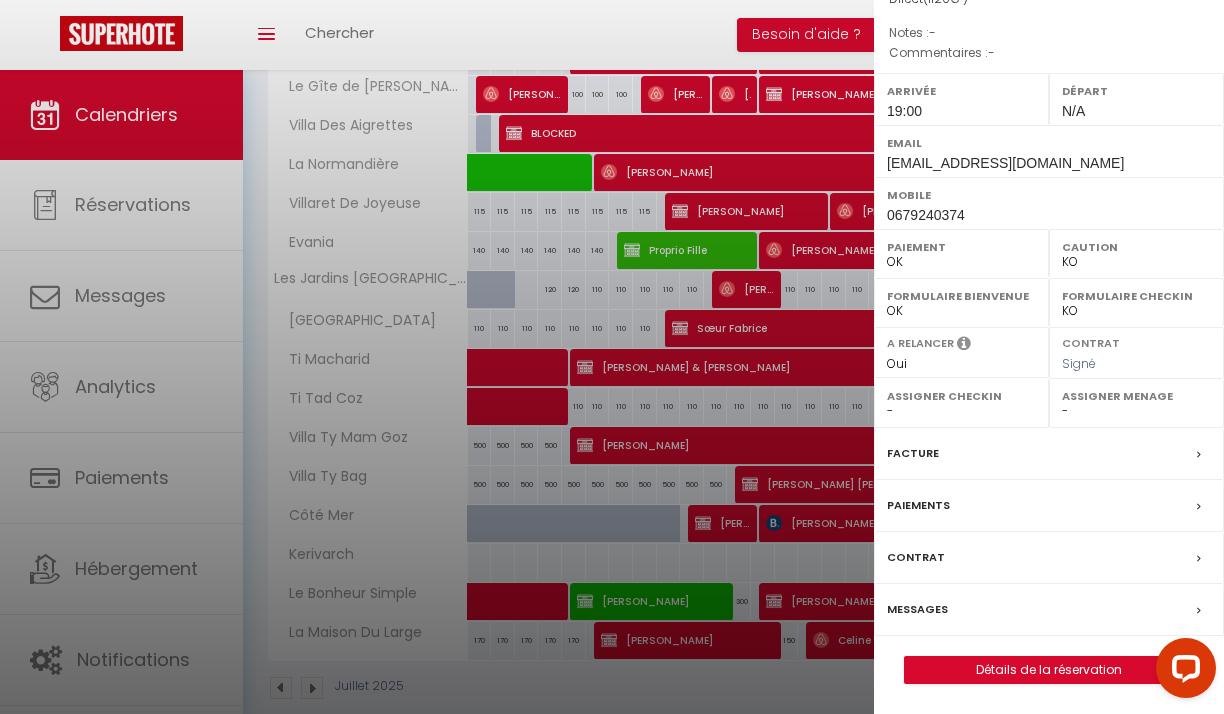 click on "Contrat" at bounding box center [916, 557] 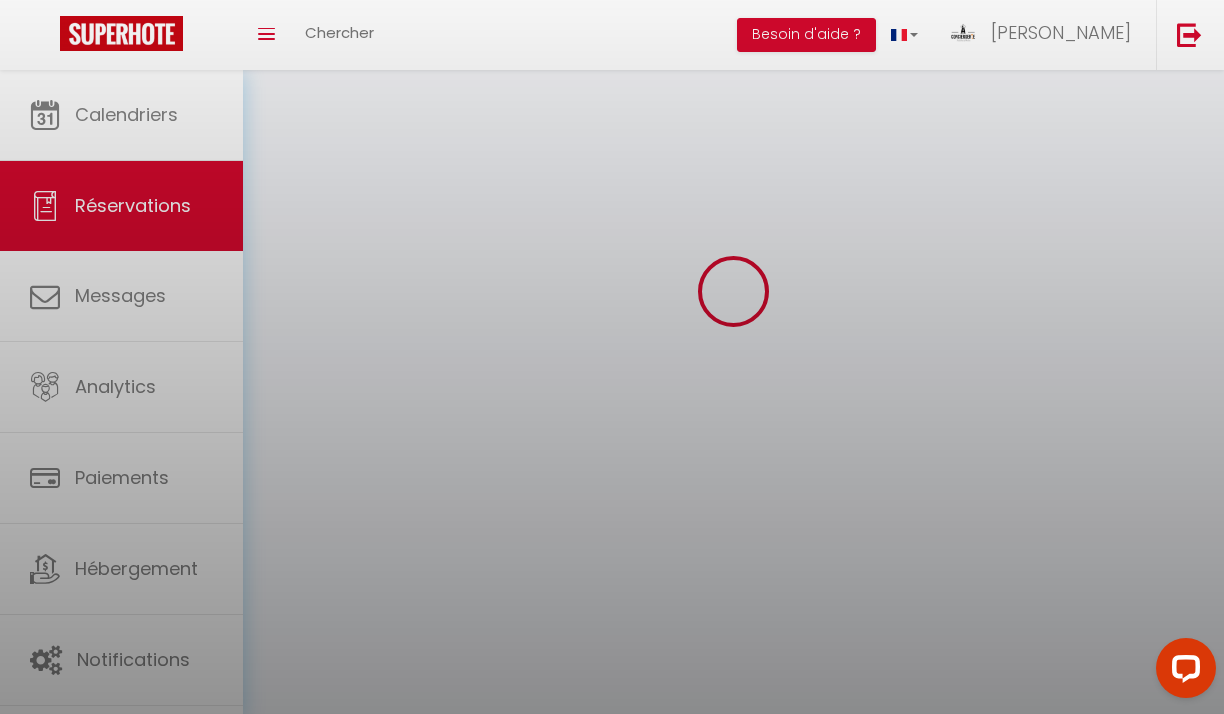 scroll, scrollTop: 0, scrollLeft: 0, axis: both 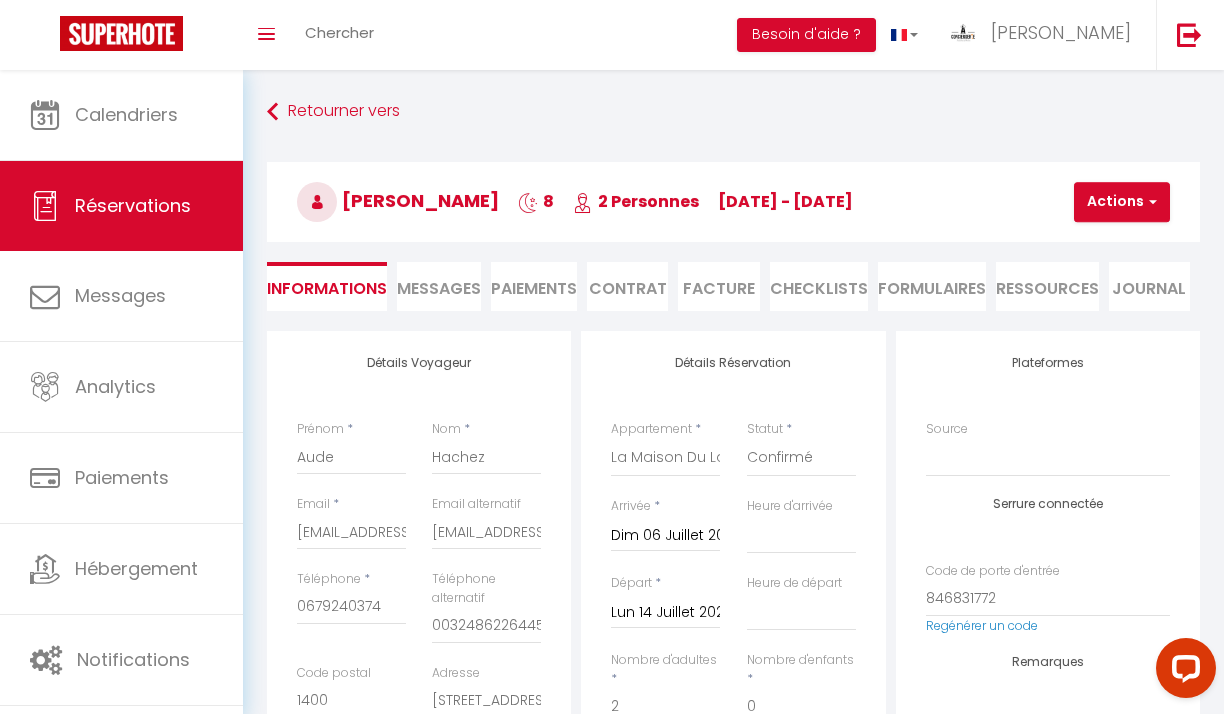 select 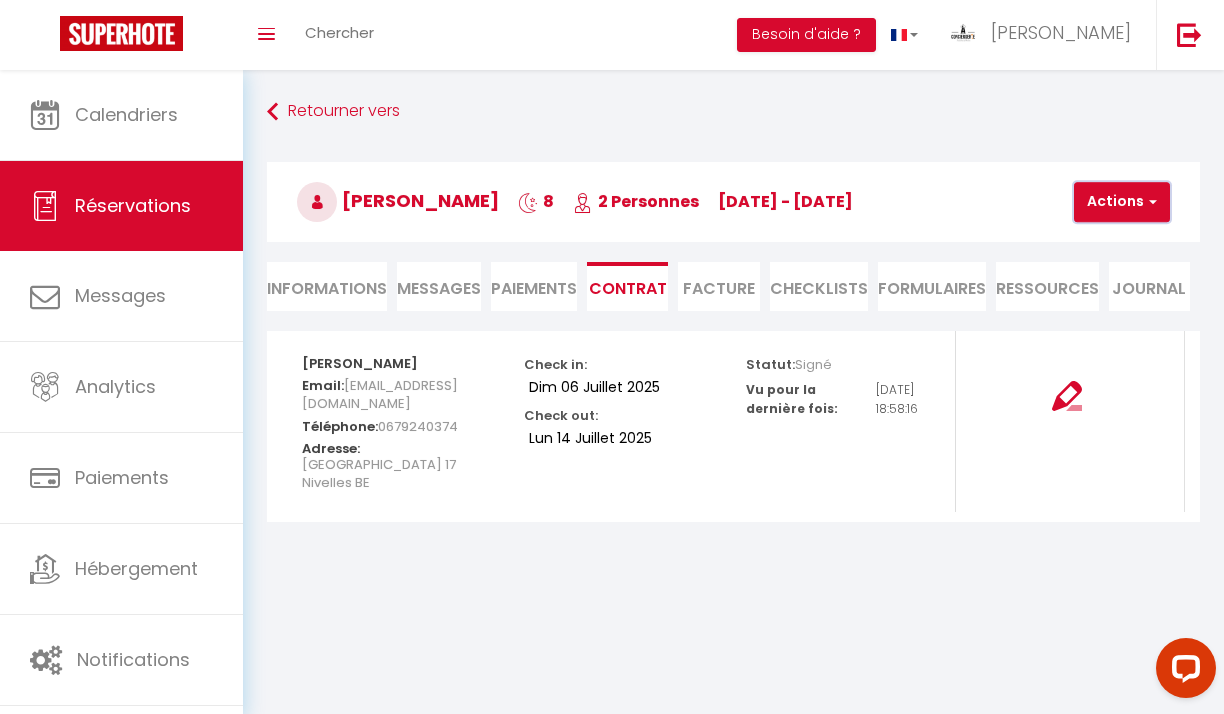 click on "Actions" at bounding box center (1122, 202) 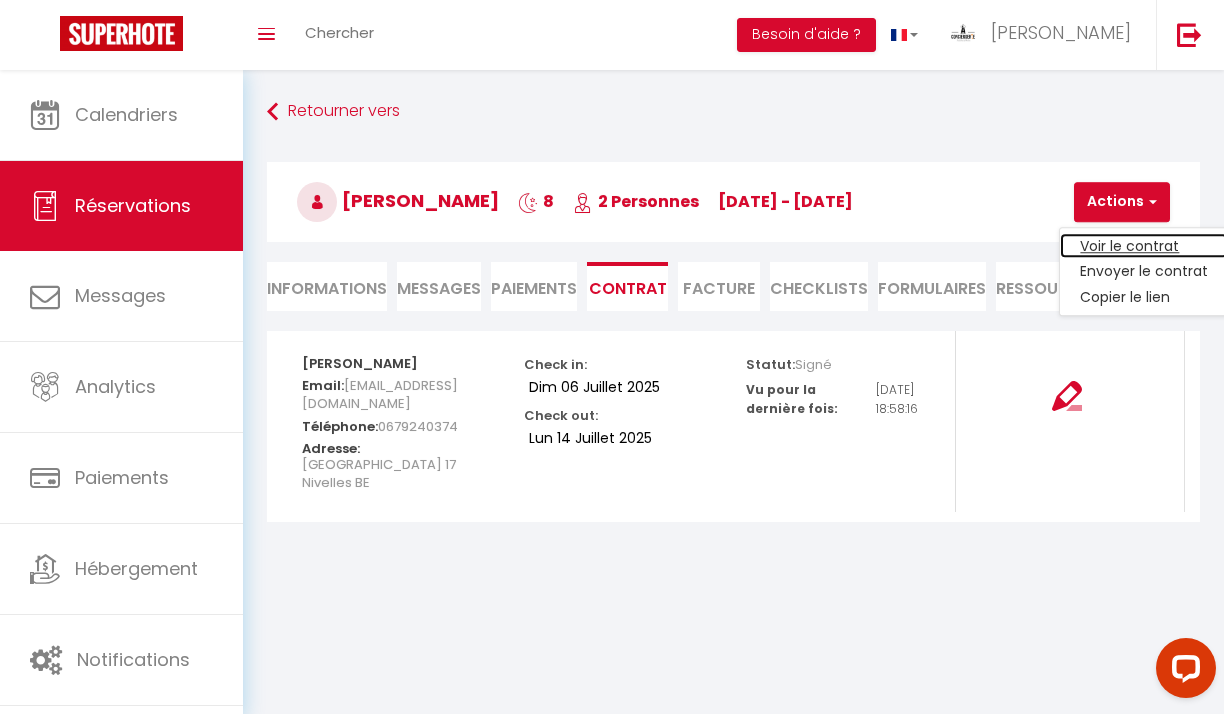 click on "Voir le contrat" at bounding box center [1144, 246] 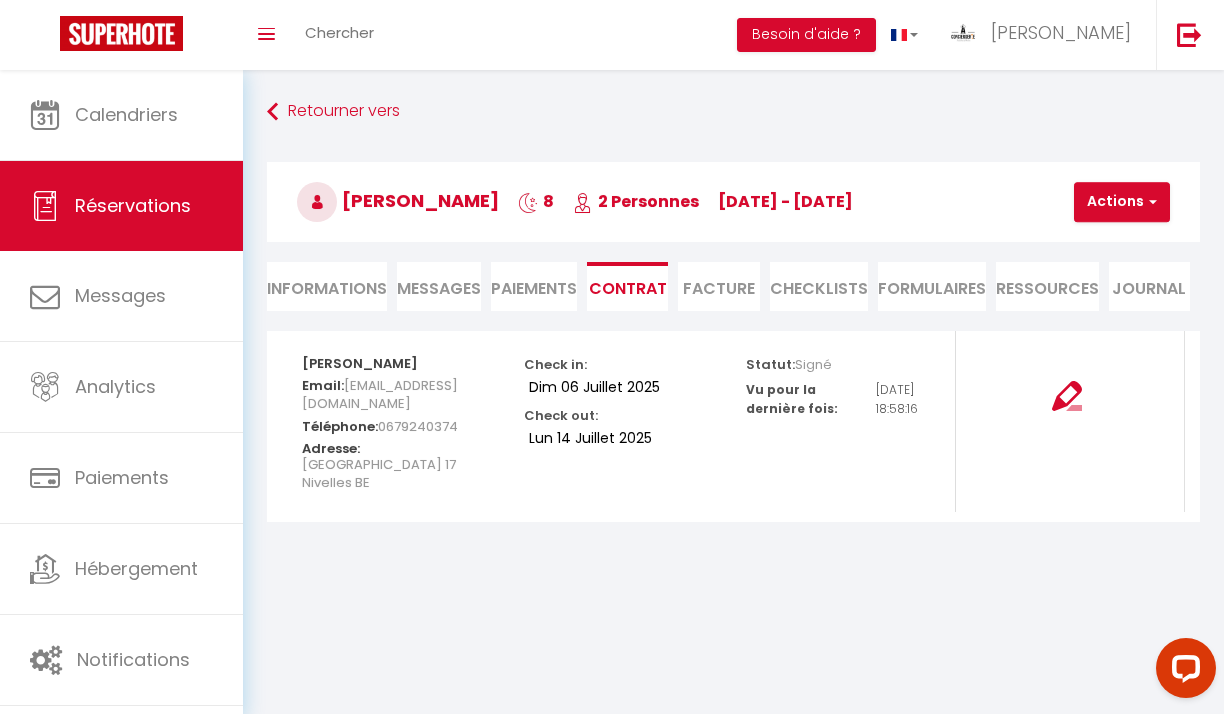 click on "Informations" at bounding box center (327, 286) 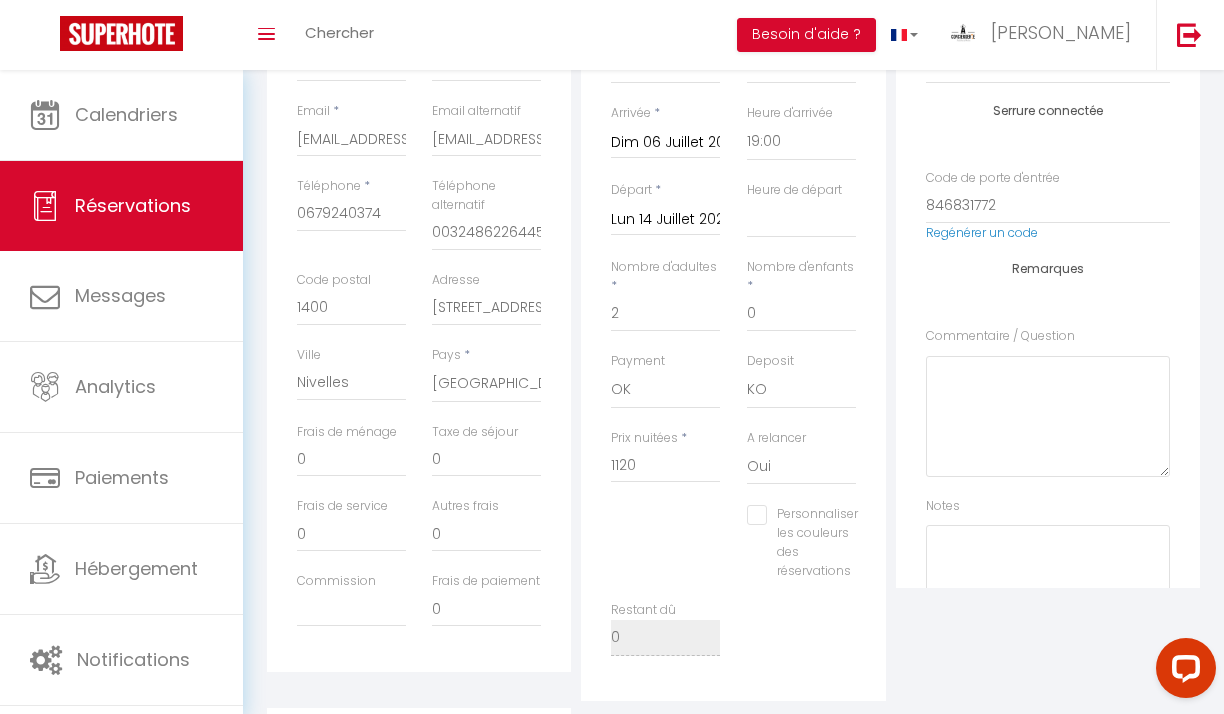 scroll, scrollTop: 412, scrollLeft: 0, axis: vertical 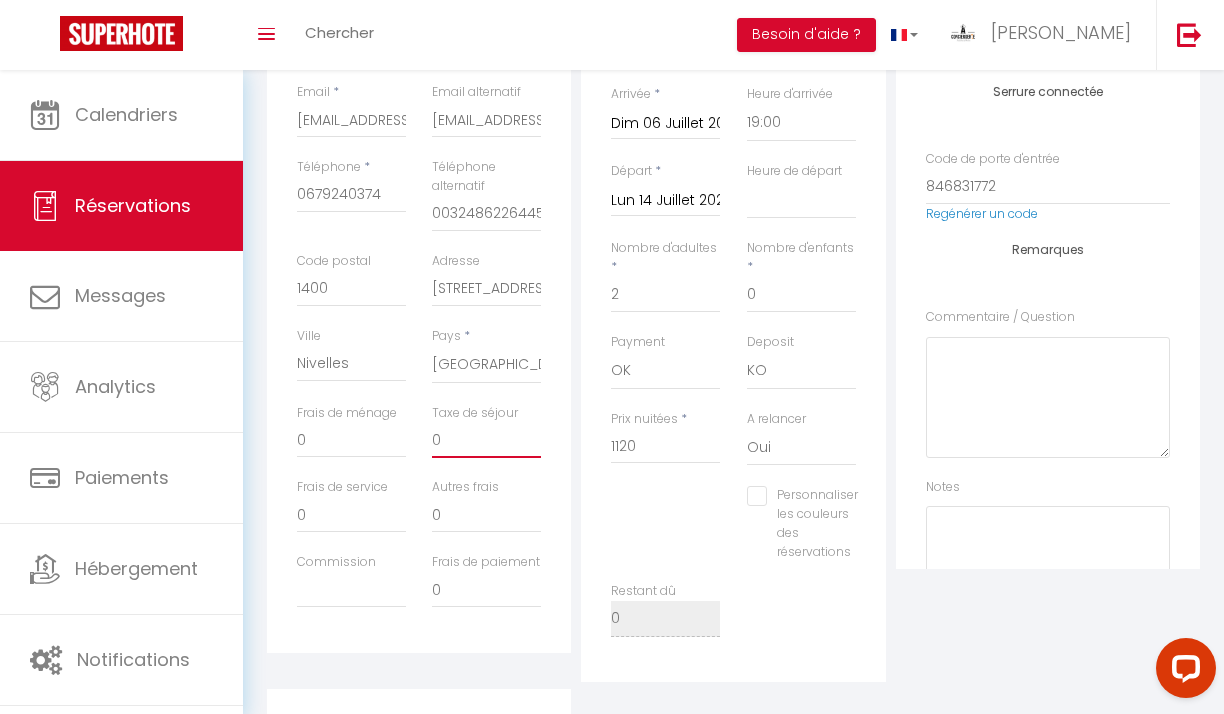 click on "0" at bounding box center [486, 440] 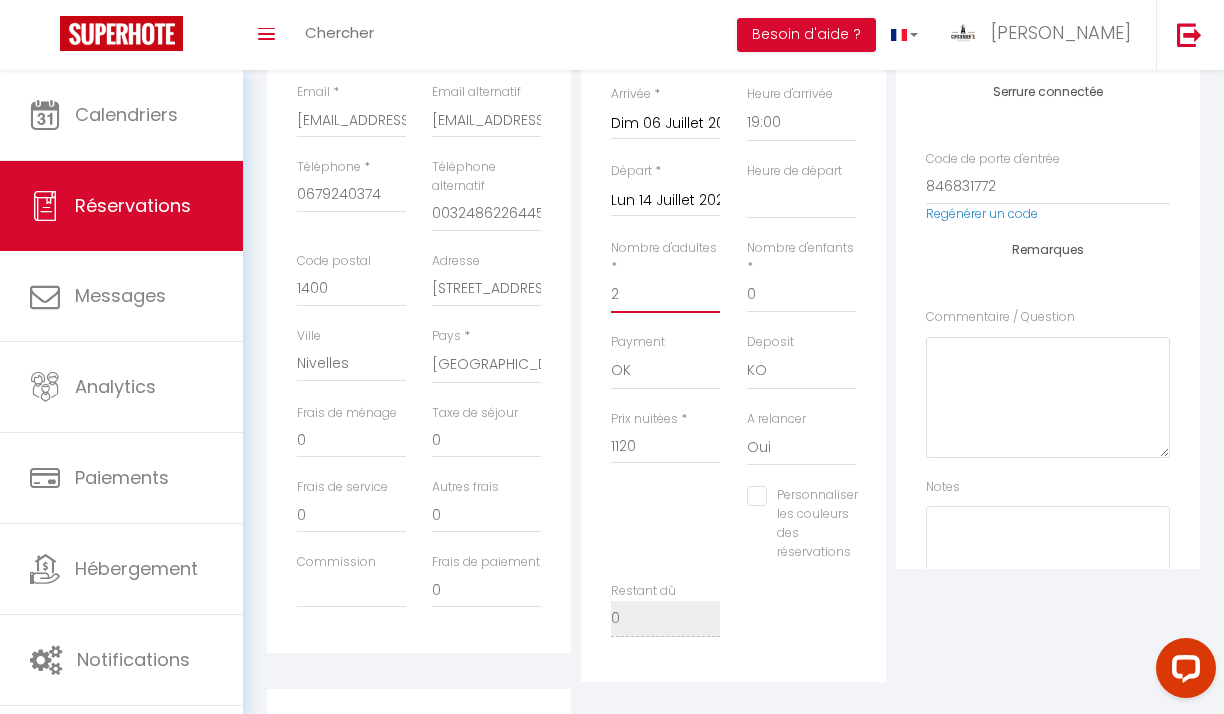 click on "2" at bounding box center (665, 295) 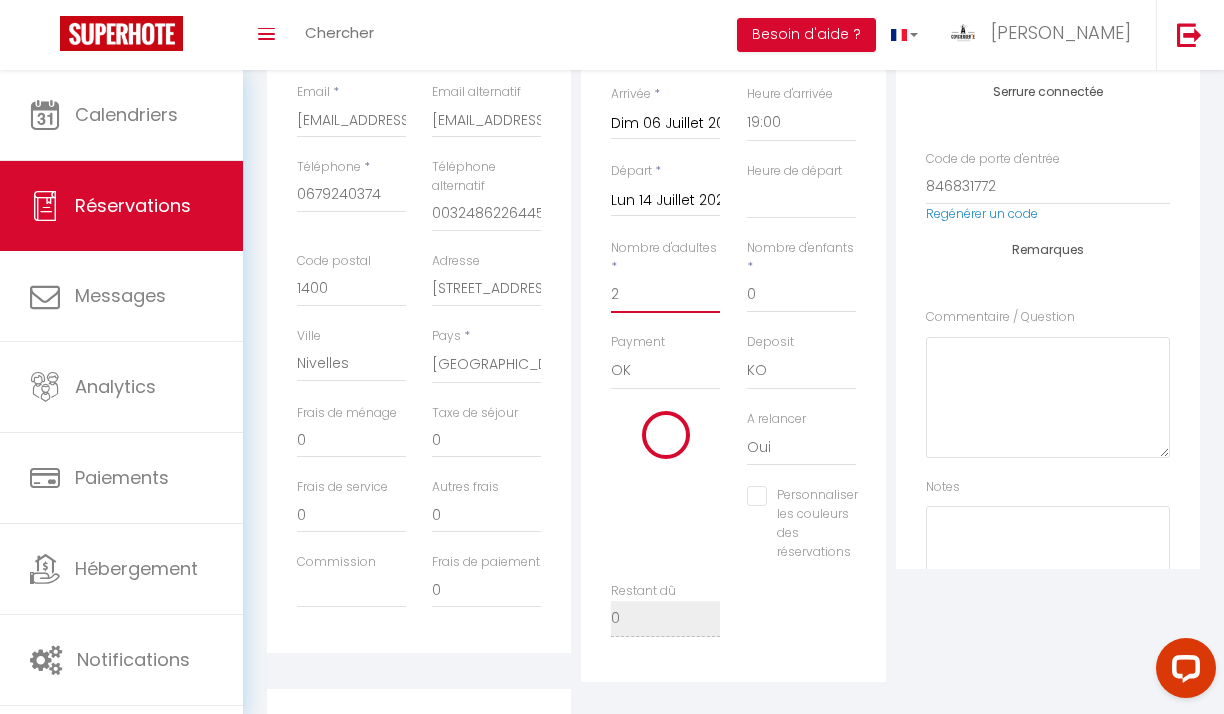 type on "215" 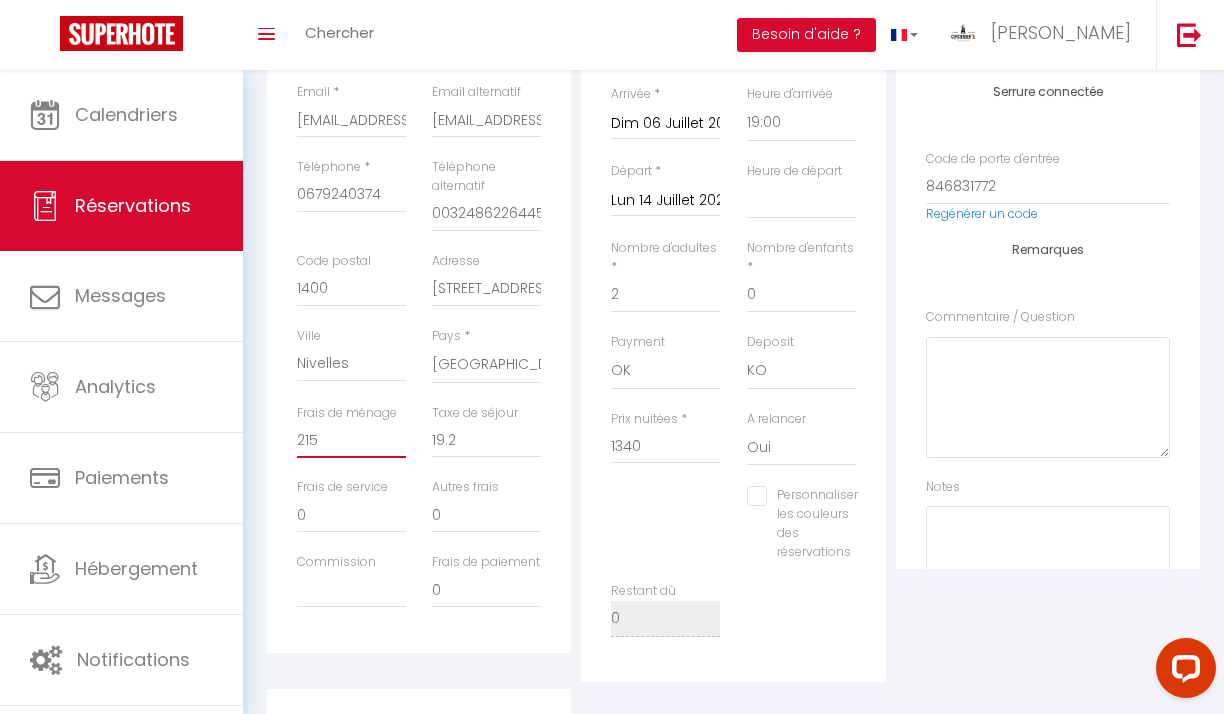 drag, startPoint x: 315, startPoint y: 441, endPoint x: 286, endPoint y: 441, distance: 29 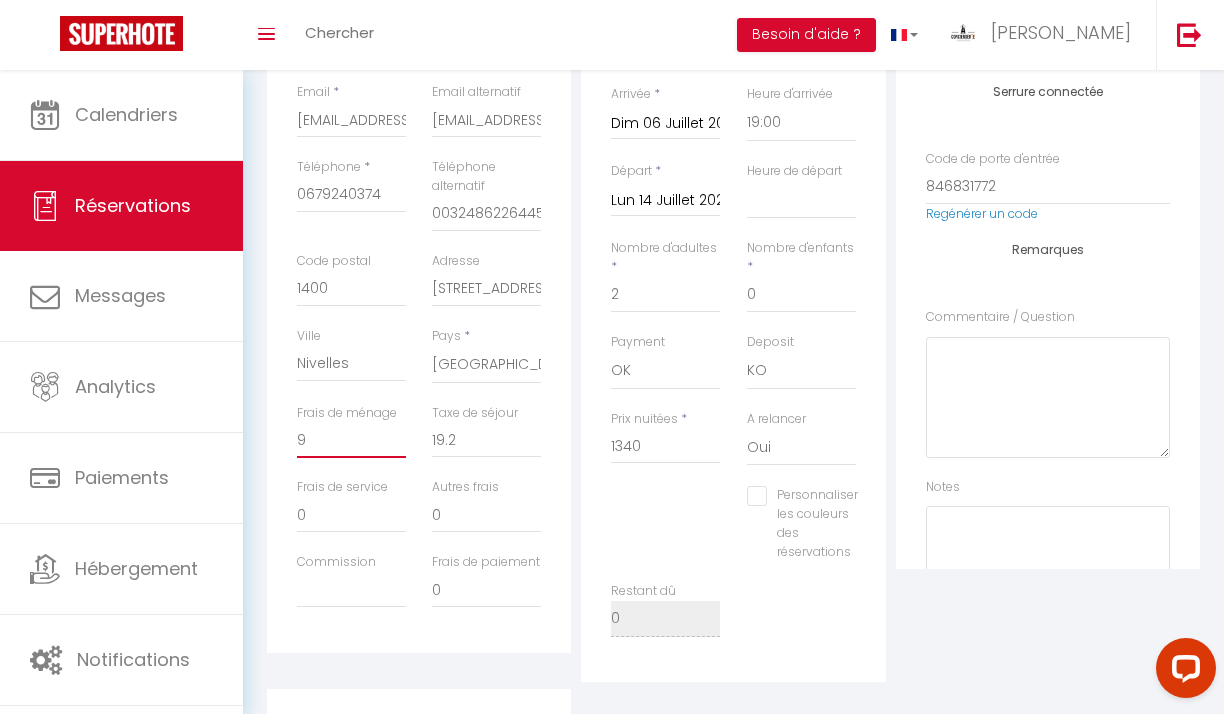 select 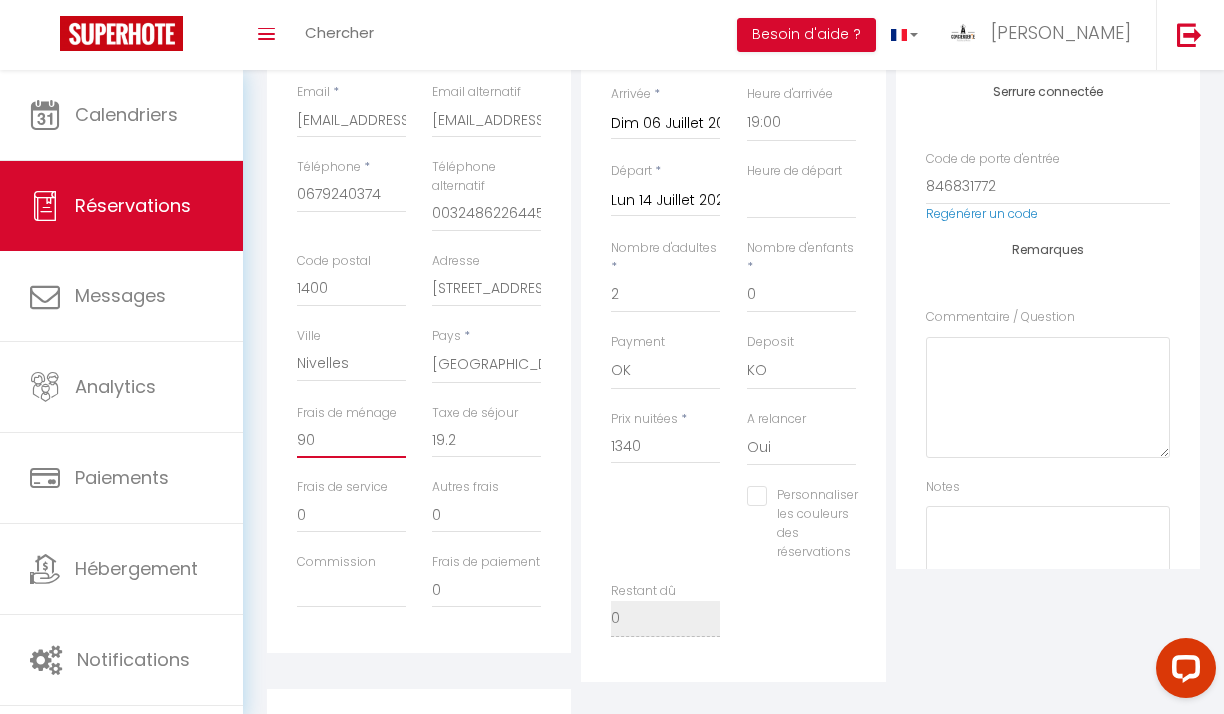 select 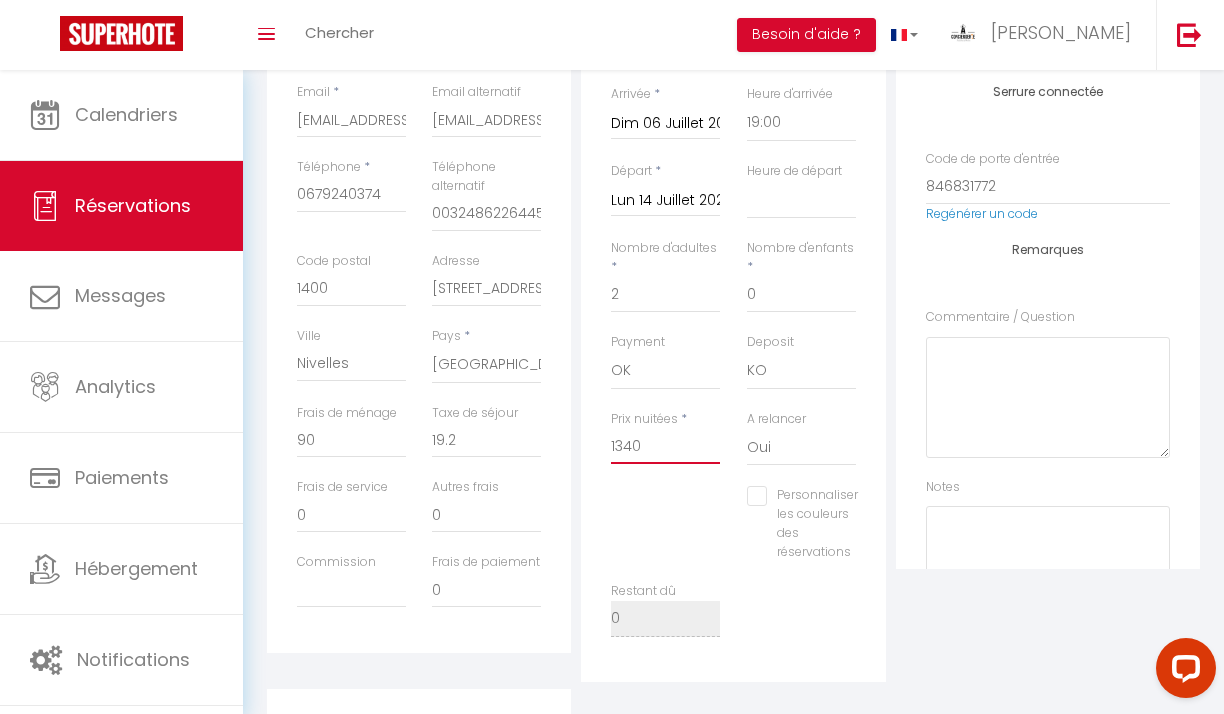 drag, startPoint x: 631, startPoint y: 445, endPoint x: 618, endPoint y: 446, distance: 13.038404 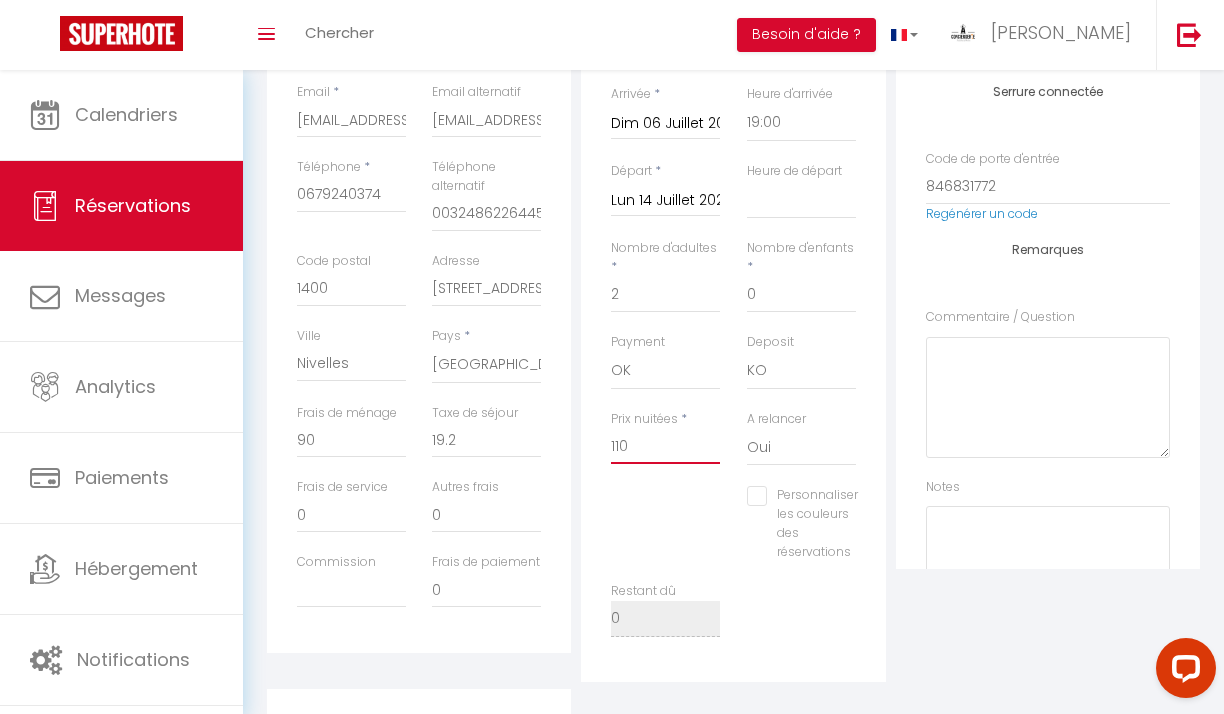 select 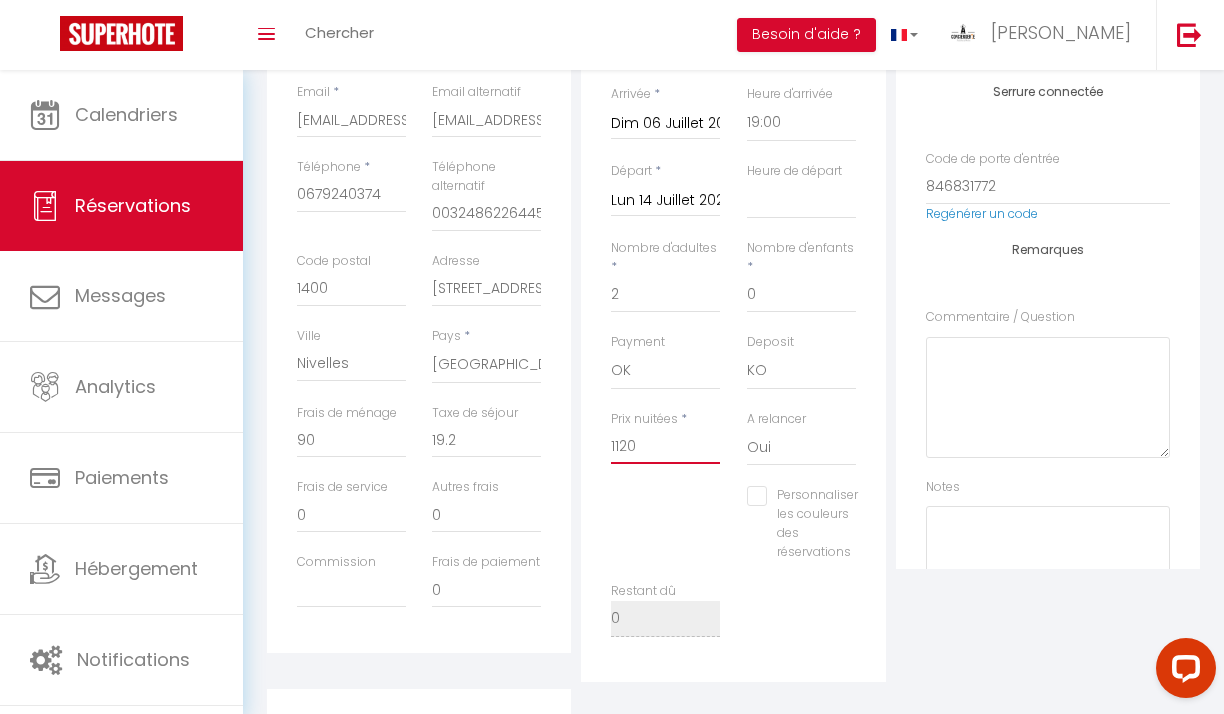 select 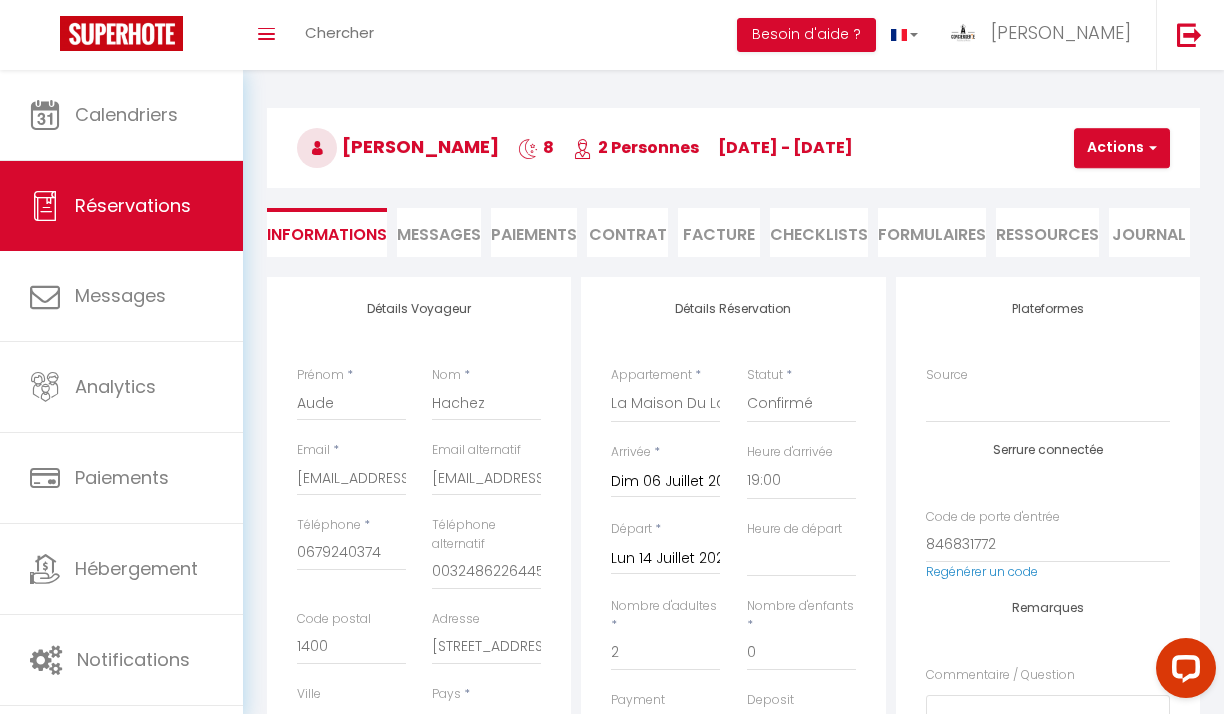 scroll, scrollTop: 0, scrollLeft: 0, axis: both 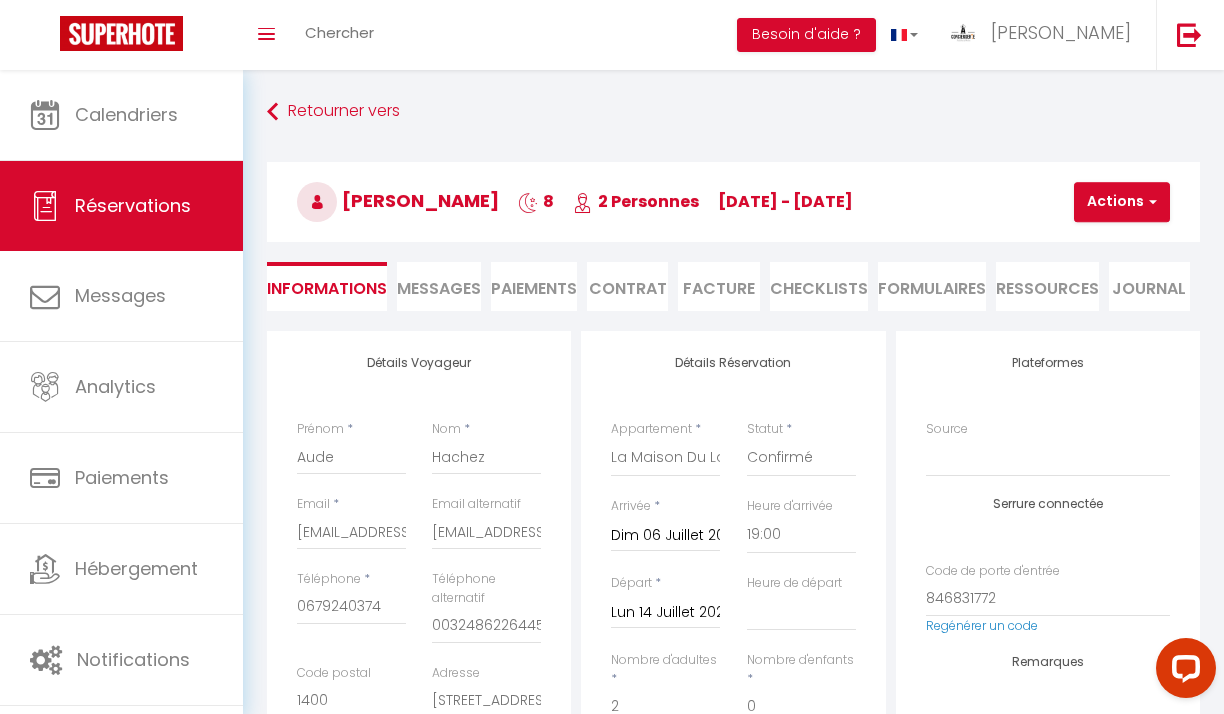 type on "1120" 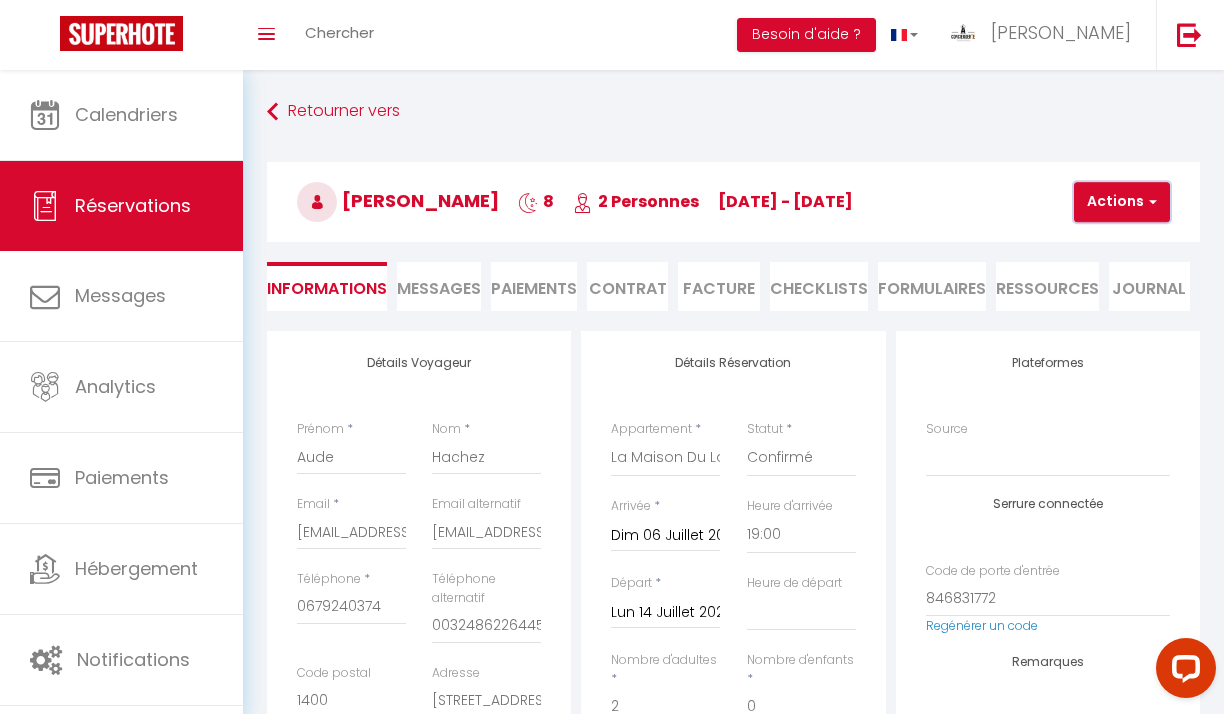 type on "0" 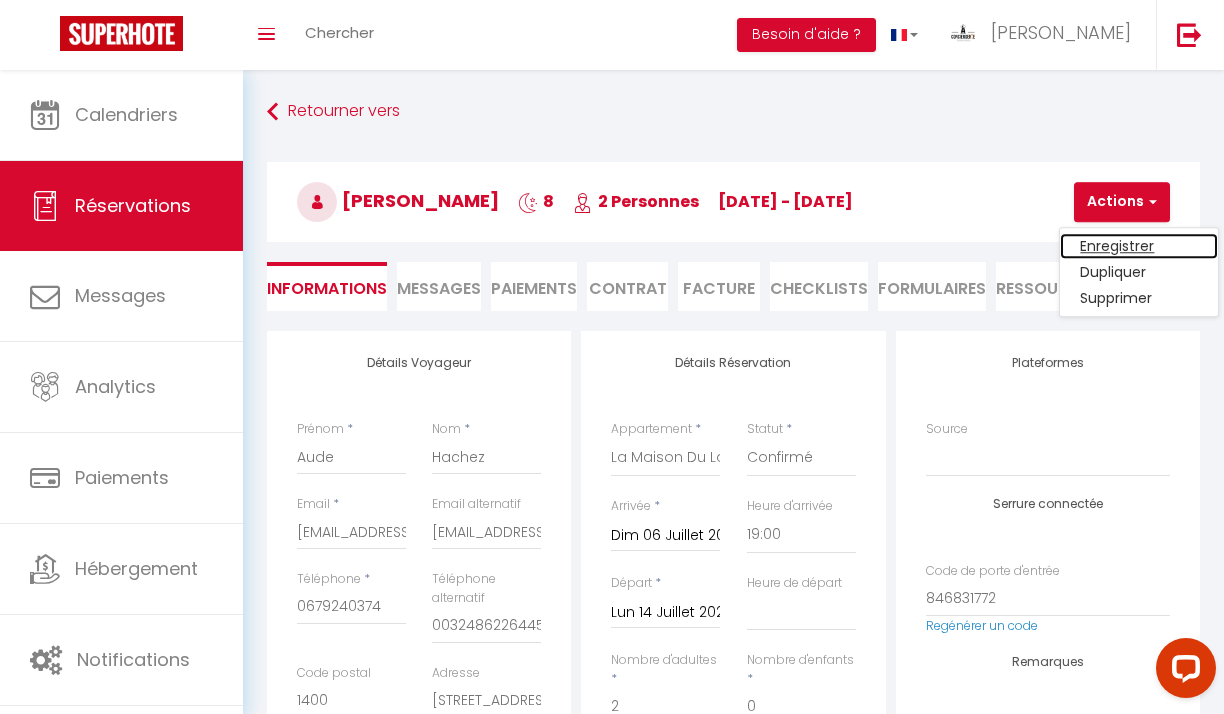 click on "Enregistrer" at bounding box center [1139, 246] 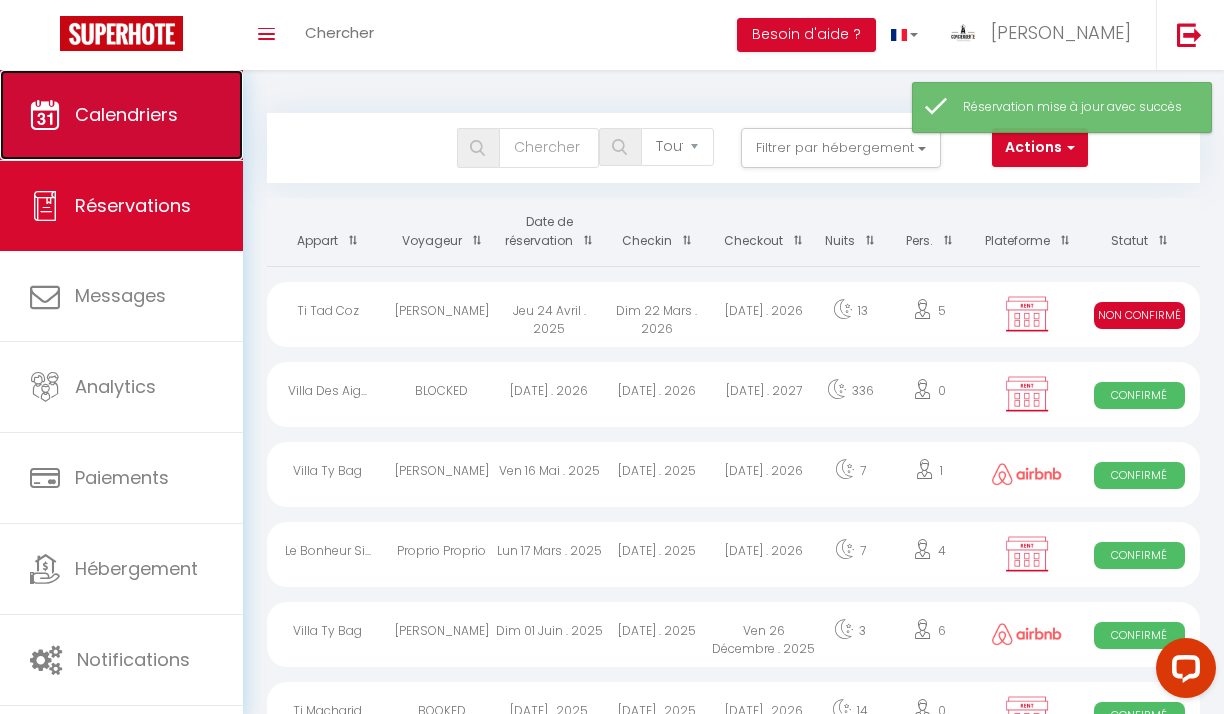 click on "Calendriers" at bounding box center [126, 114] 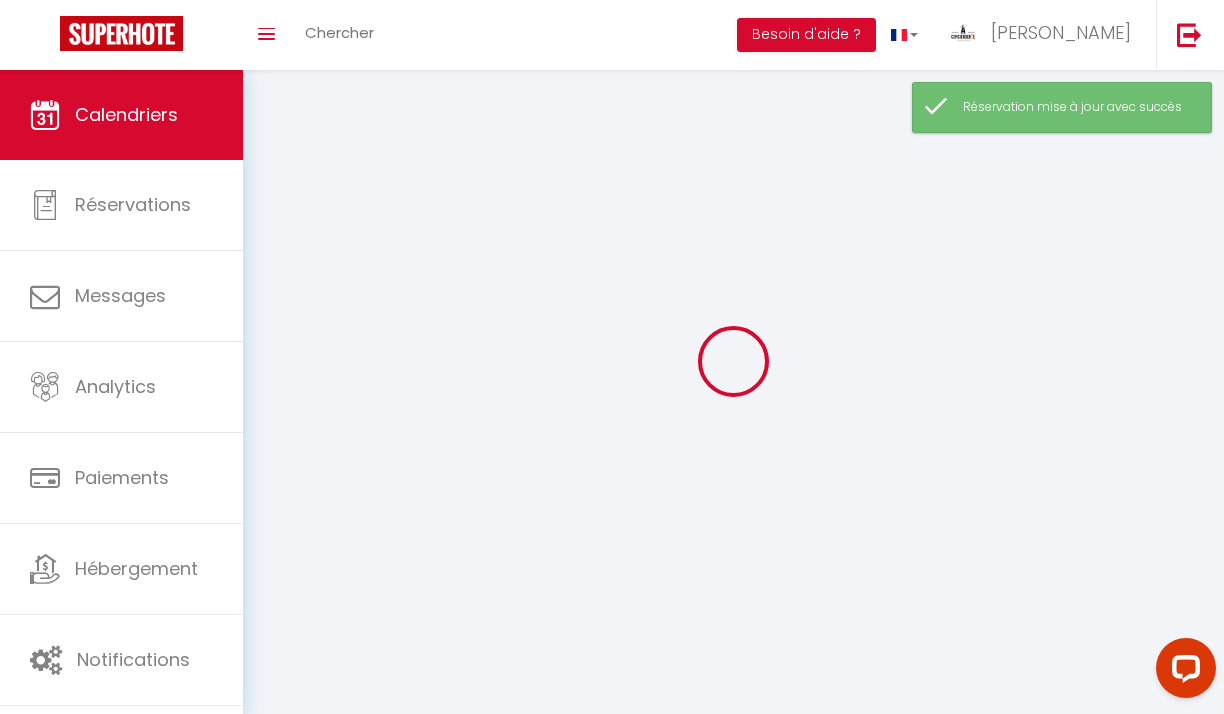 select 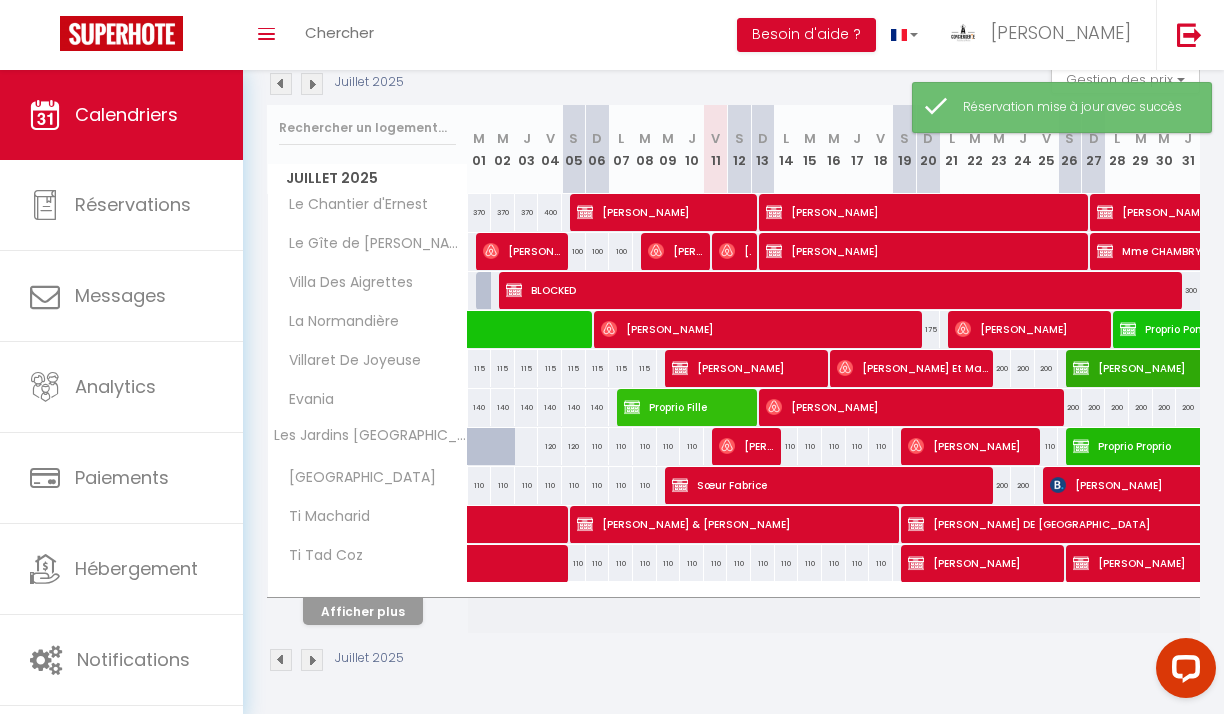scroll, scrollTop: 219, scrollLeft: 0, axis: vertical 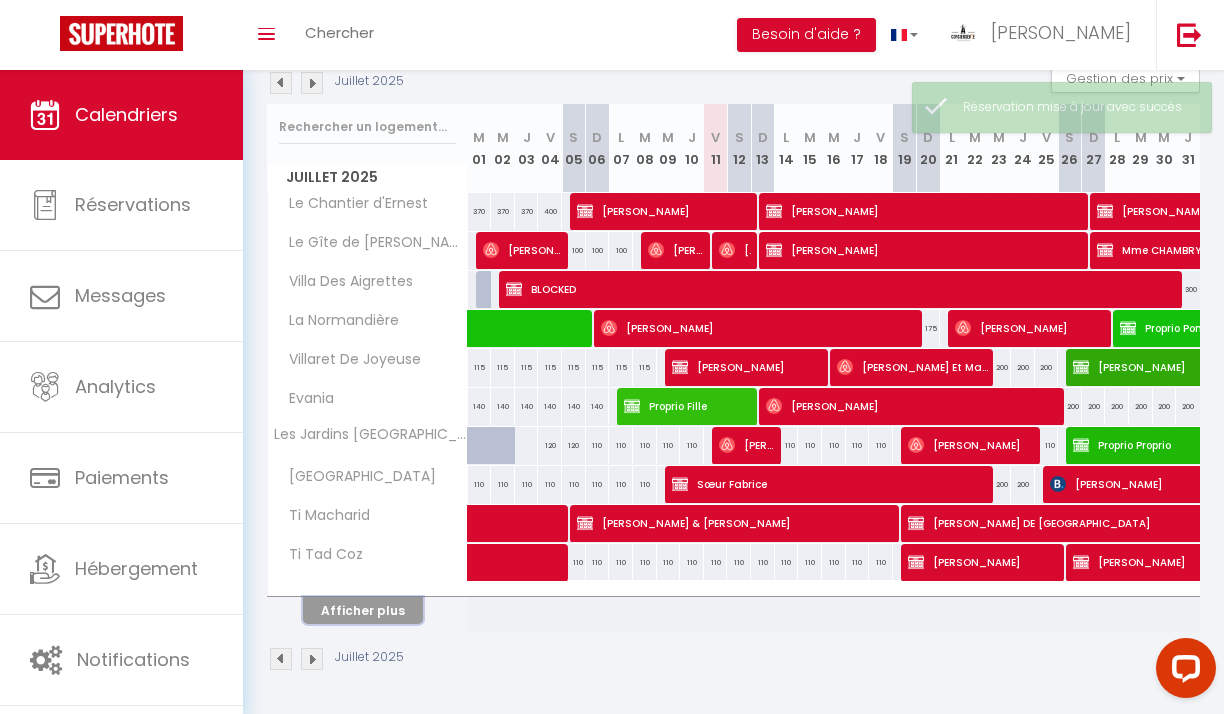 click on "Afficher plus" at bounding box center [363, 610] 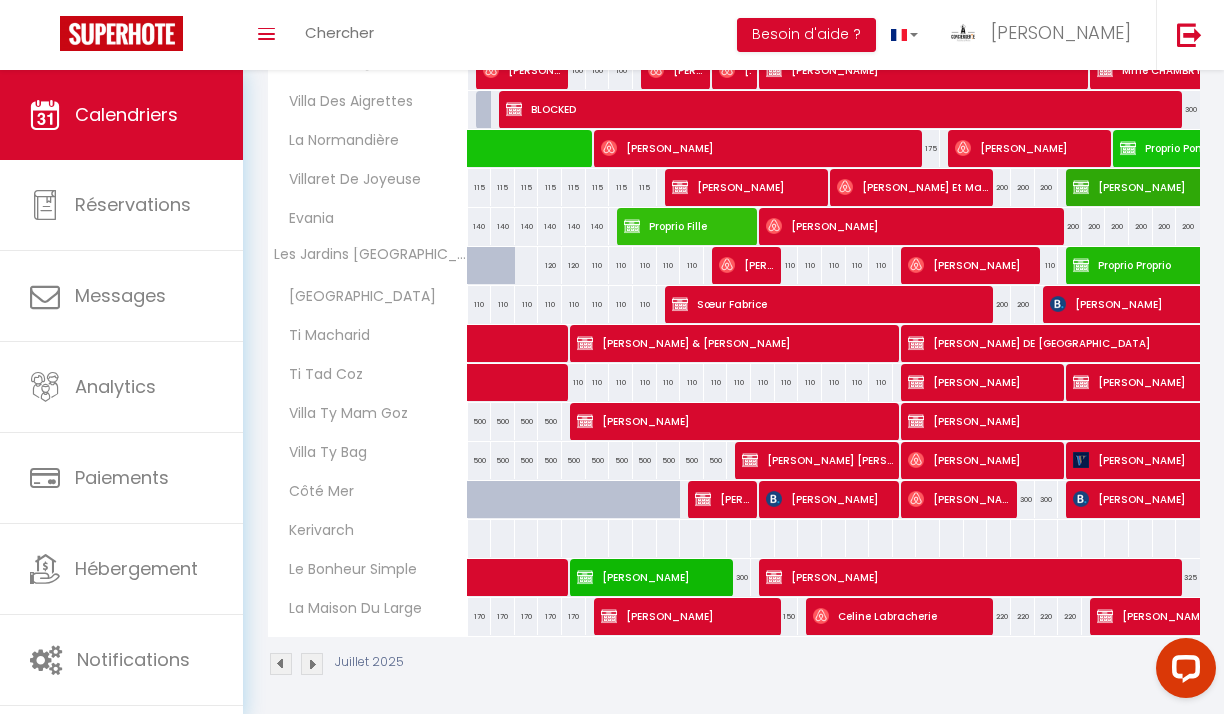 scroll, scrollTop: 404, scrollLeft: 0, axis: vertical 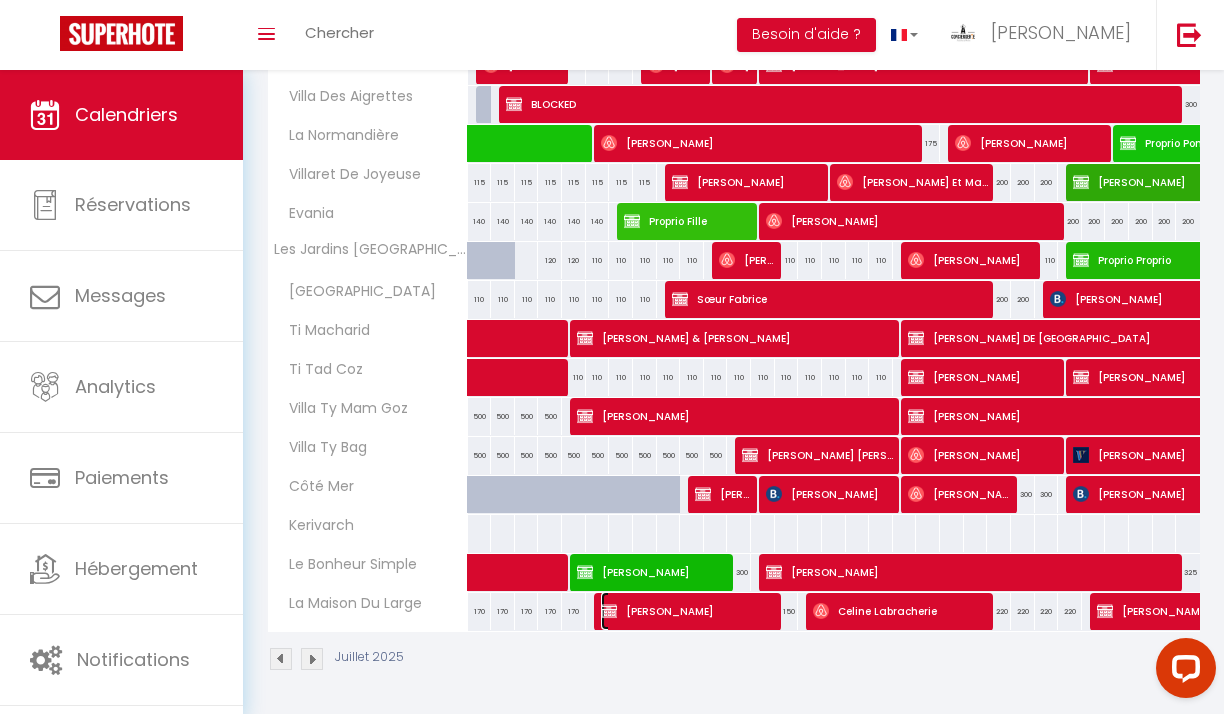 click on "Aude Hachez" at bounding box center [689, 611] 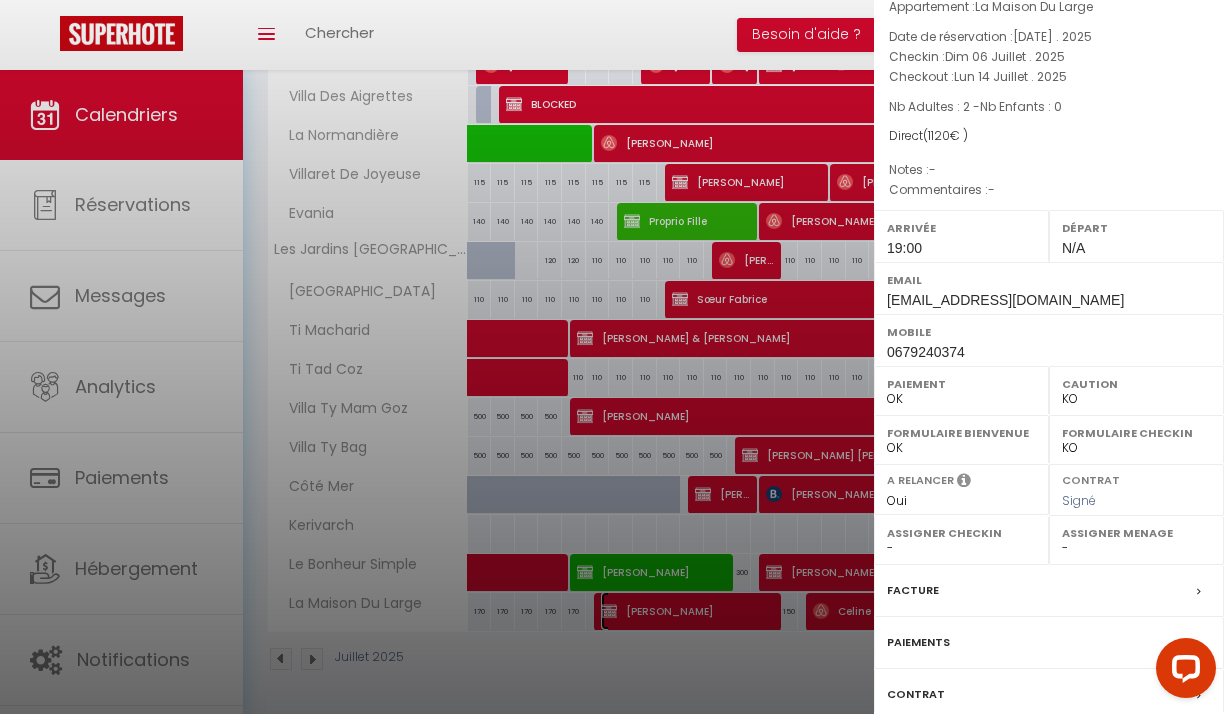 scroll, scrollTop: 218, scrollLeft: 0, axis: vertical 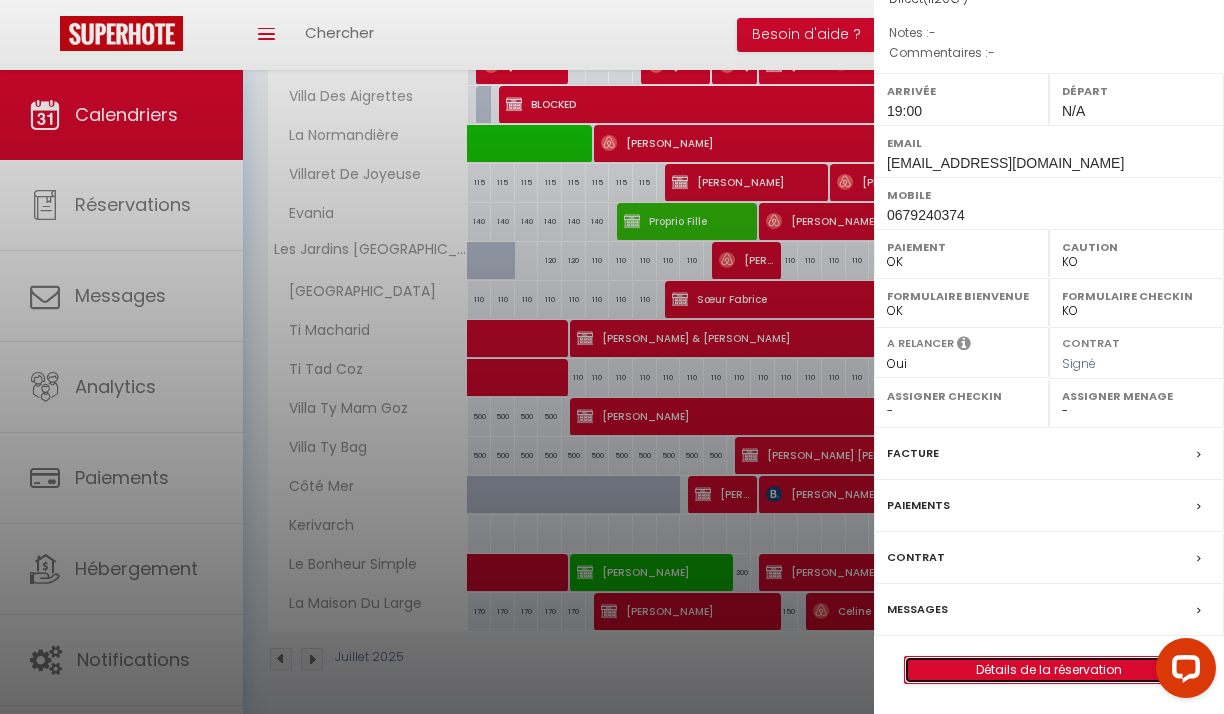 click on "Détails de la réservation" at bounding box center (1049, 670) 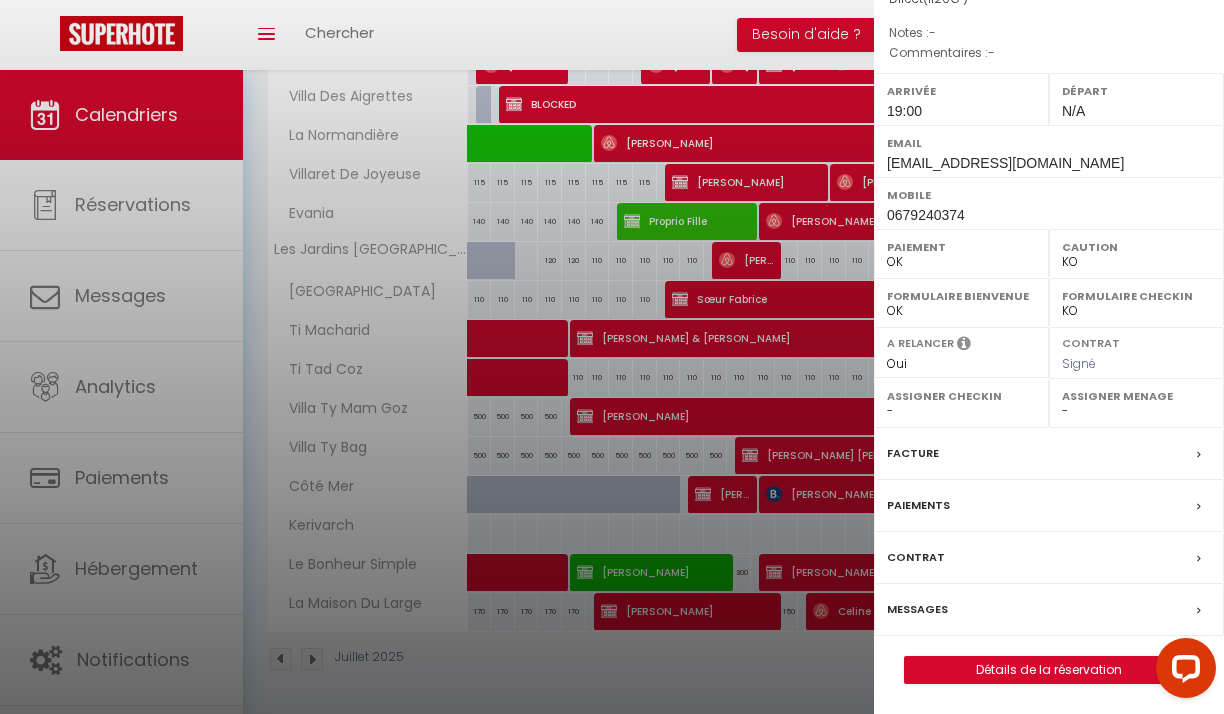 scroll, scrollTop: 0, scrollLeft: 0, axis: both 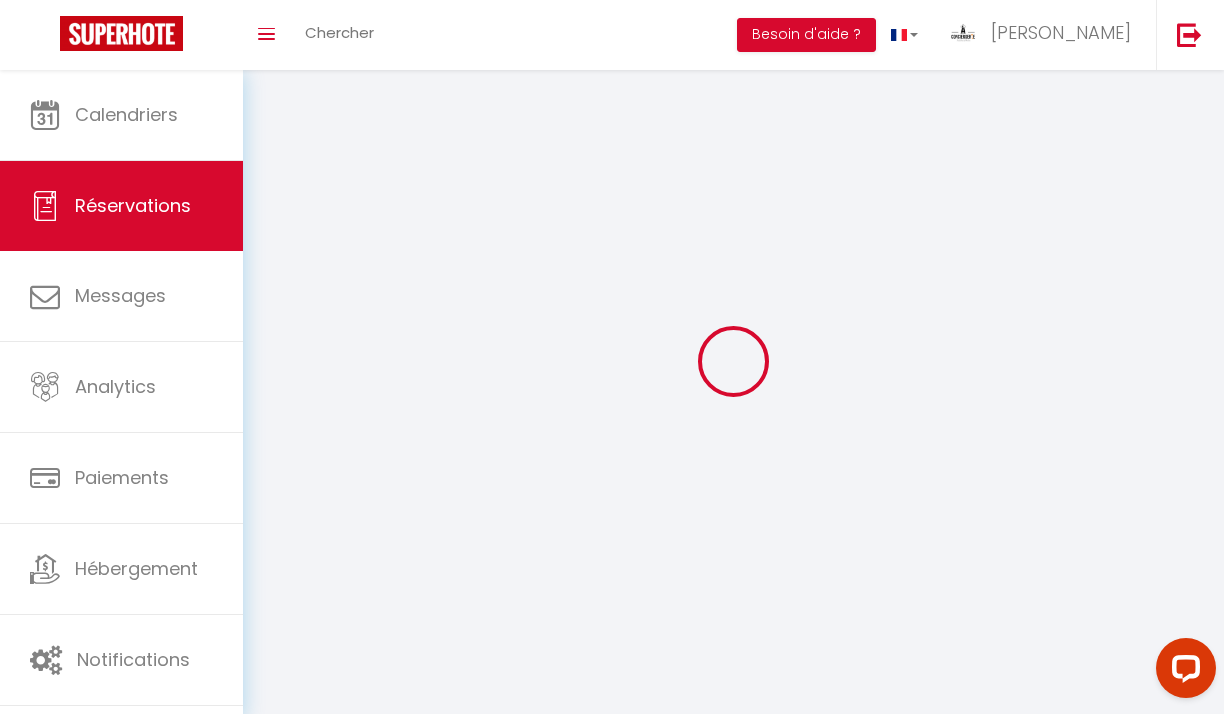 type on "Aude" 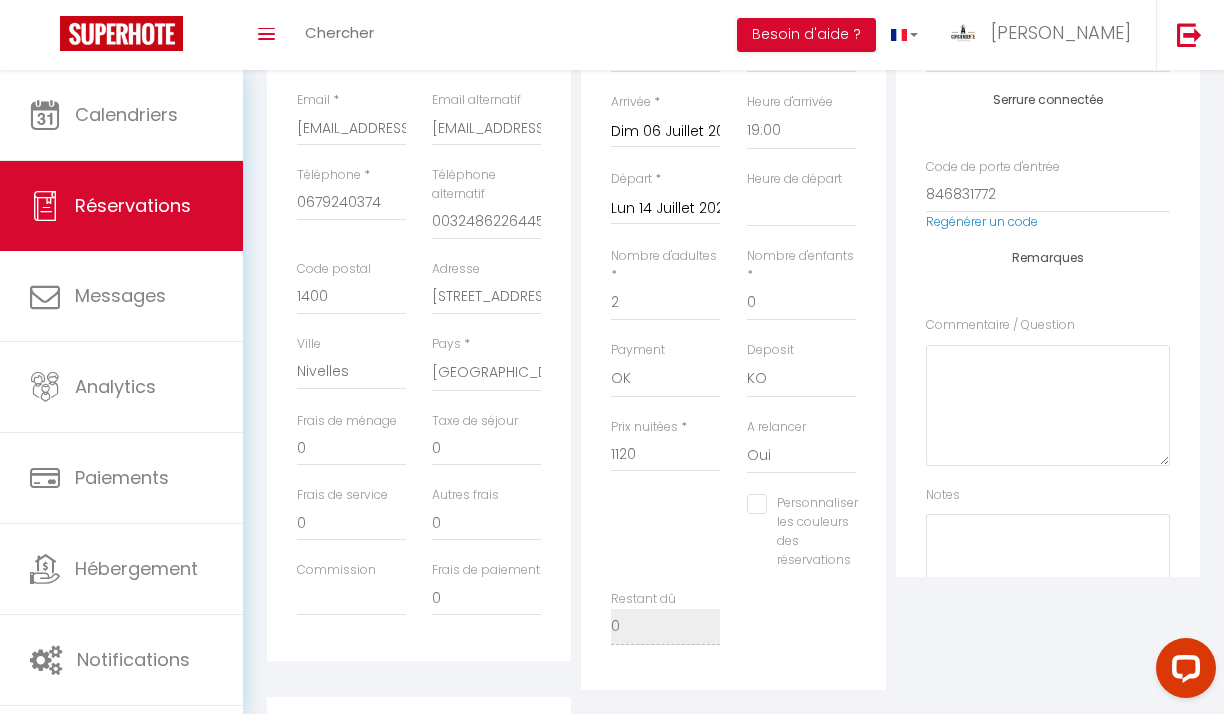 scroll, scrollTop: 411, scrollLeft: 0, axis: vertical 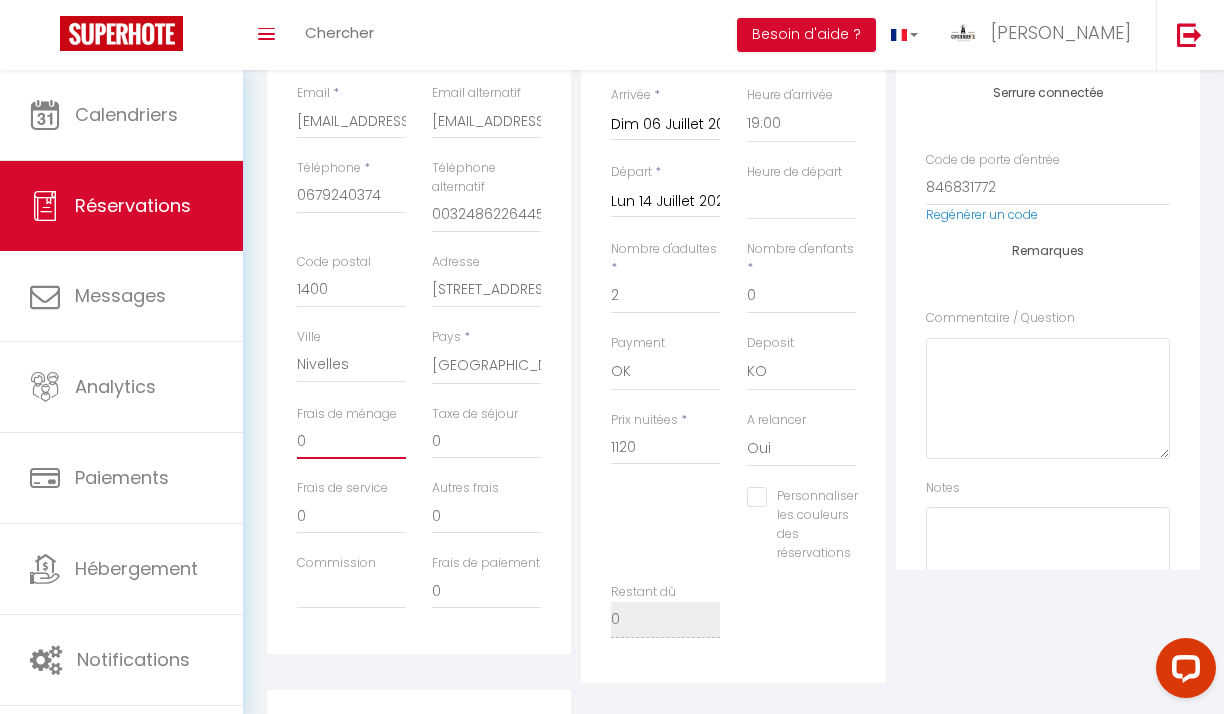 click on "0" at bounding box center [351, 441] 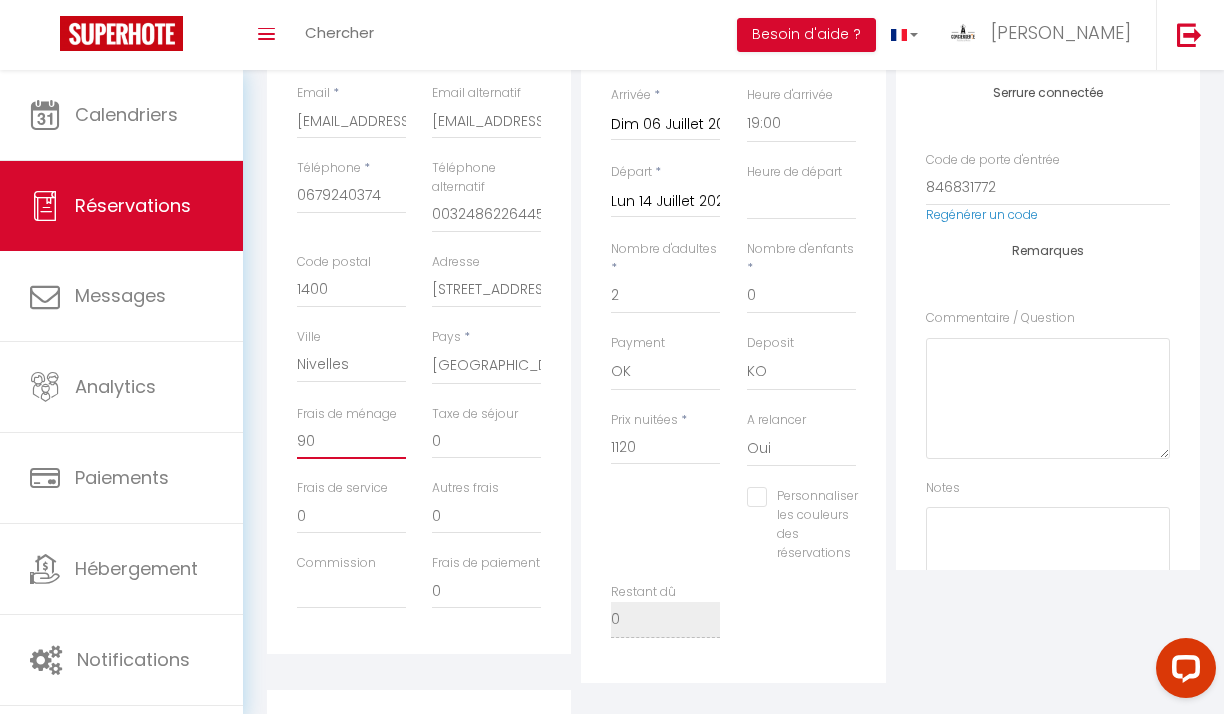 select 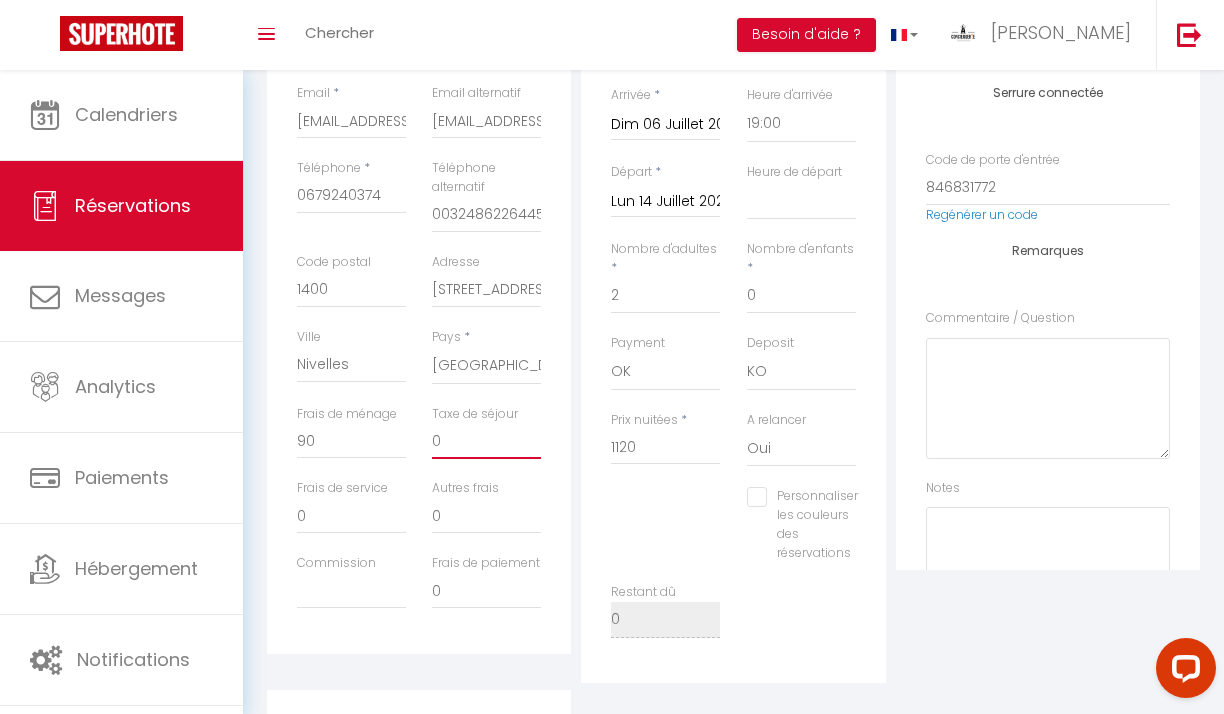 click on "0" at bounding box center [486, 441] 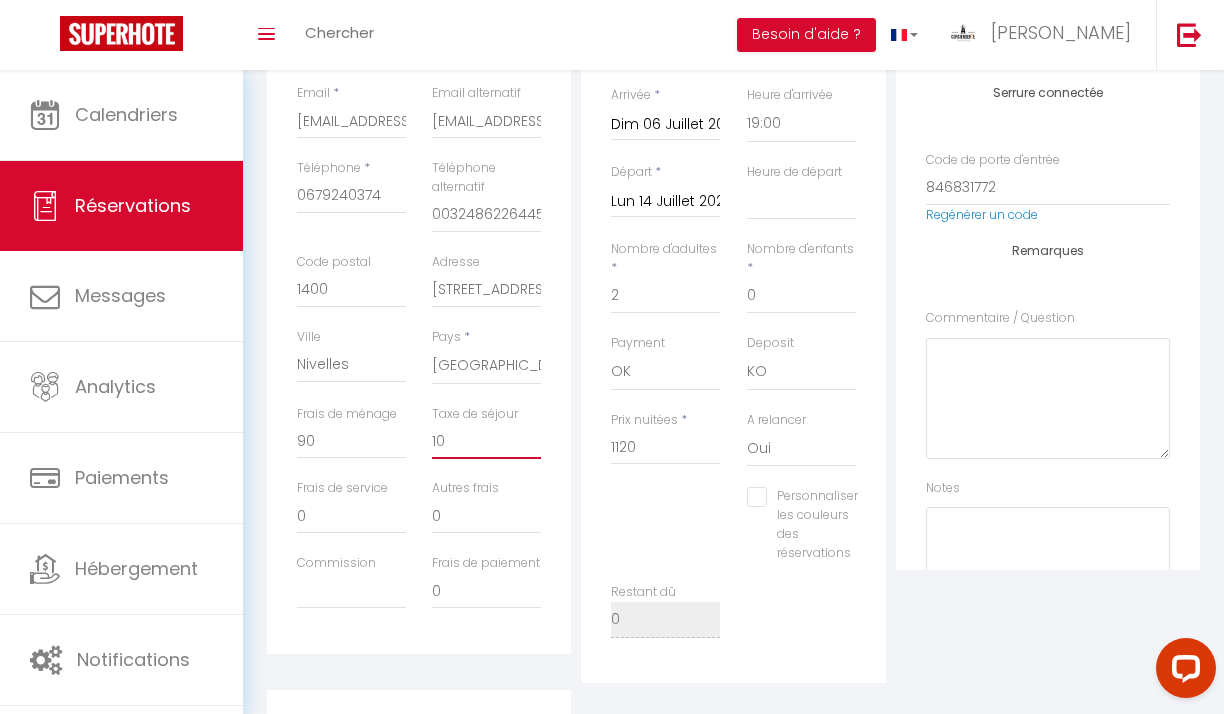 select 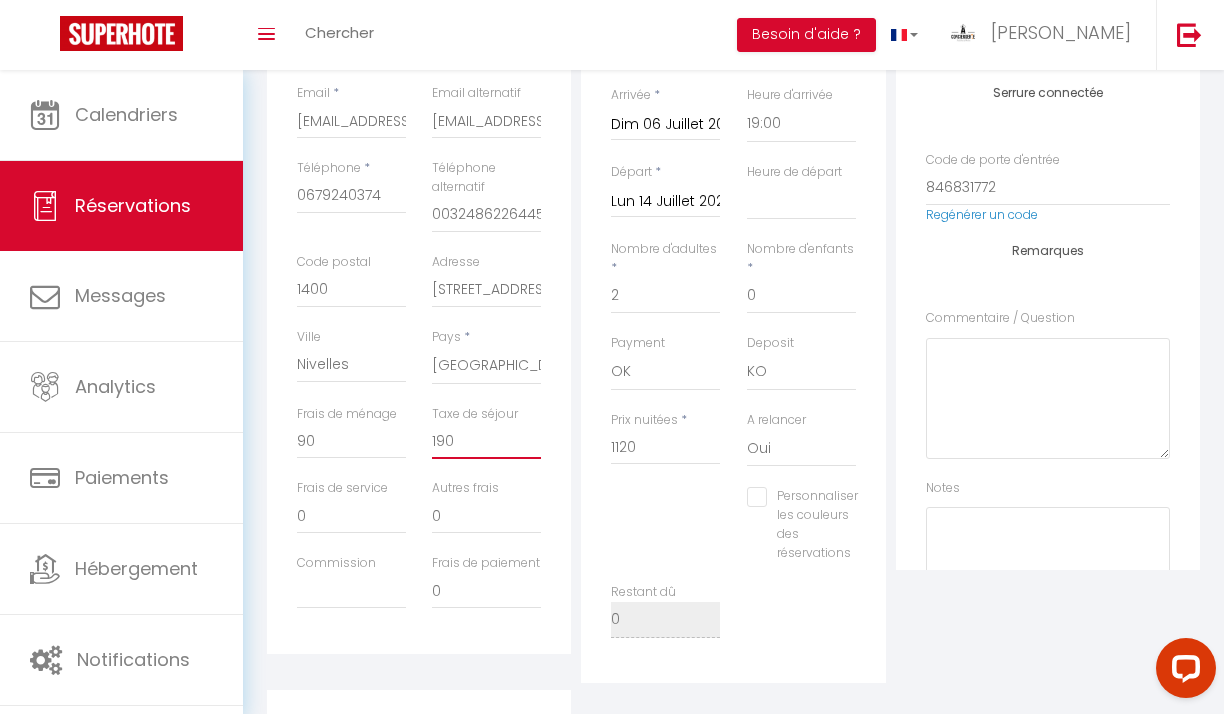 select 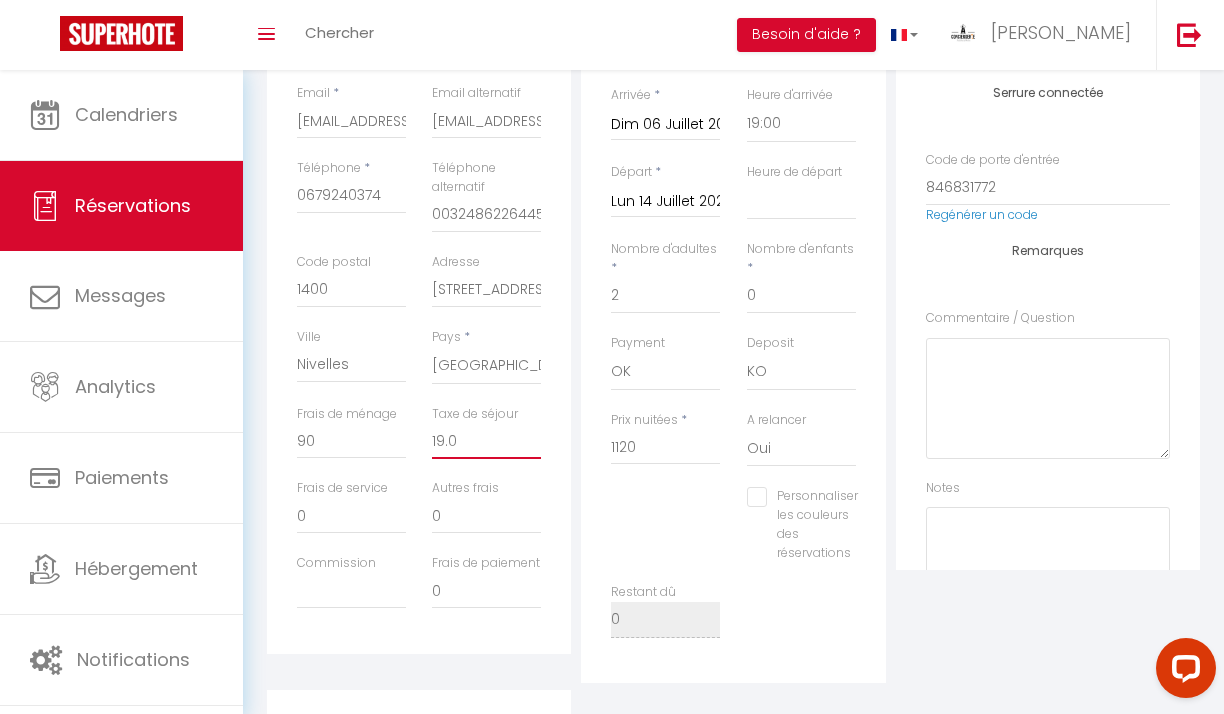 select 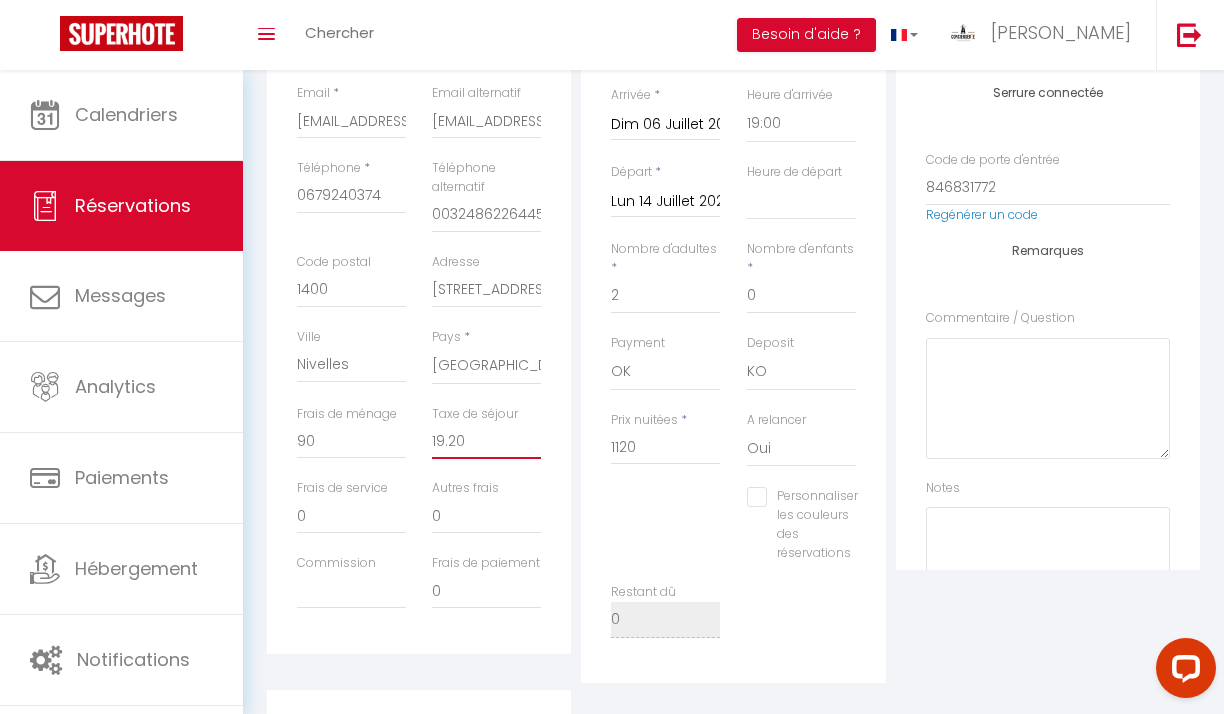 select 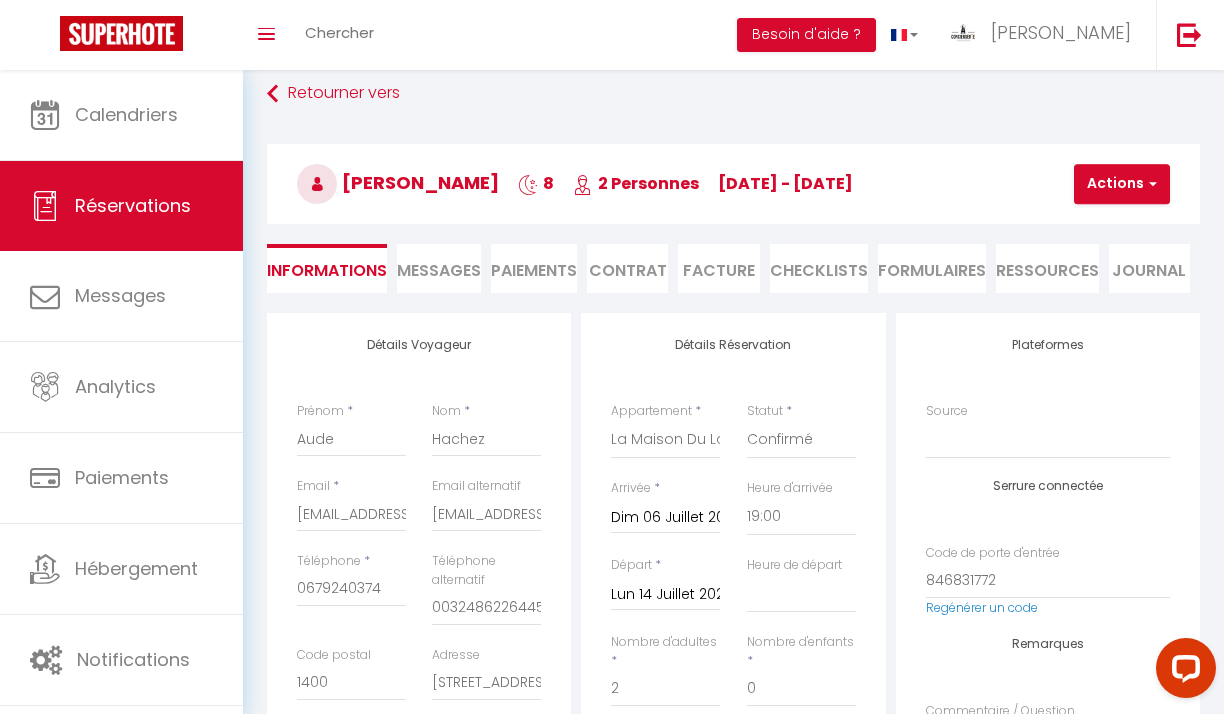 scroll, scrollTop: 10, scrollLeft: 0, axis: vertical 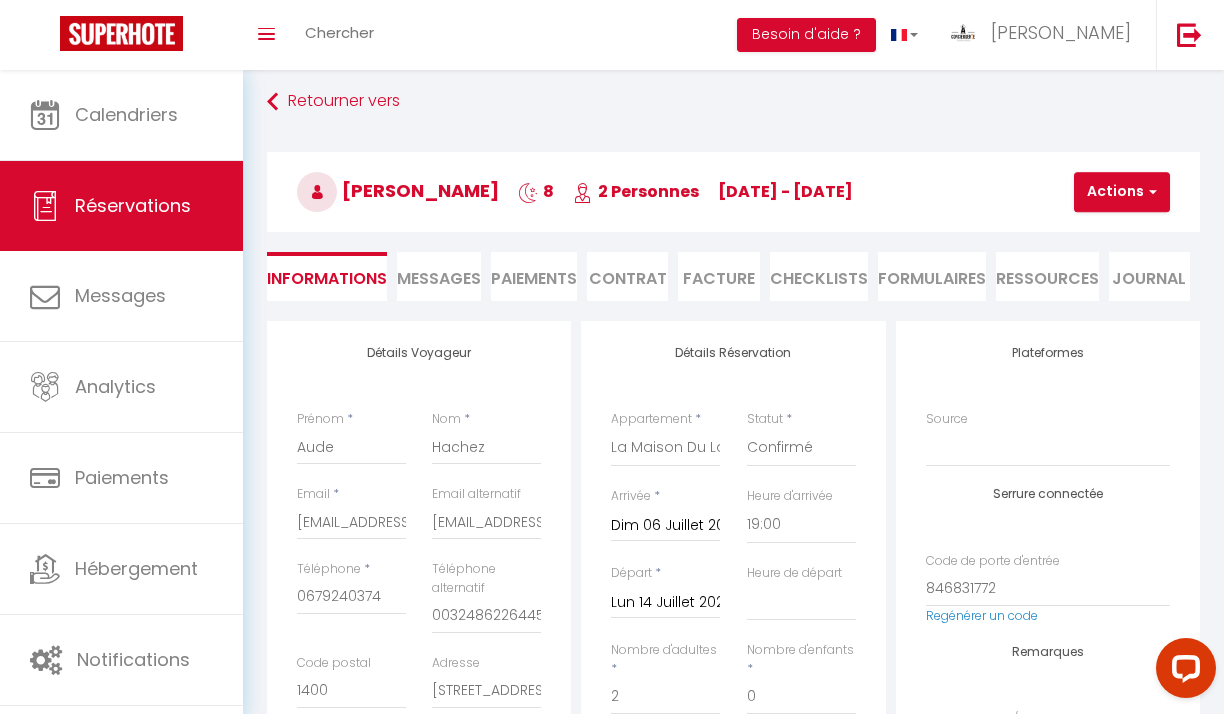 type on "19.20" 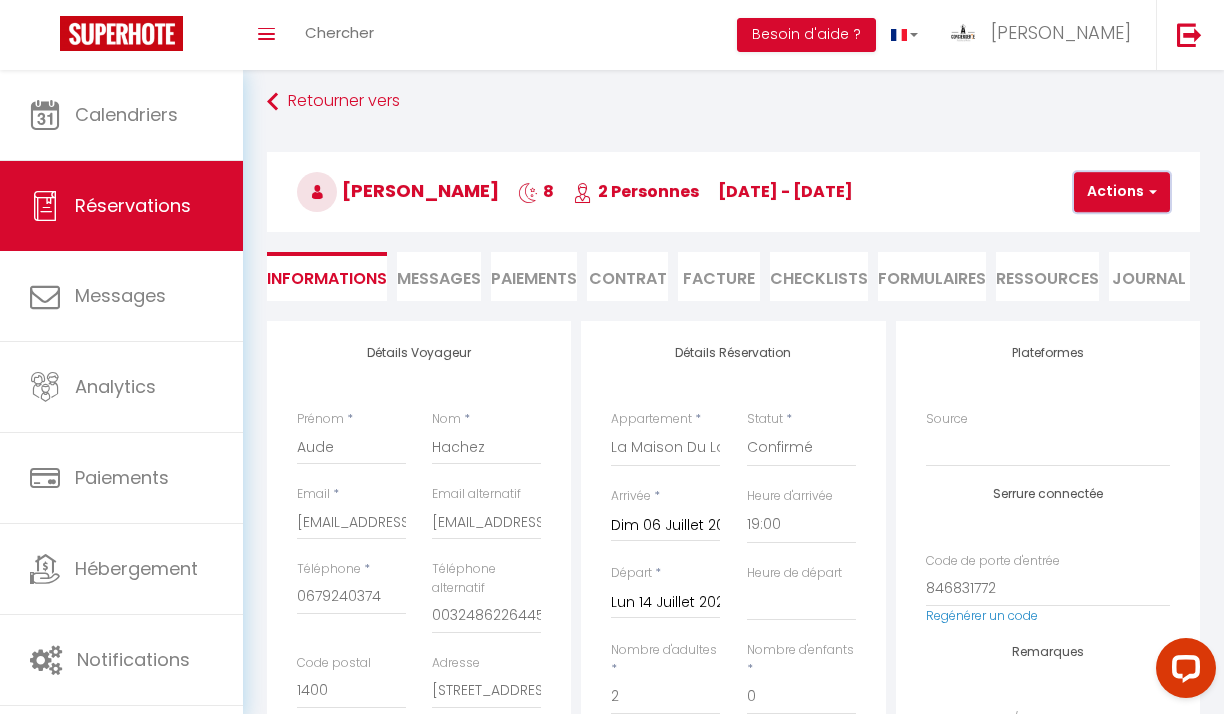 click on "Actions" at bounding box center (1122, 192) 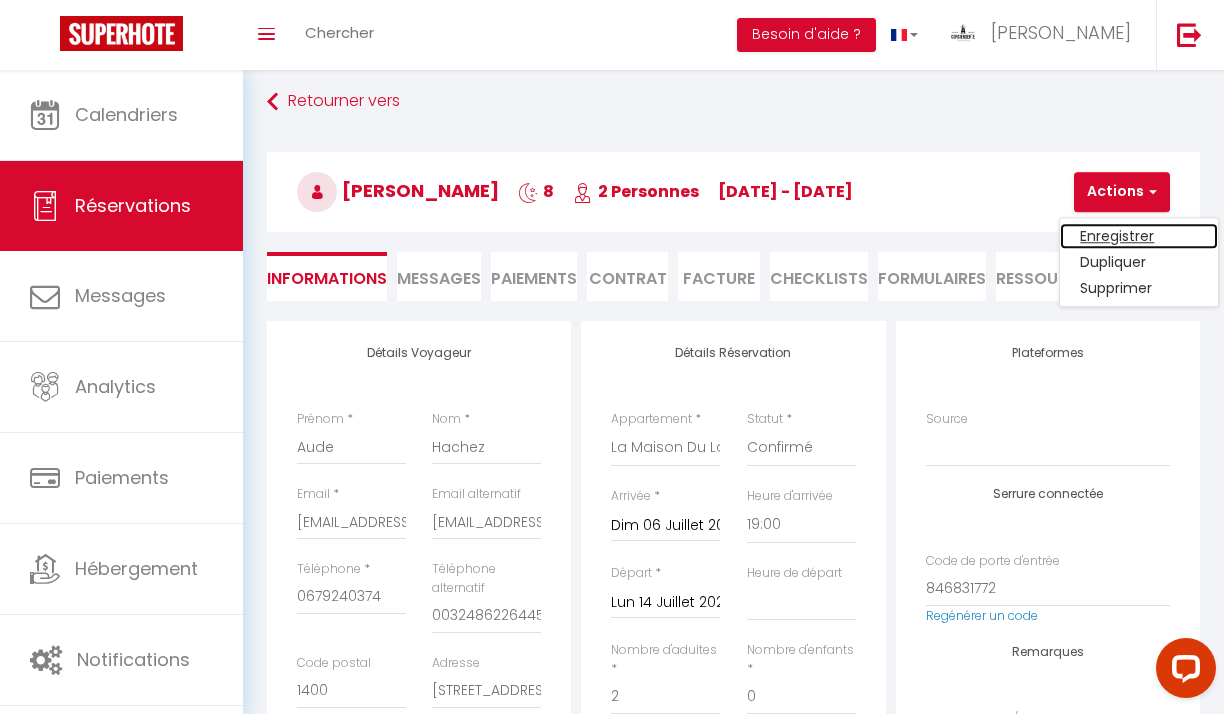 click on "Enregistrer" at bounding box center (1139, 236) 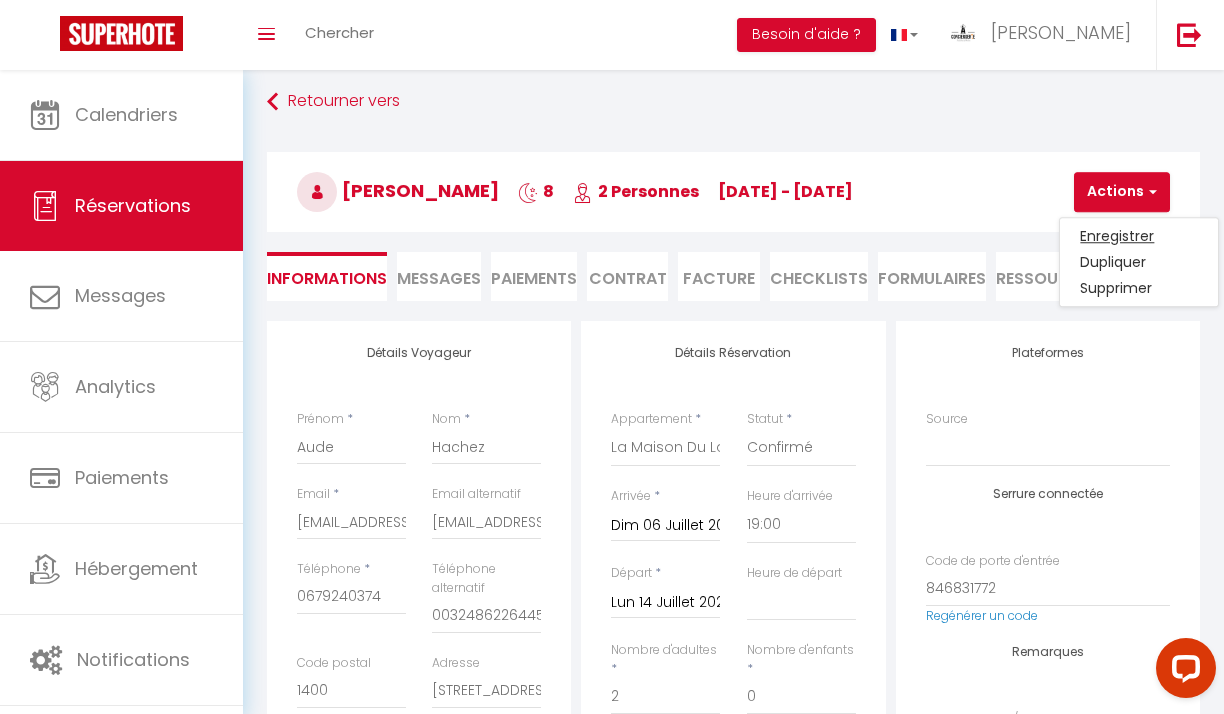 select on "not_cancelled" 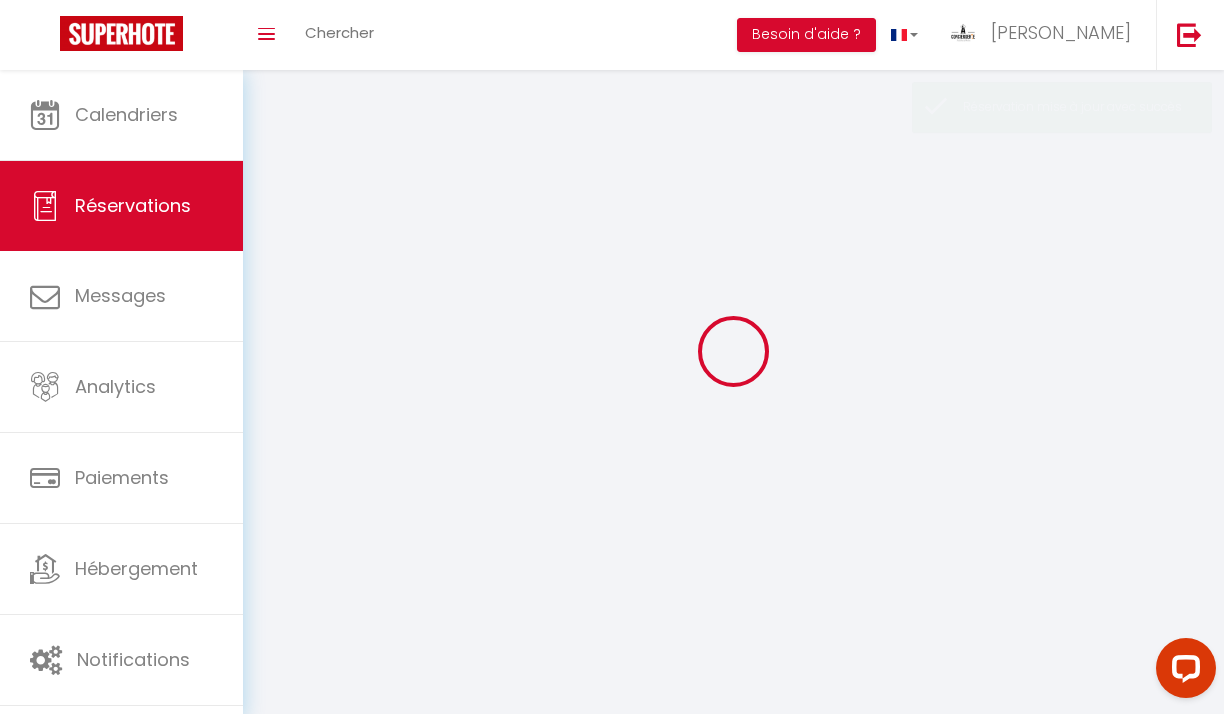 scroll, scrollTop: 0, scrollLeft: 0, axis: both 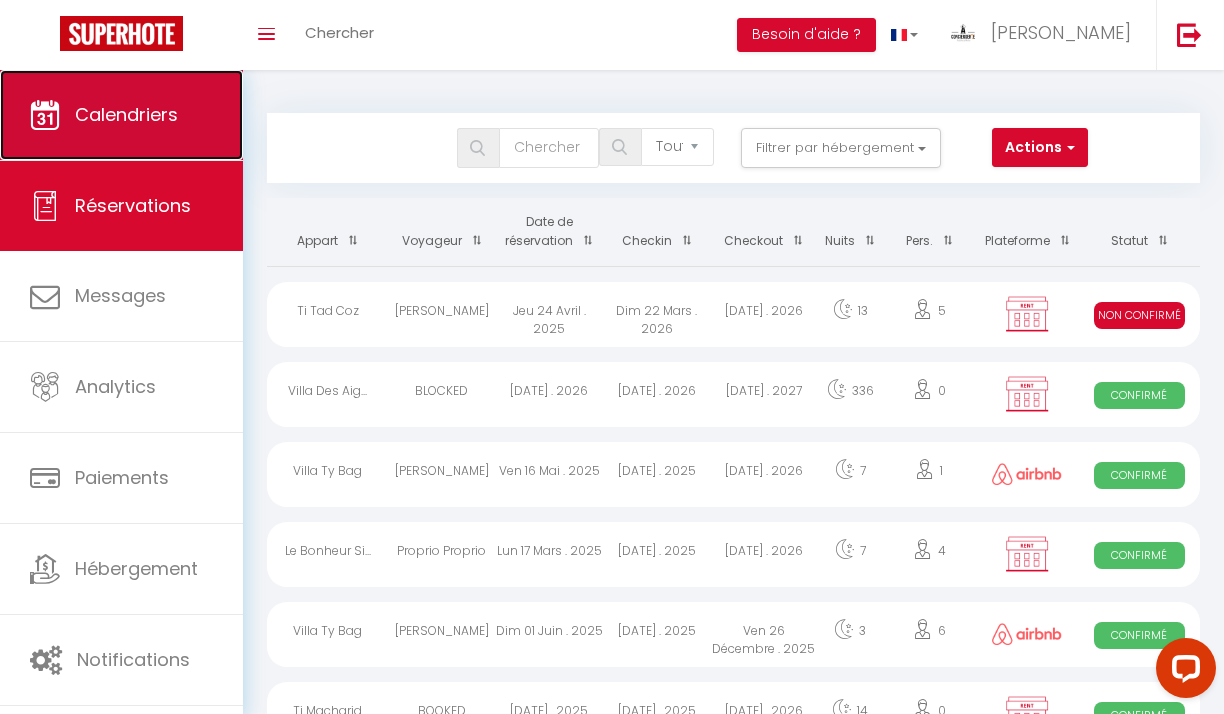 click on "Calendriers" at bounding box center [126, 114] 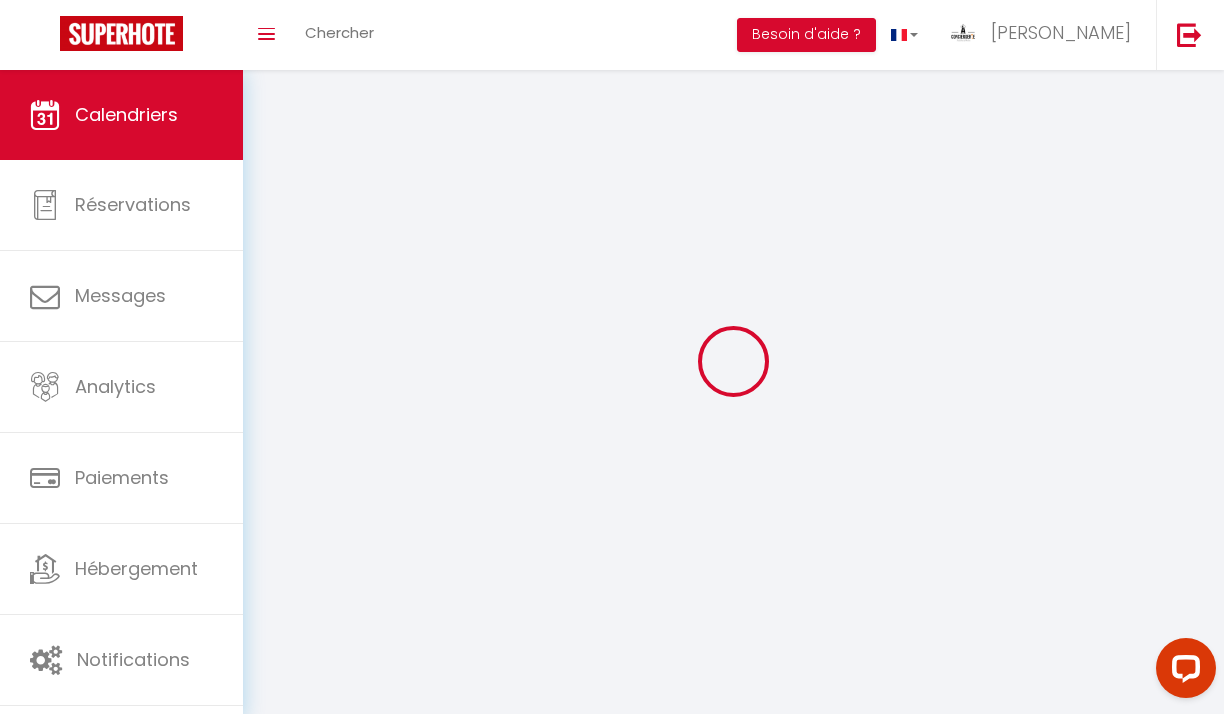 select 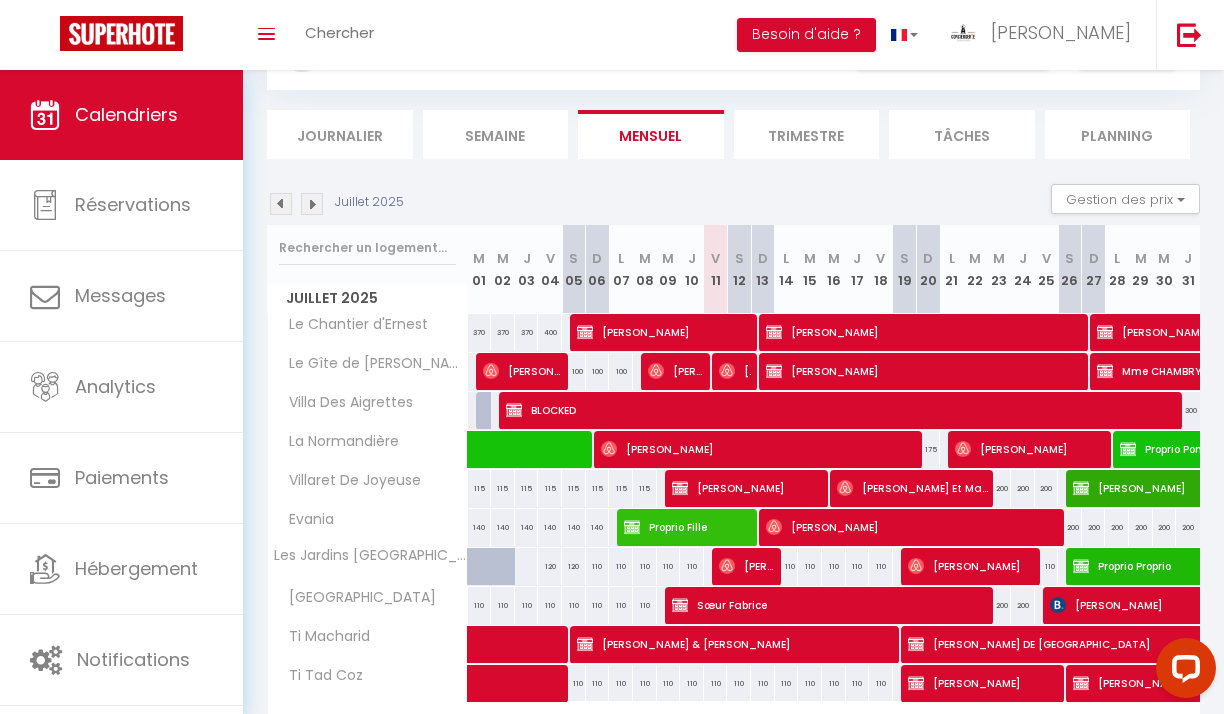 scroll, scrollTop: 219, scrollLeft: 0, axis: vertical 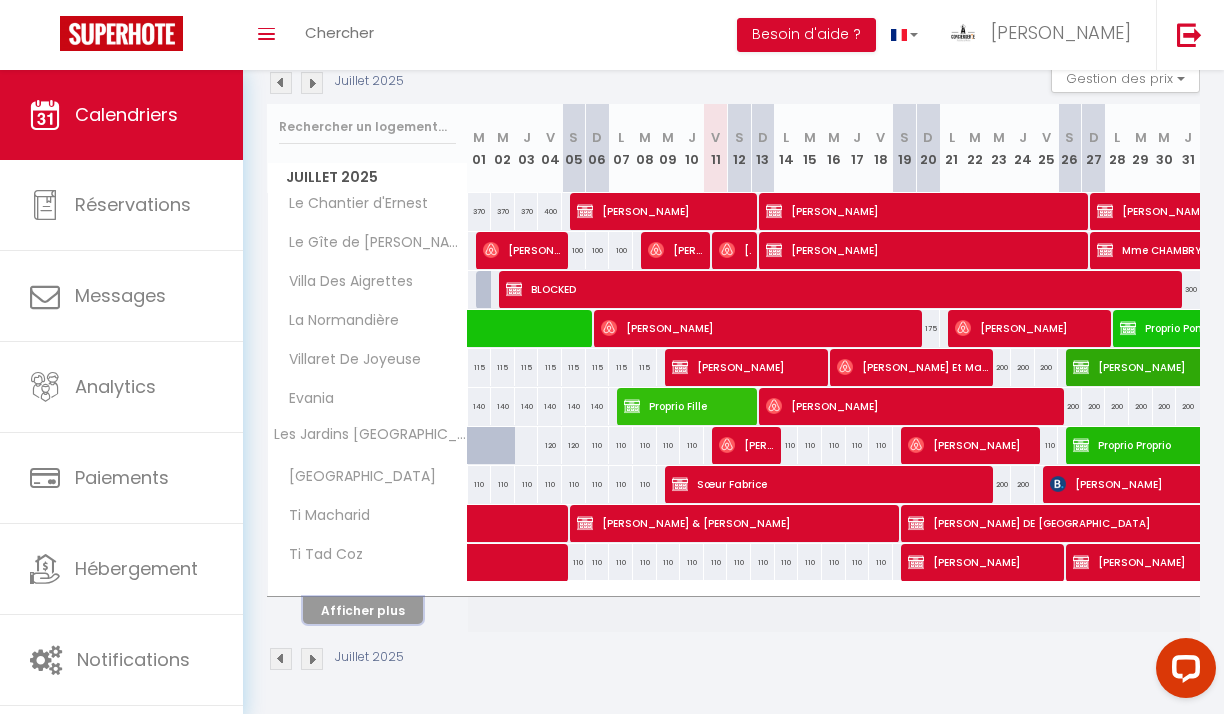 click on "Afficher plus" at bounding box center (363, 610) 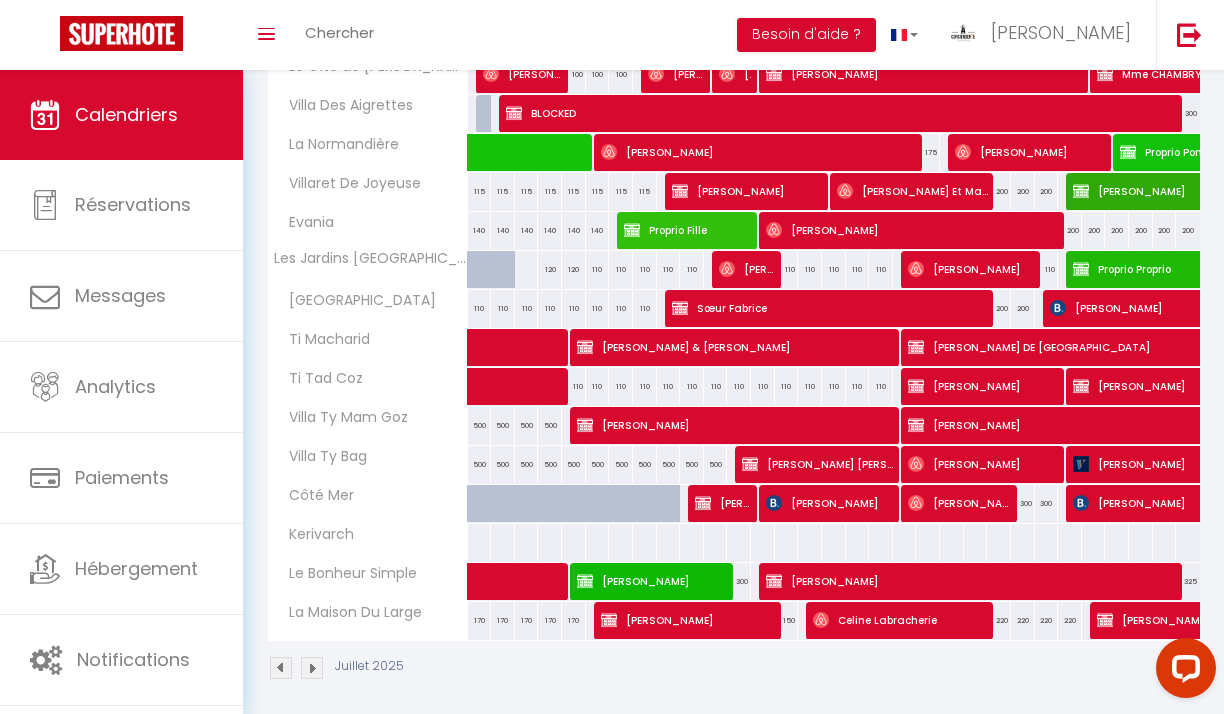 scroll, scrollTop: 404, scrollLeft: 0, axis: vertical 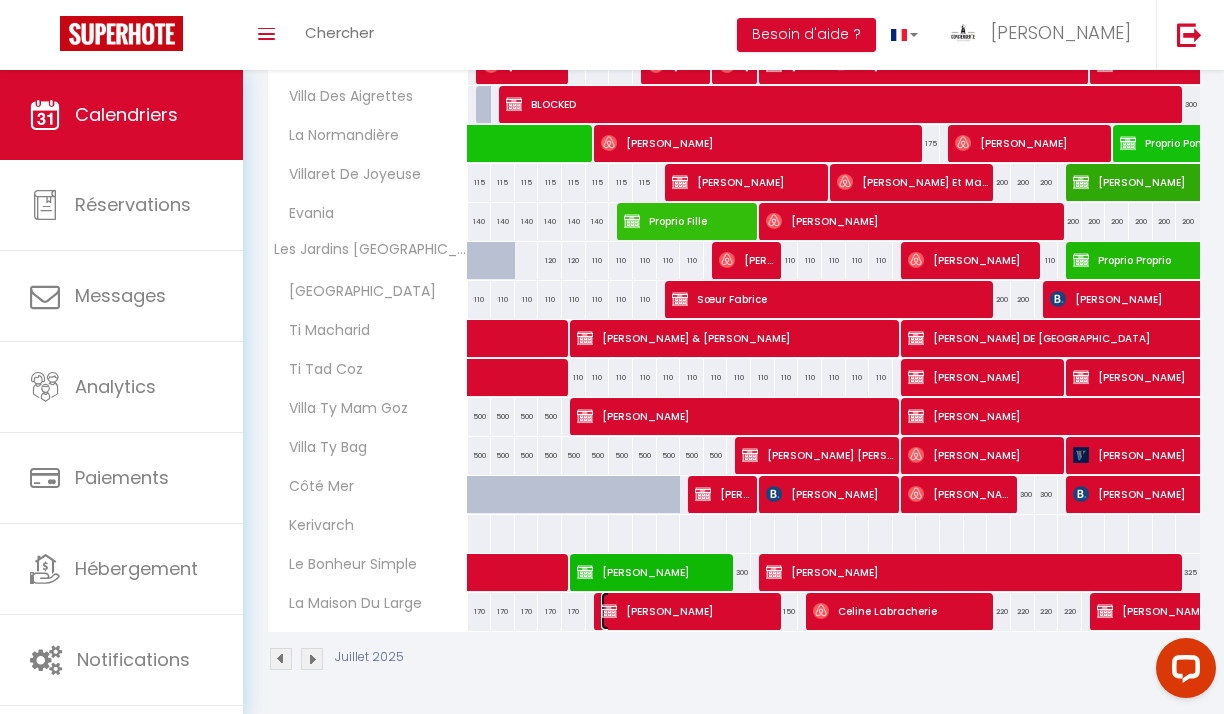 click on "Aude Hachez" at bounding box center (689, 611) 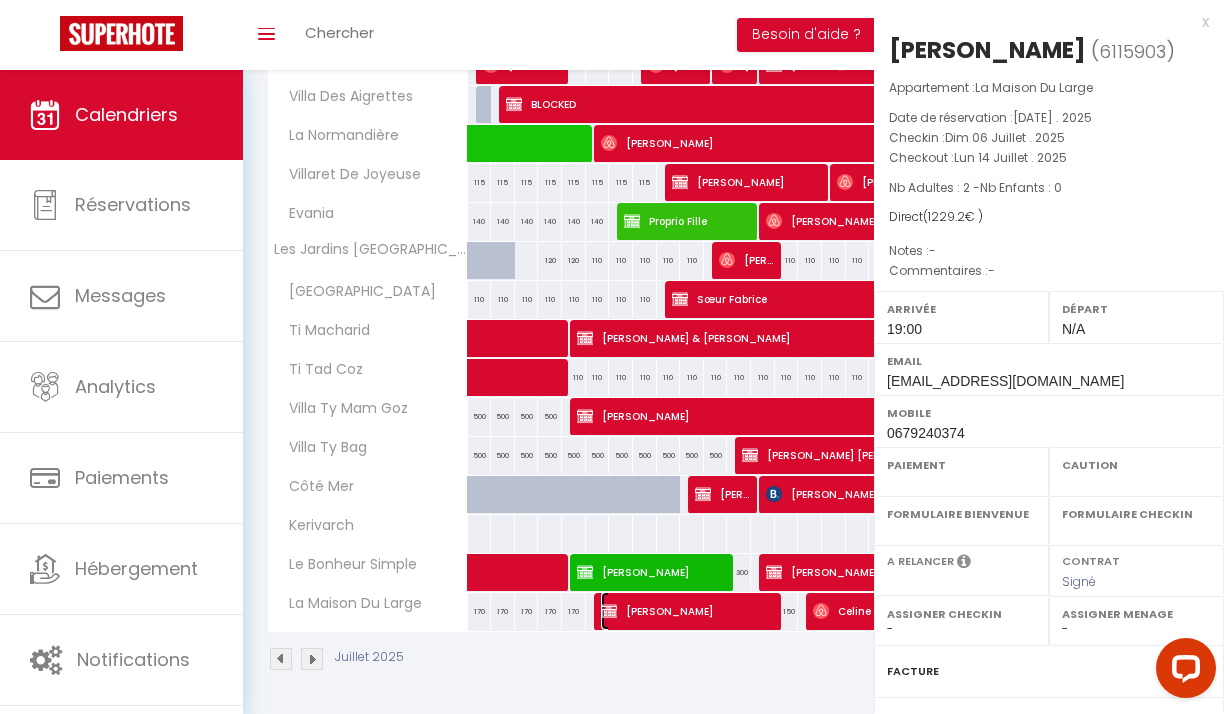 select on "OK" 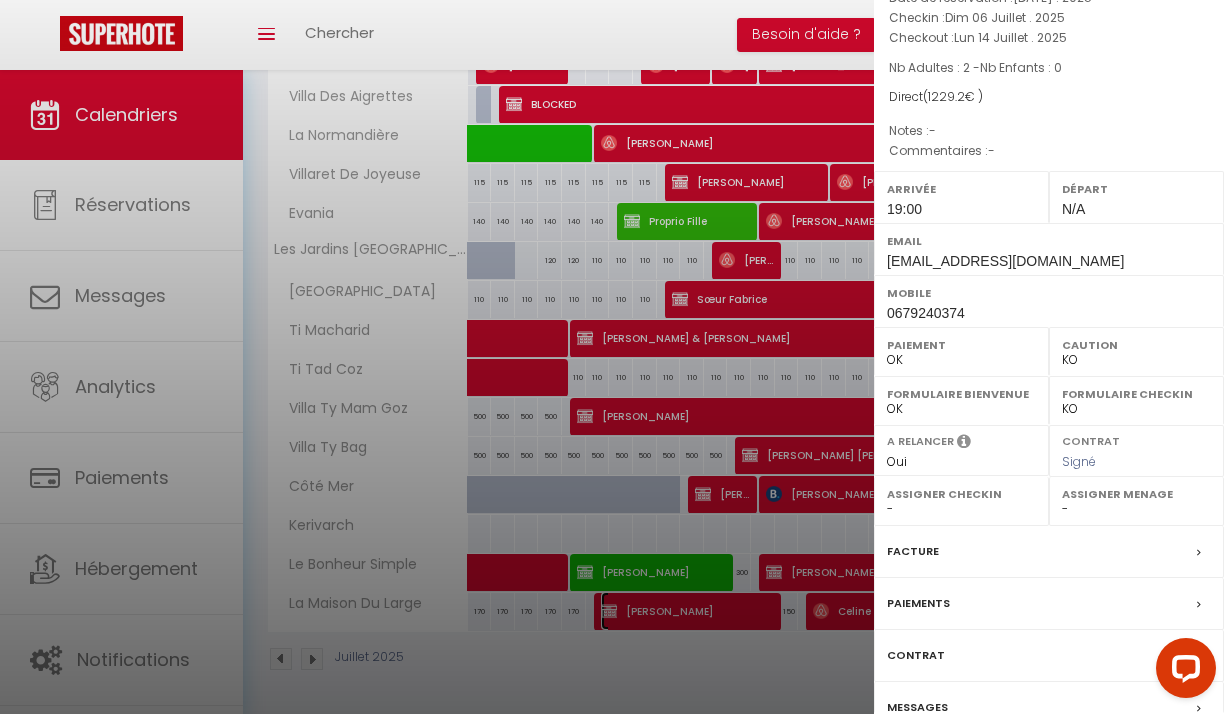 scroll, scrollTop: 218, scrollLeft: 0, axis: vertical 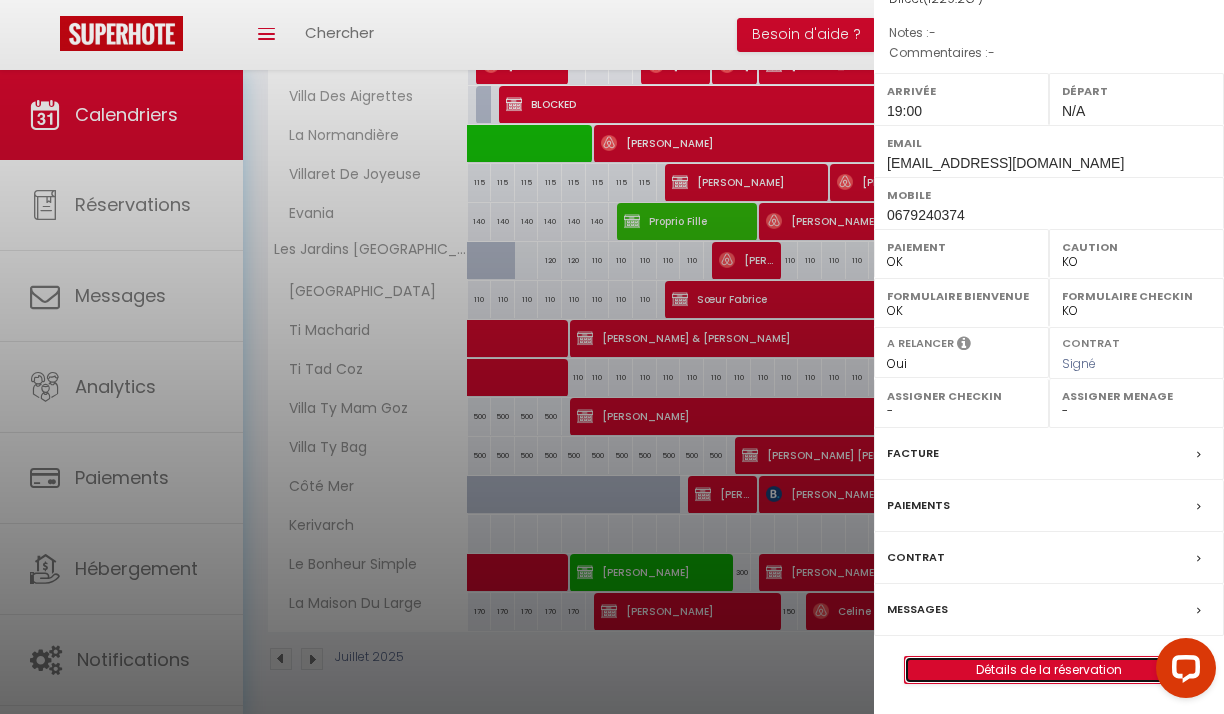 click on "Détails de la réservation" at bounding box center [1049, 670] 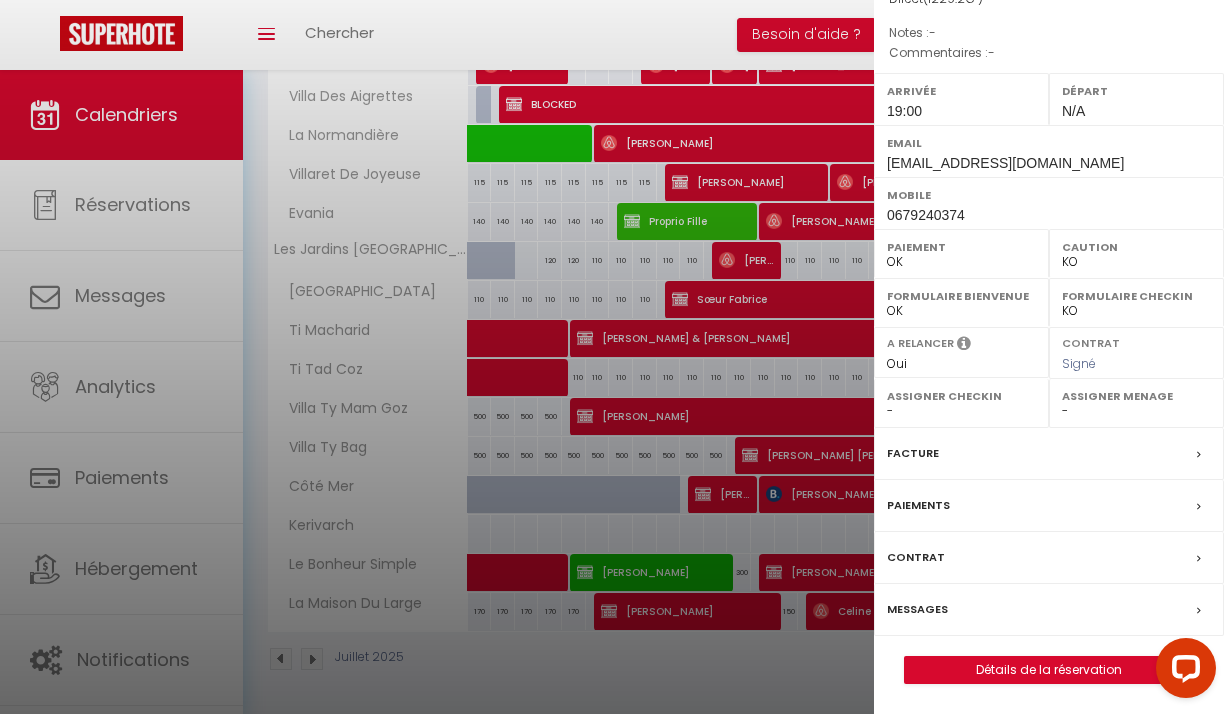 scroll, scrollTop: 0, scrollLeft: 0, axis: both 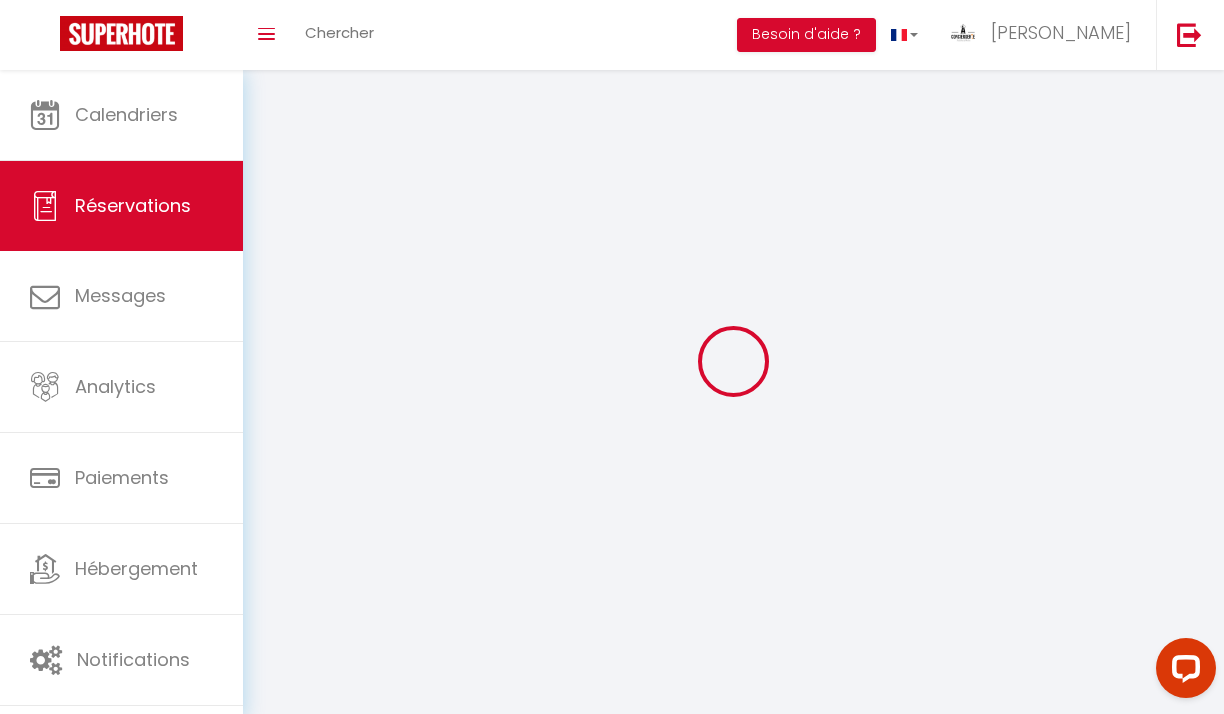 type on "Aude" 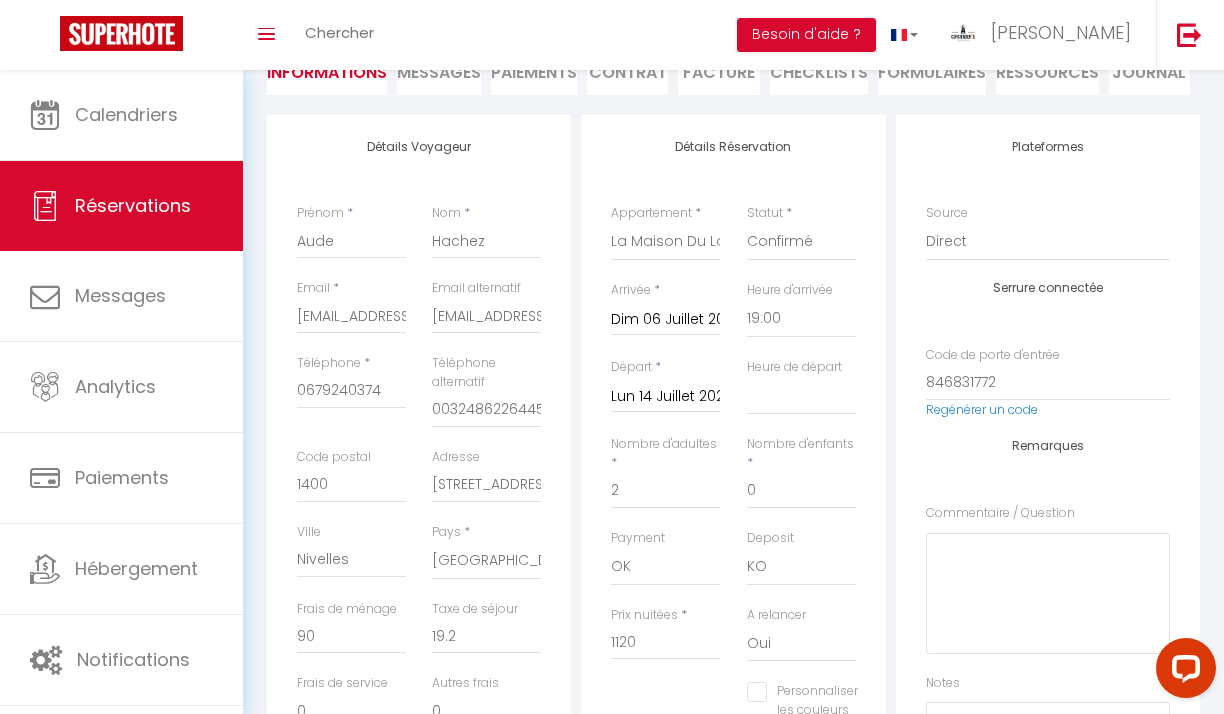 scroll, scrollTop: 0, scrollLeft: 0, axis: both 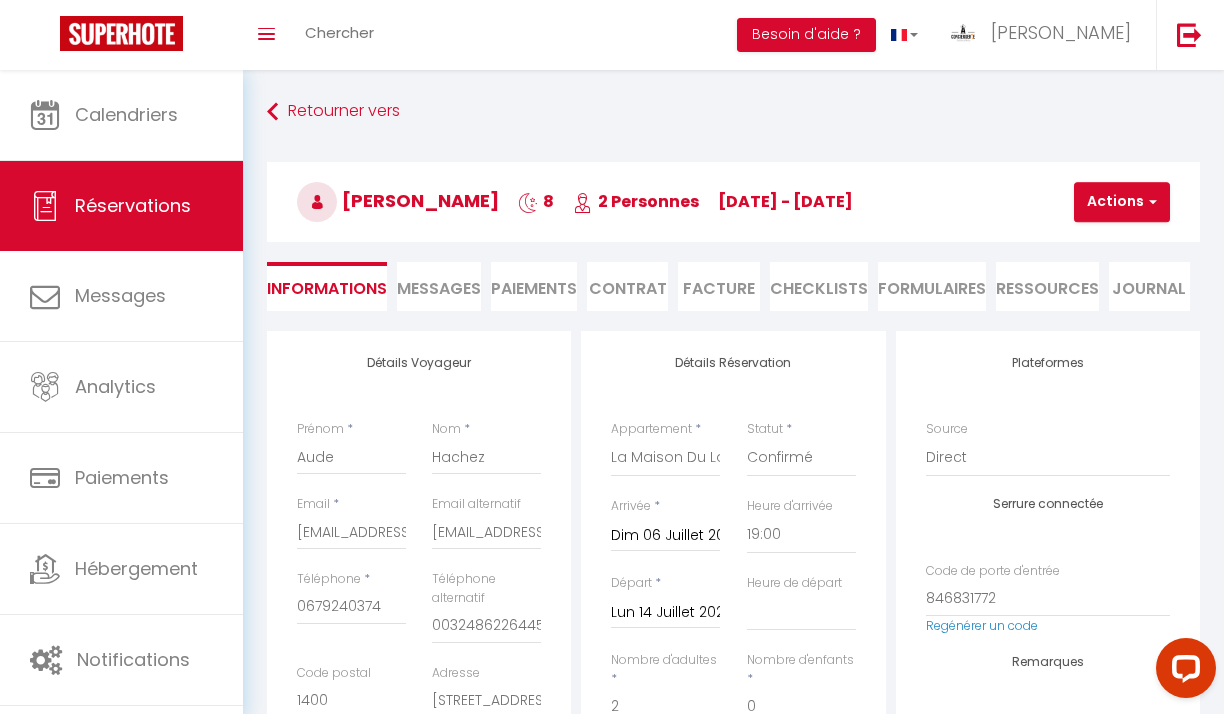 click on "Contrat" at bounding box center (627, 286) 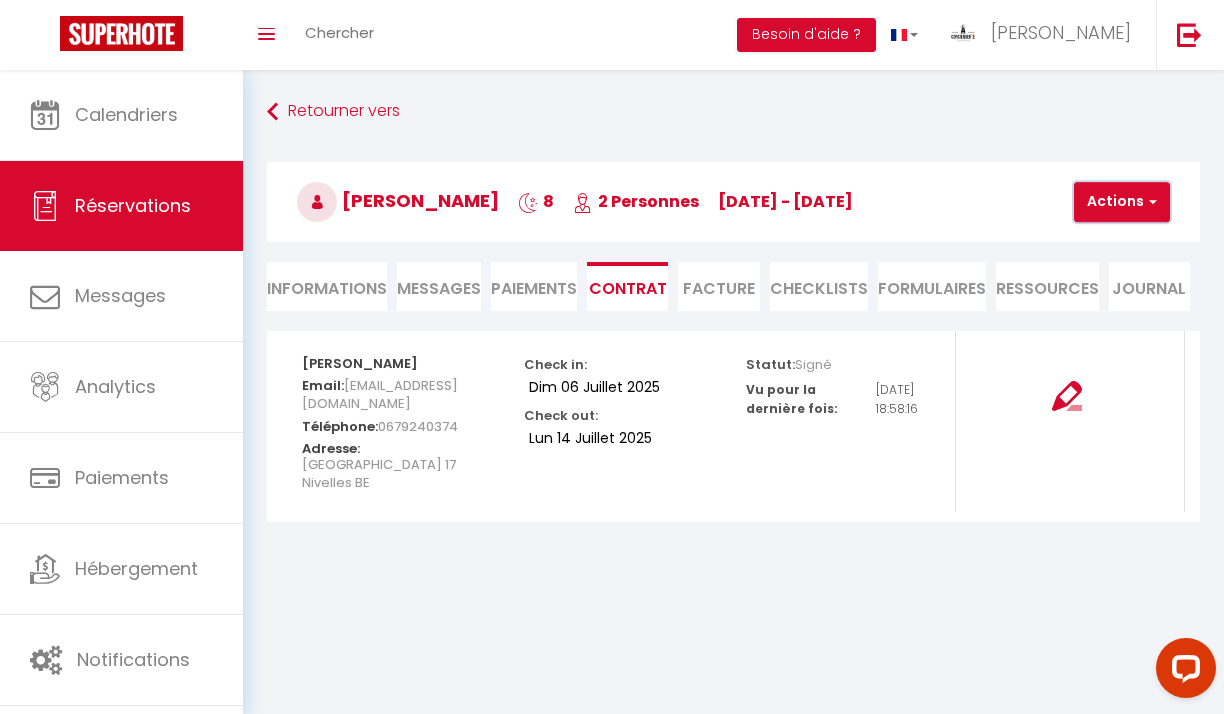 click on "Actions" at bounding box center (1122, 202) 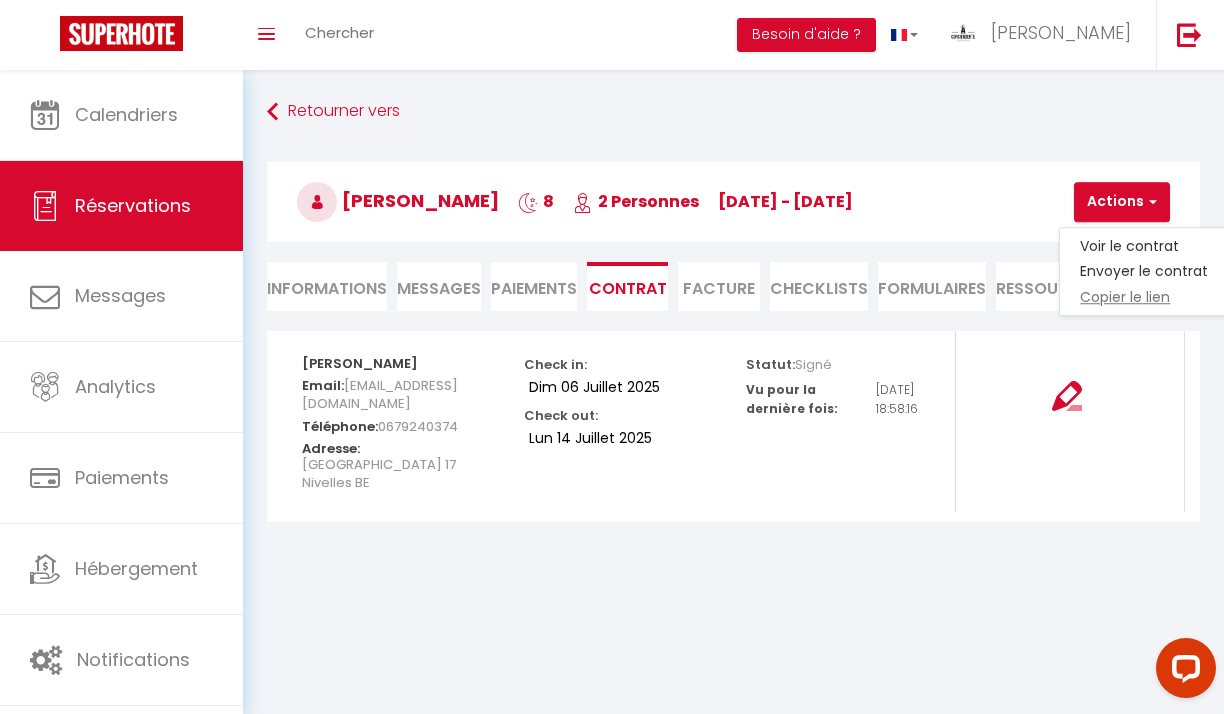 click on "Copier le lien" at bounding box center [1144, 298] 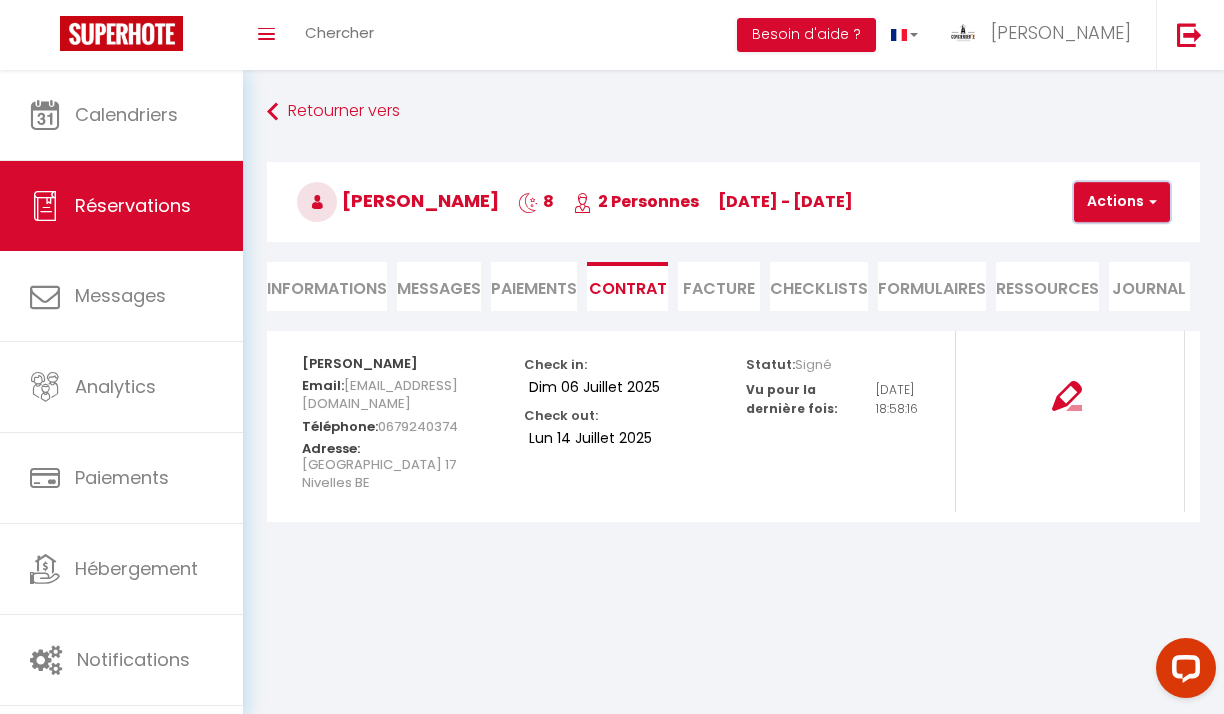 click on "Actions" at bounding box center [1122, 202] 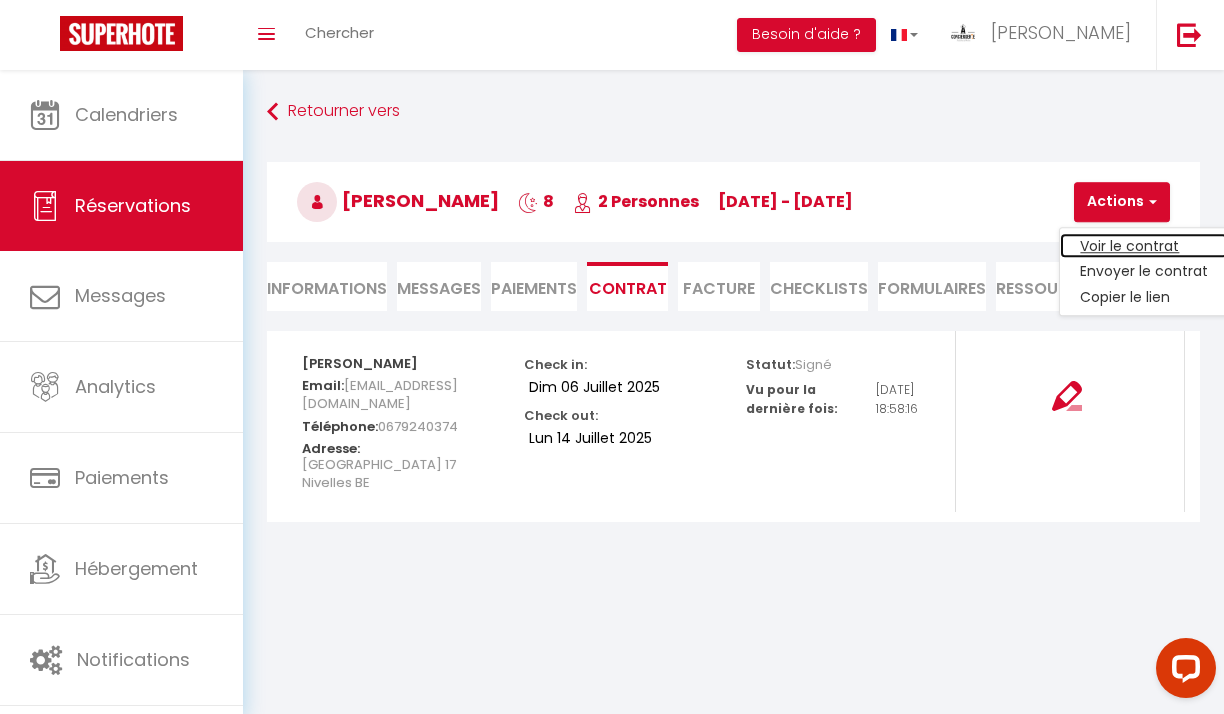 click on "Voir le contrat" at bounding box center [1144, 246] 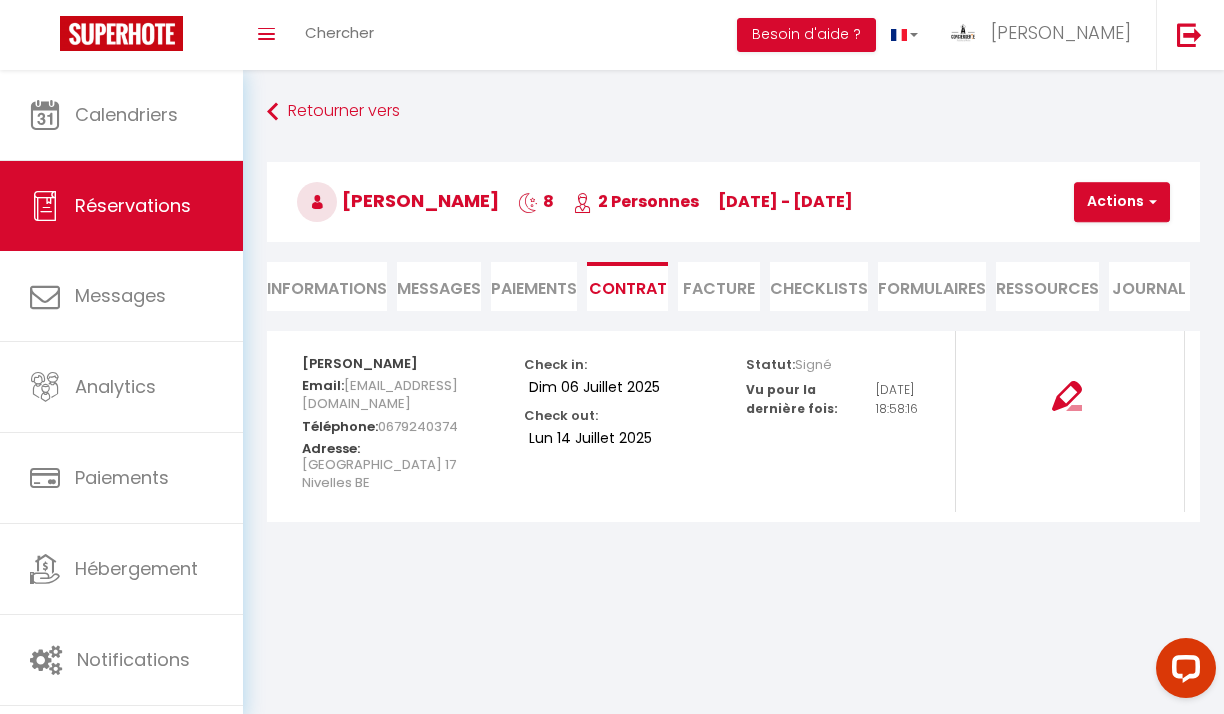 click on "Informations" at bounding box center [327, 286] 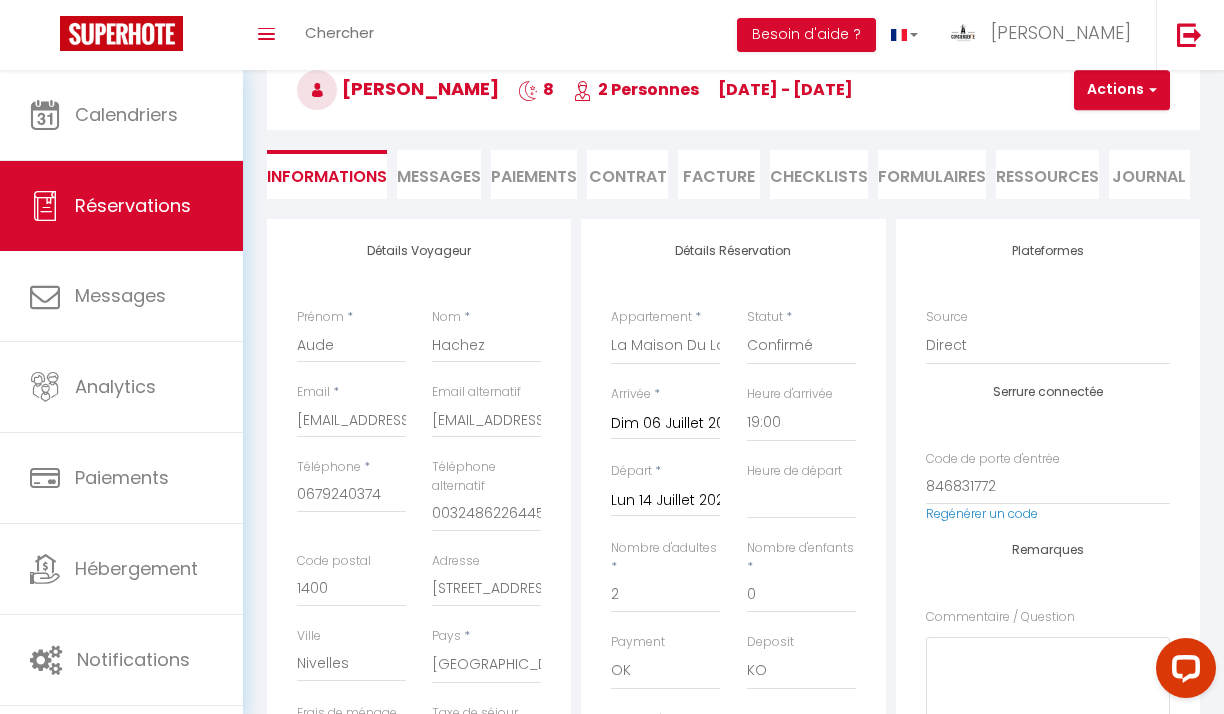 scroll, scrollTop: 0, scrollLeft: 0, axis: both 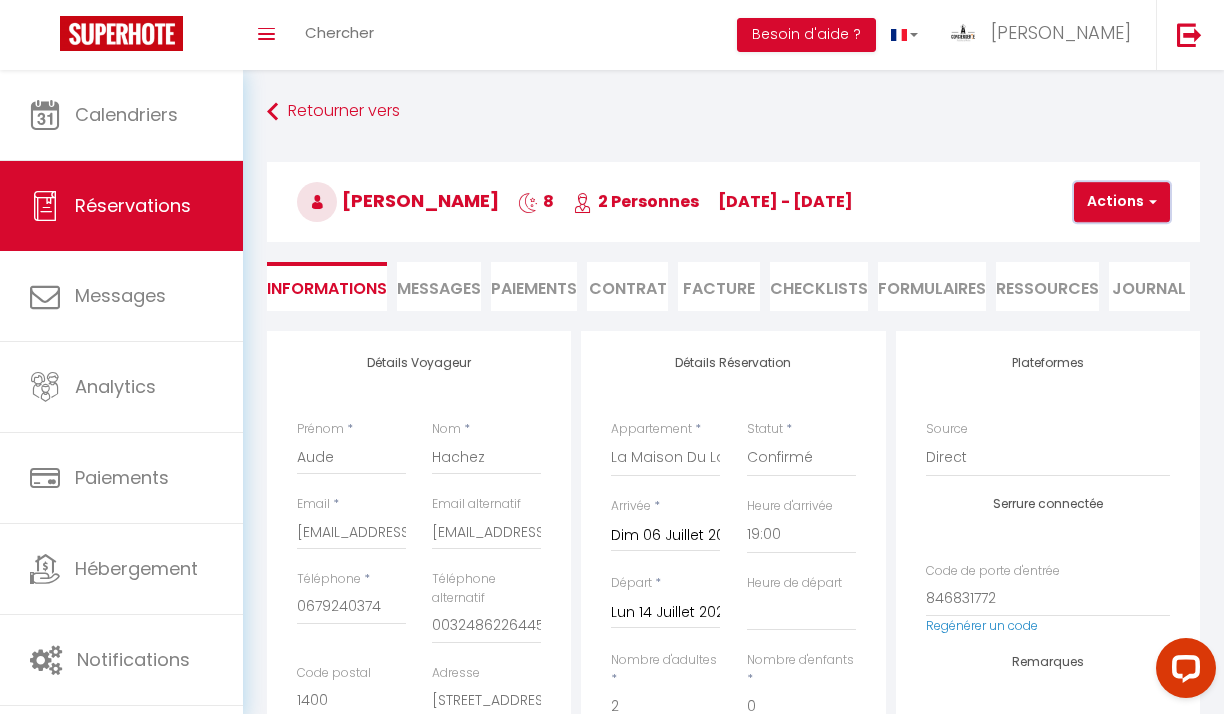 click on "Actions" at bounding box center [1122, 202] 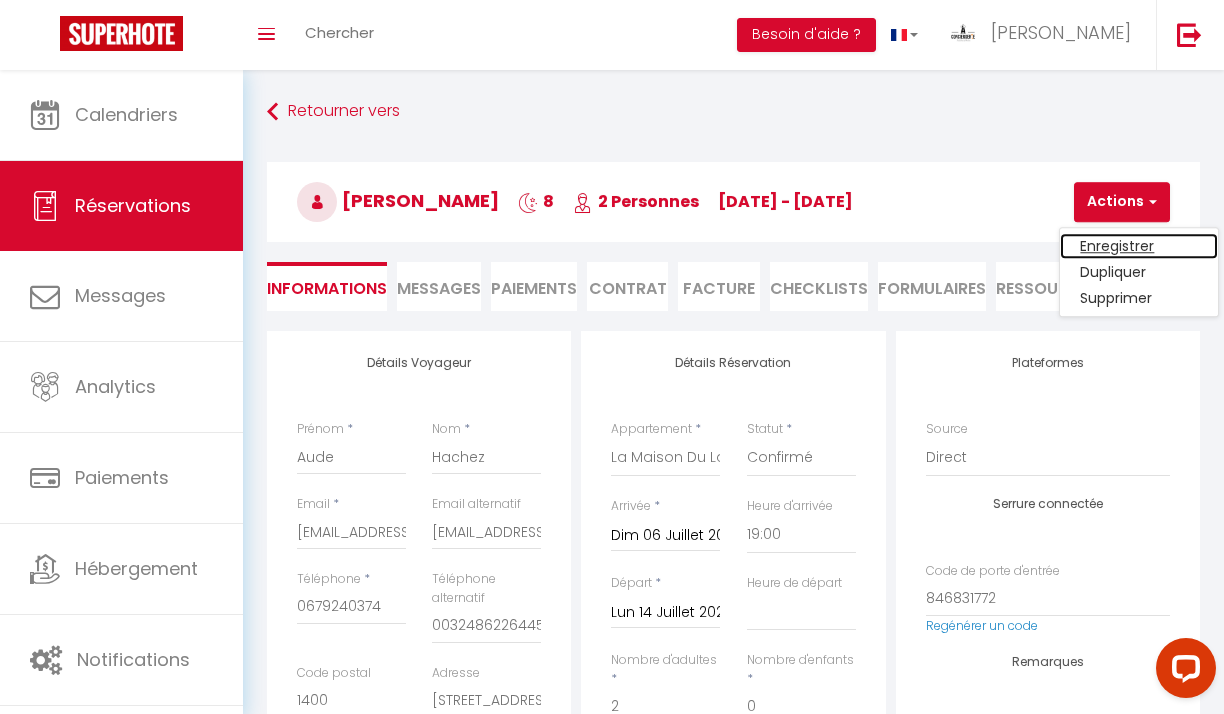 click on "Enregistrer" at bounding box center (1139, 246) 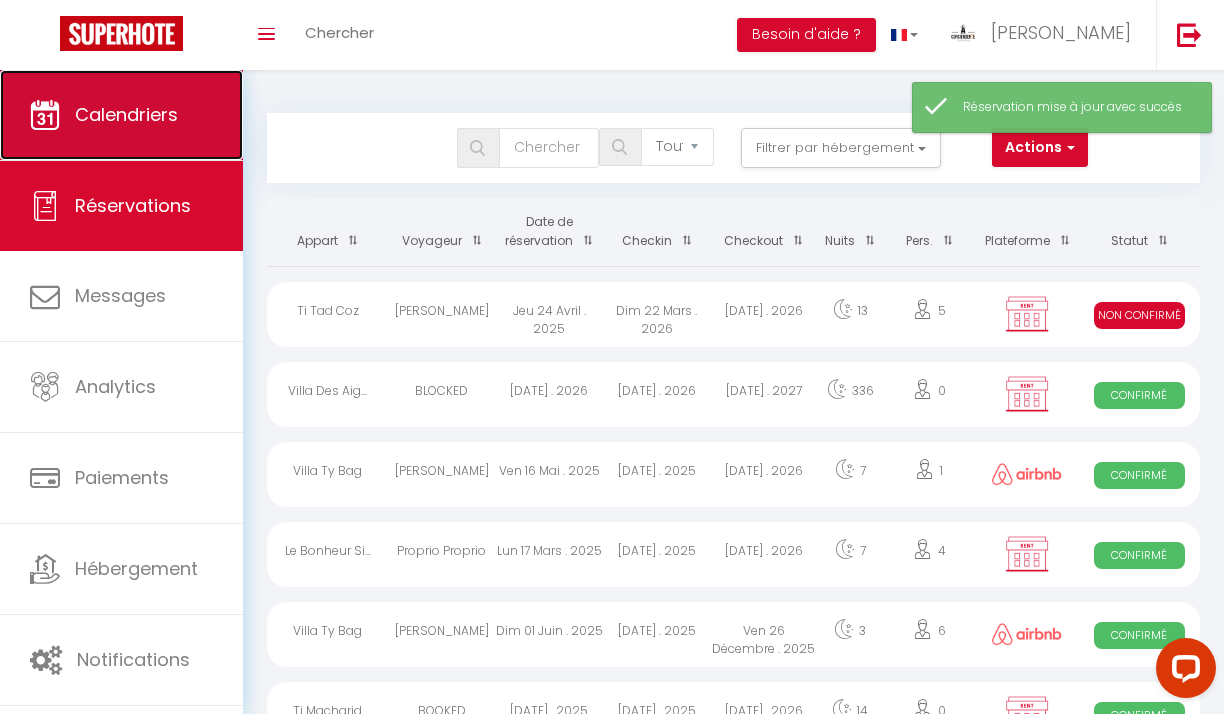click on "Calendriers" at bounding box center (121, 115) 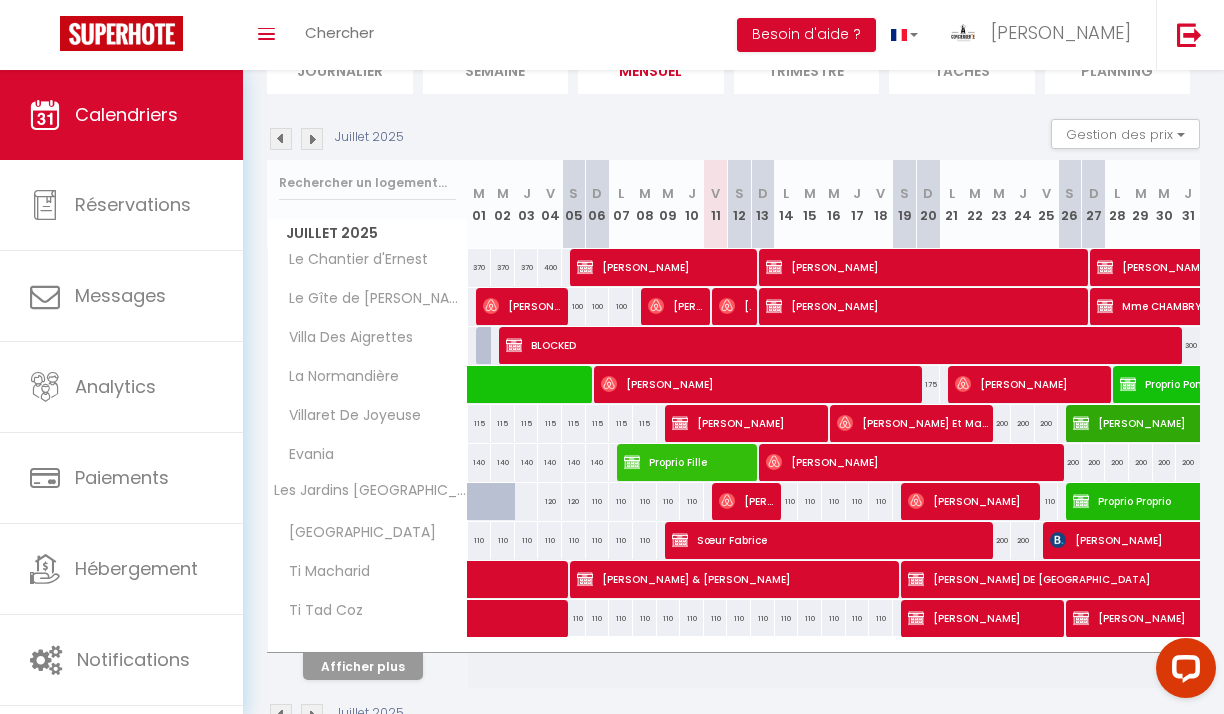 scroll, scrollTop: 185, scrollLeft: 0, axis: vertical 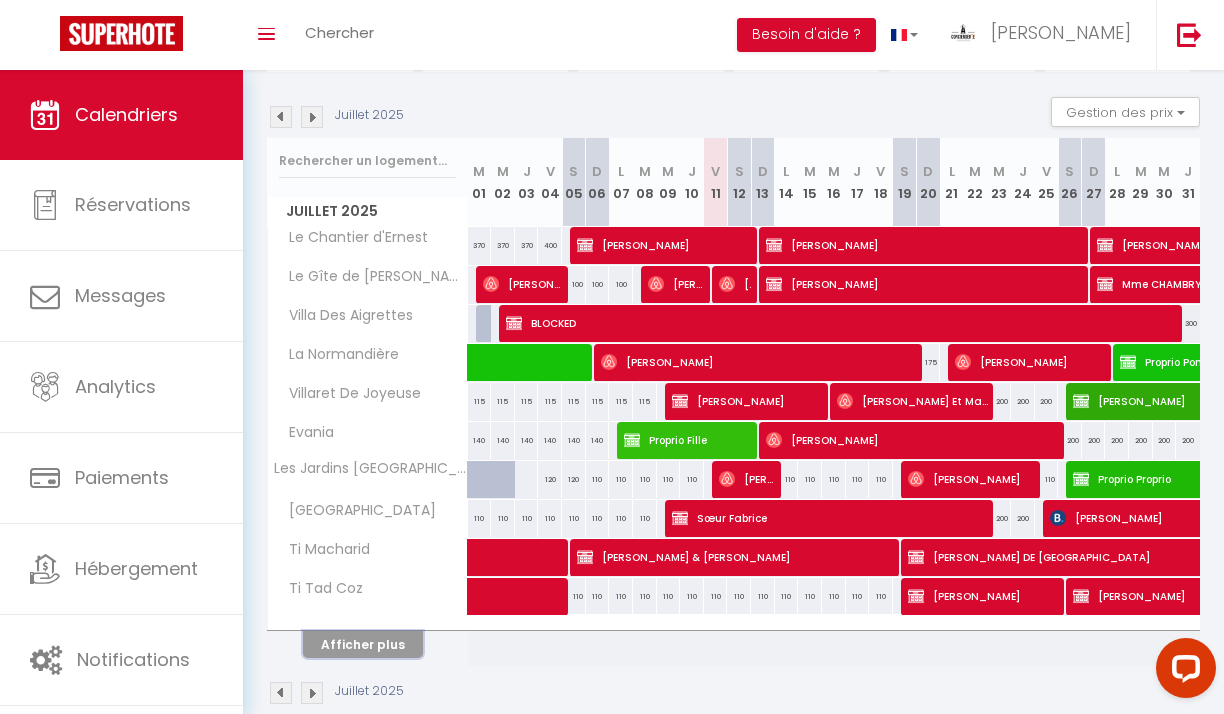 click on "Afficher plus" at bounding box center [363, 644] 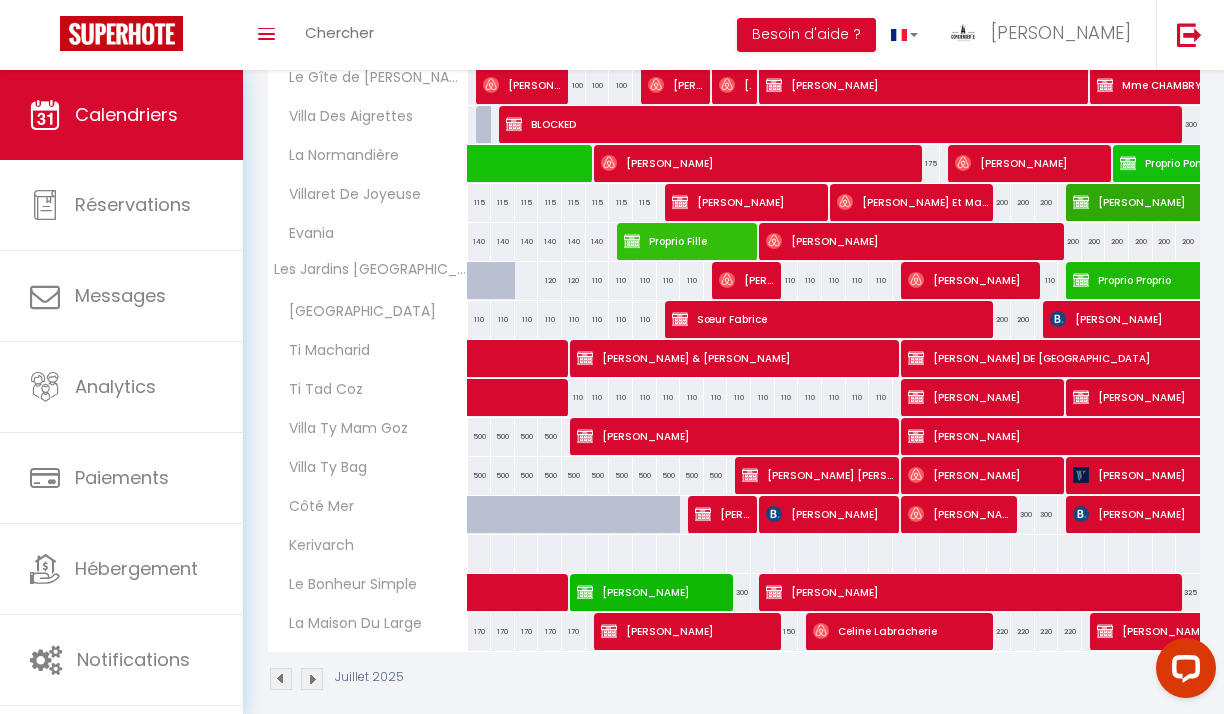 scroll, scrollTop: 404, scrollLeft: 0, axis: vertical 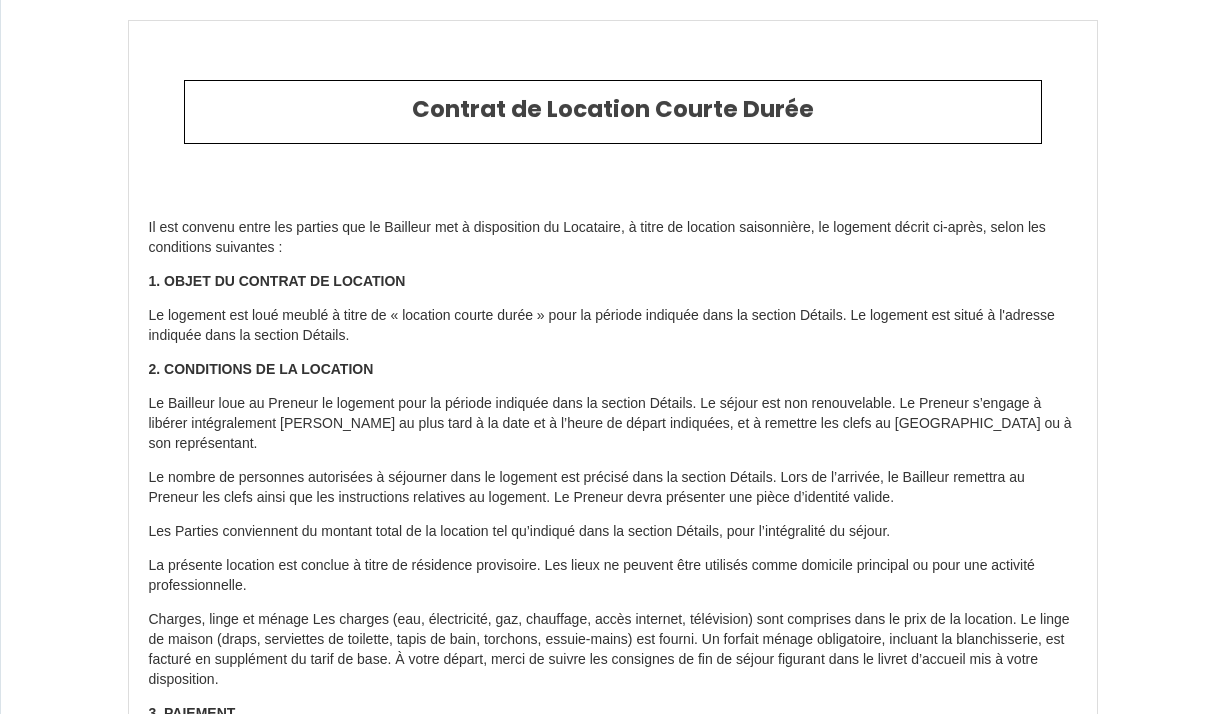 select on "GB" 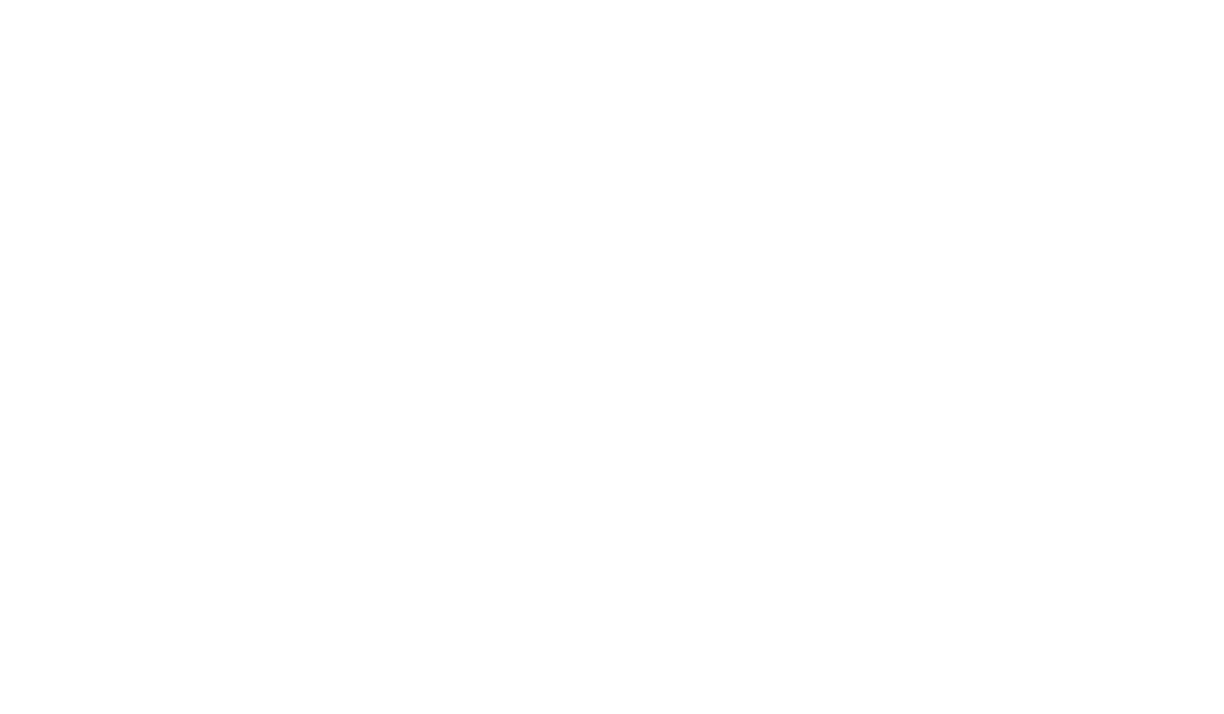 scroll, scrollTop: 0, scrollLeft: 0, axis: both 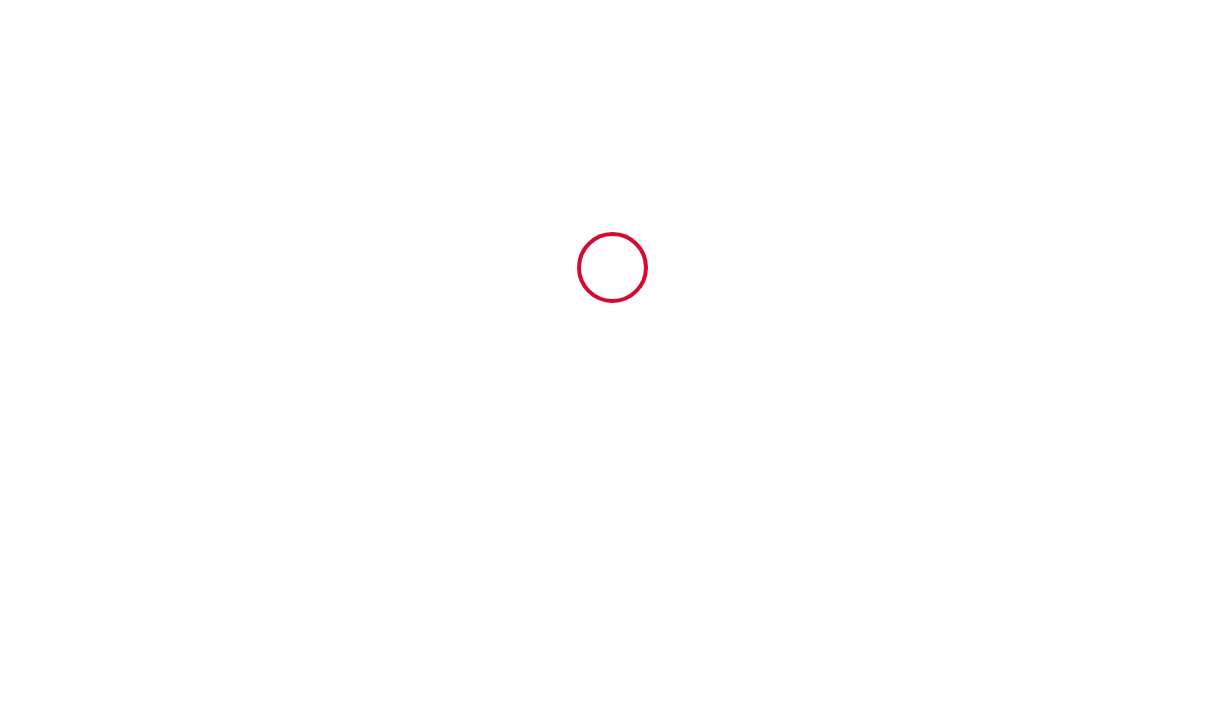 type on "6115903" 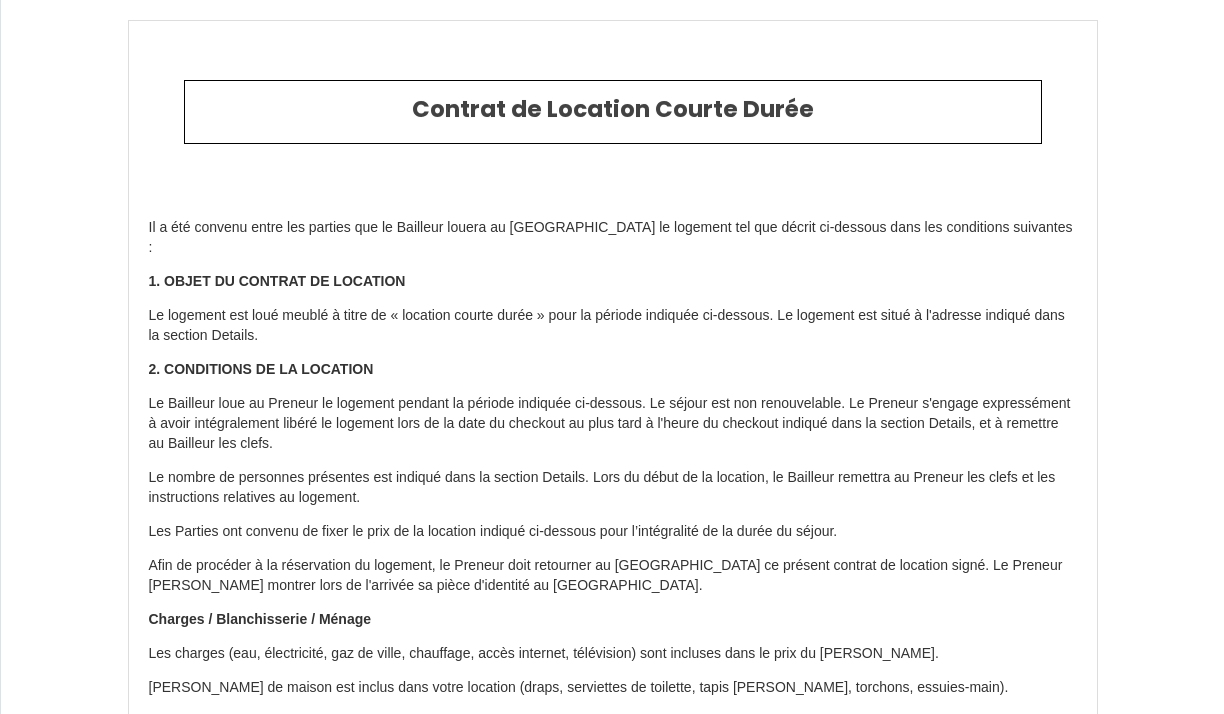 type on "+33 6 79 24 03 74" 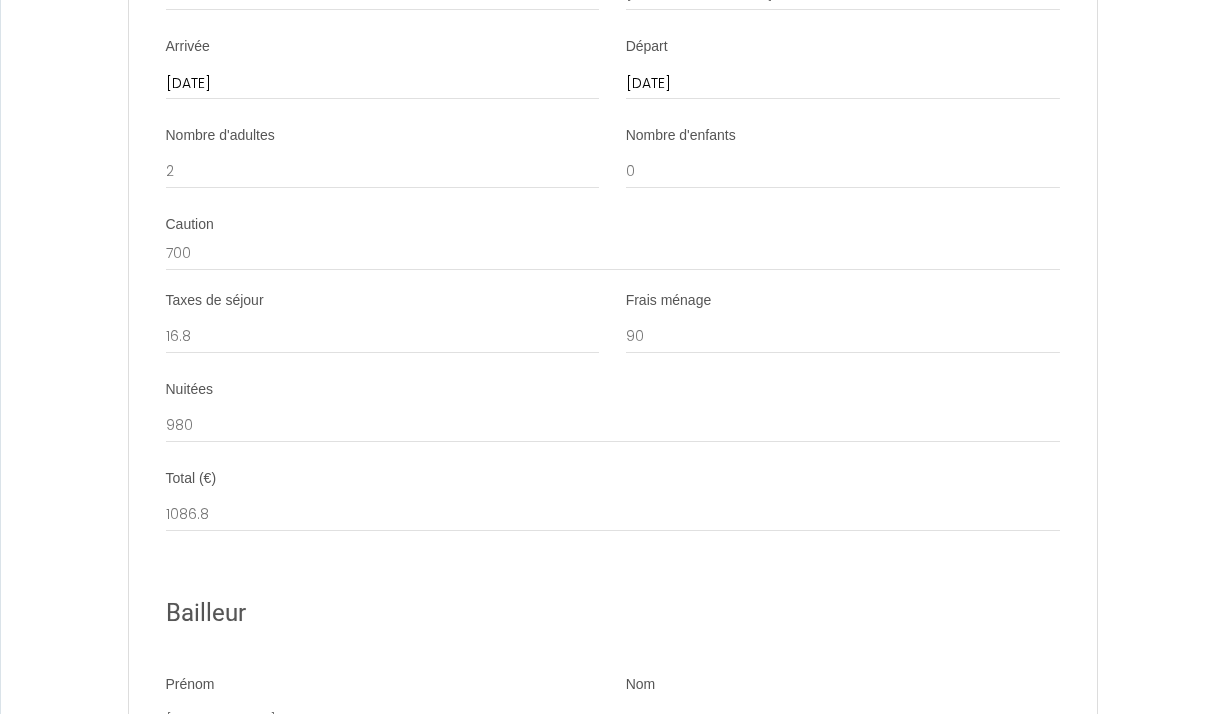 scroll, scrollTop: 4539, scrollLeft: 0, axis: vertical 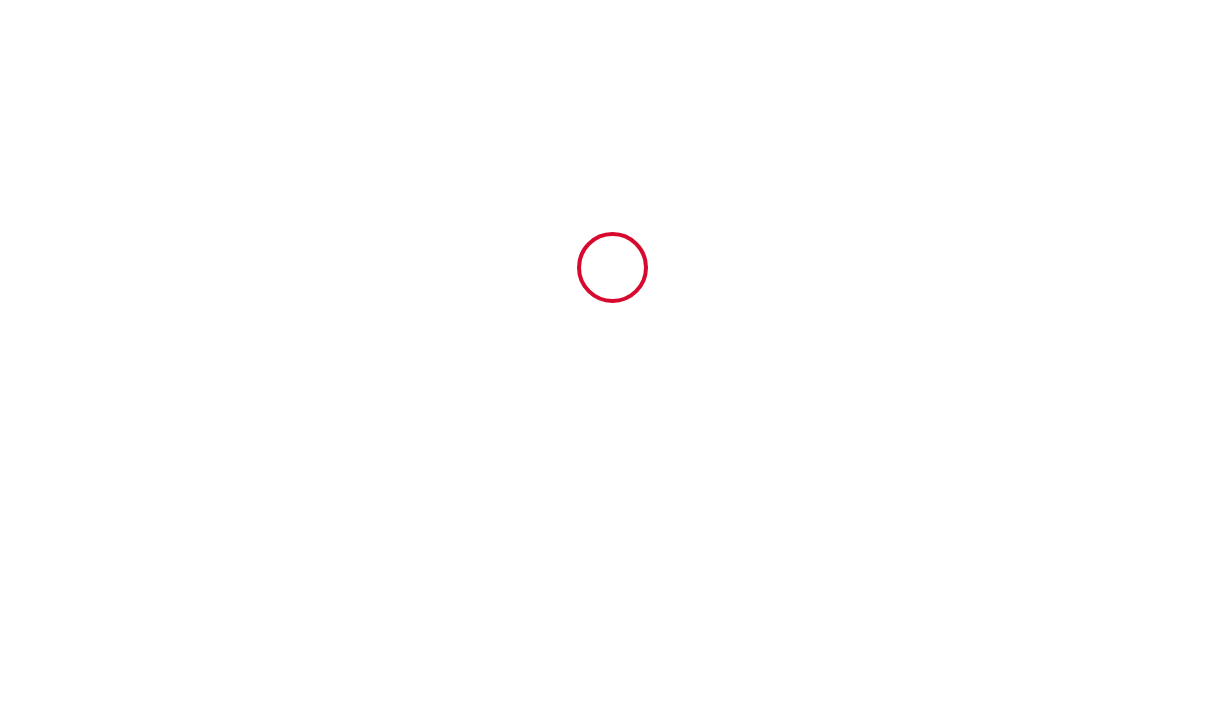 type on "6115903" 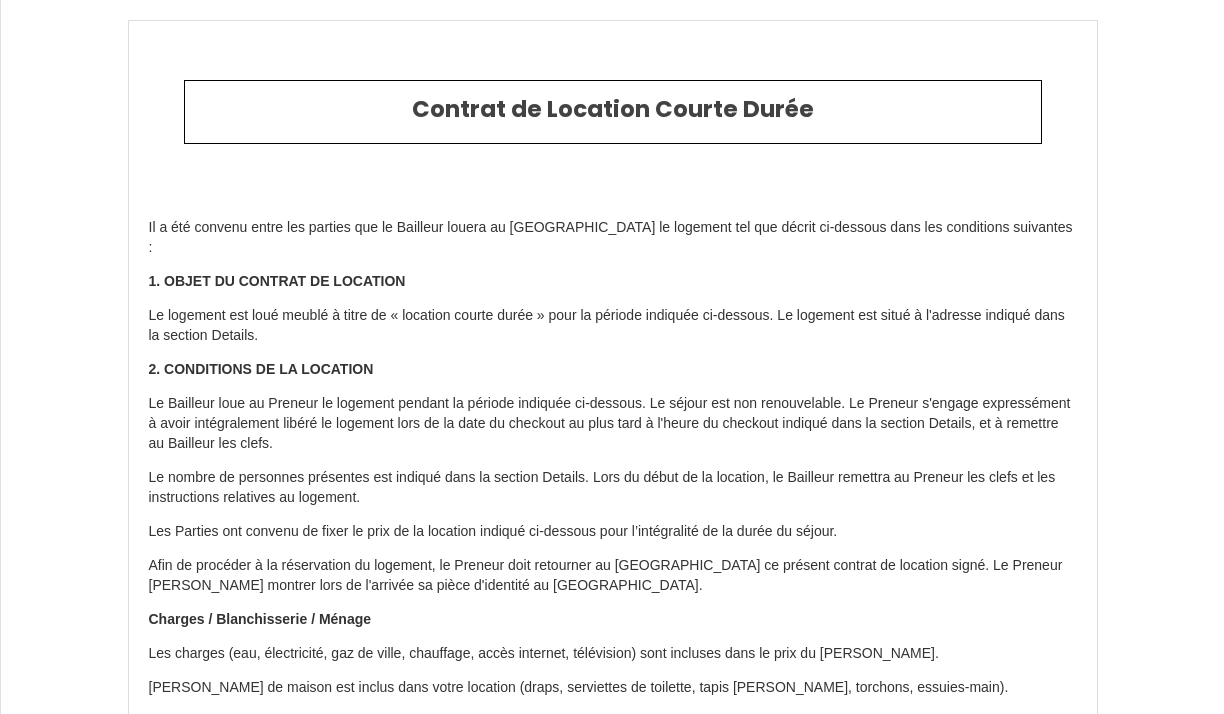type on "[PHONE_NUMBER]" 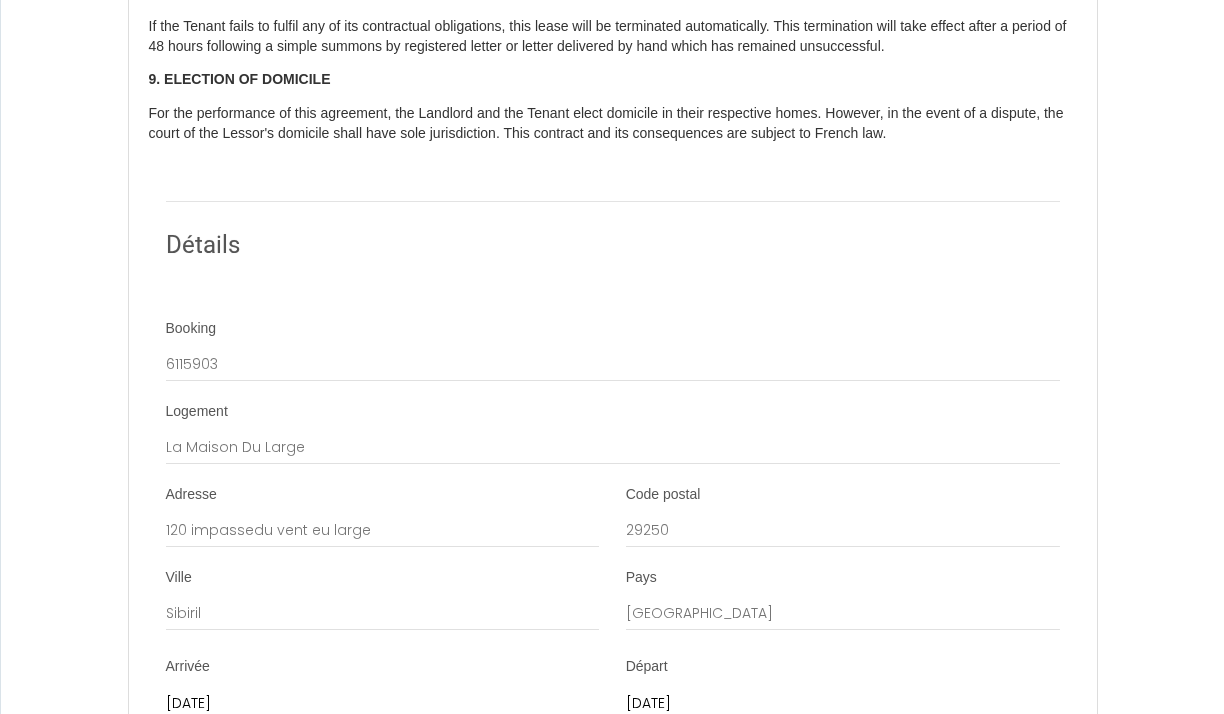 scroll, scrollTop: 3655, scrollLeft: 0, axis: vertical 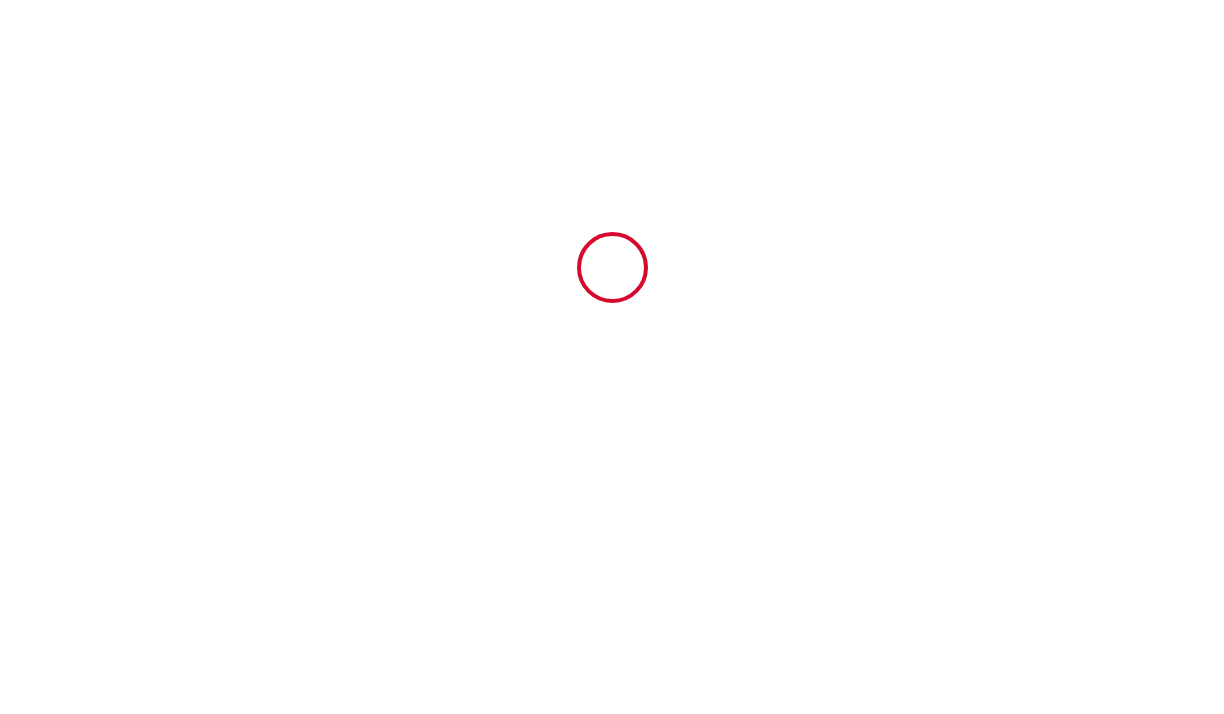 type on "6115903" 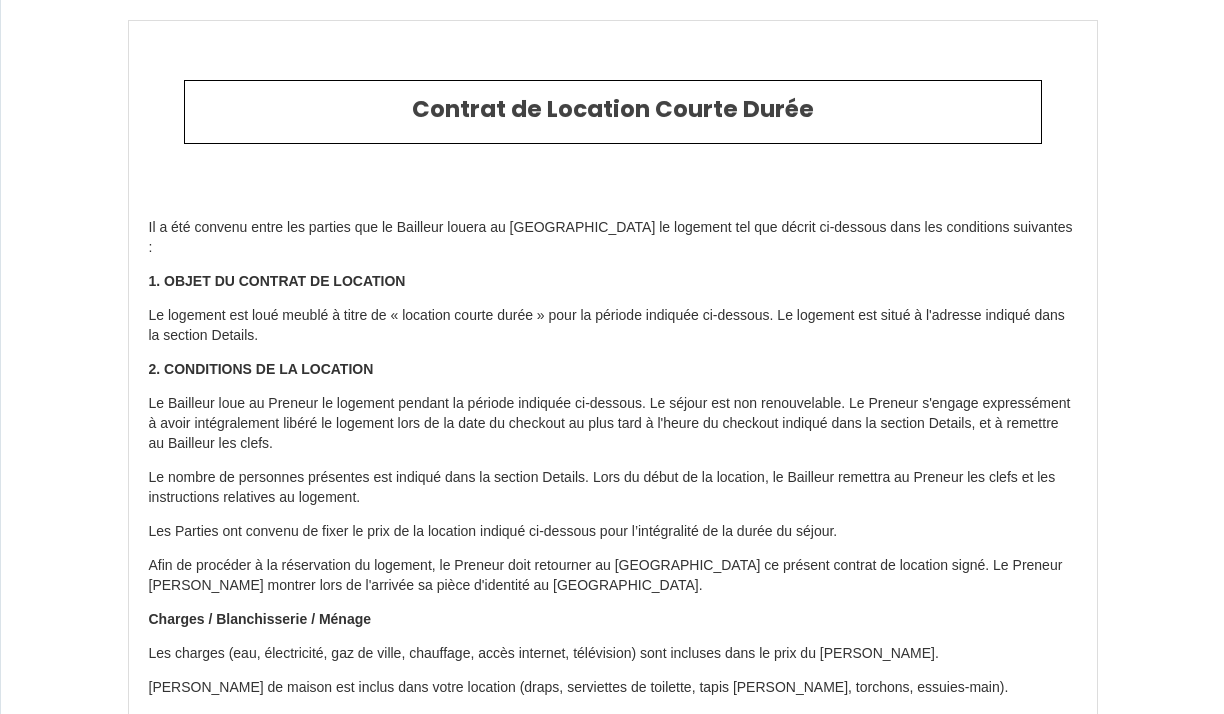 type on "[PHONE_NUMBER]" 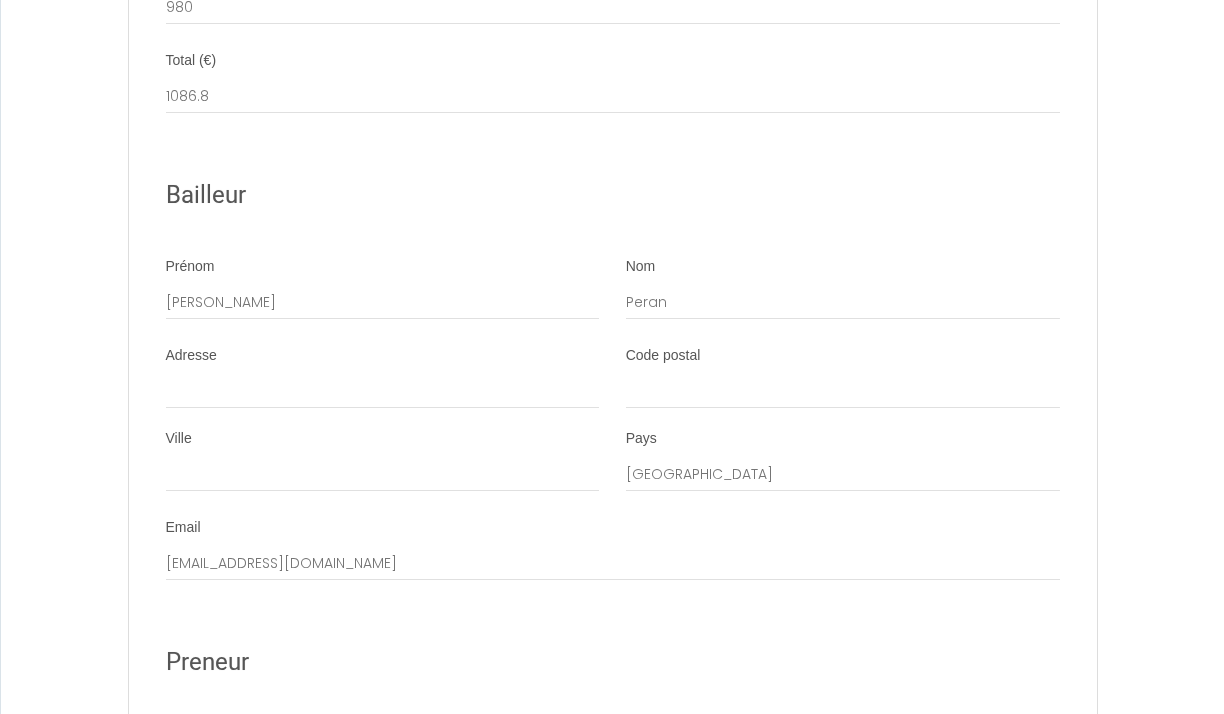 scroll, scrollTop: 4933, scrollLeft: 0, axis: vertical 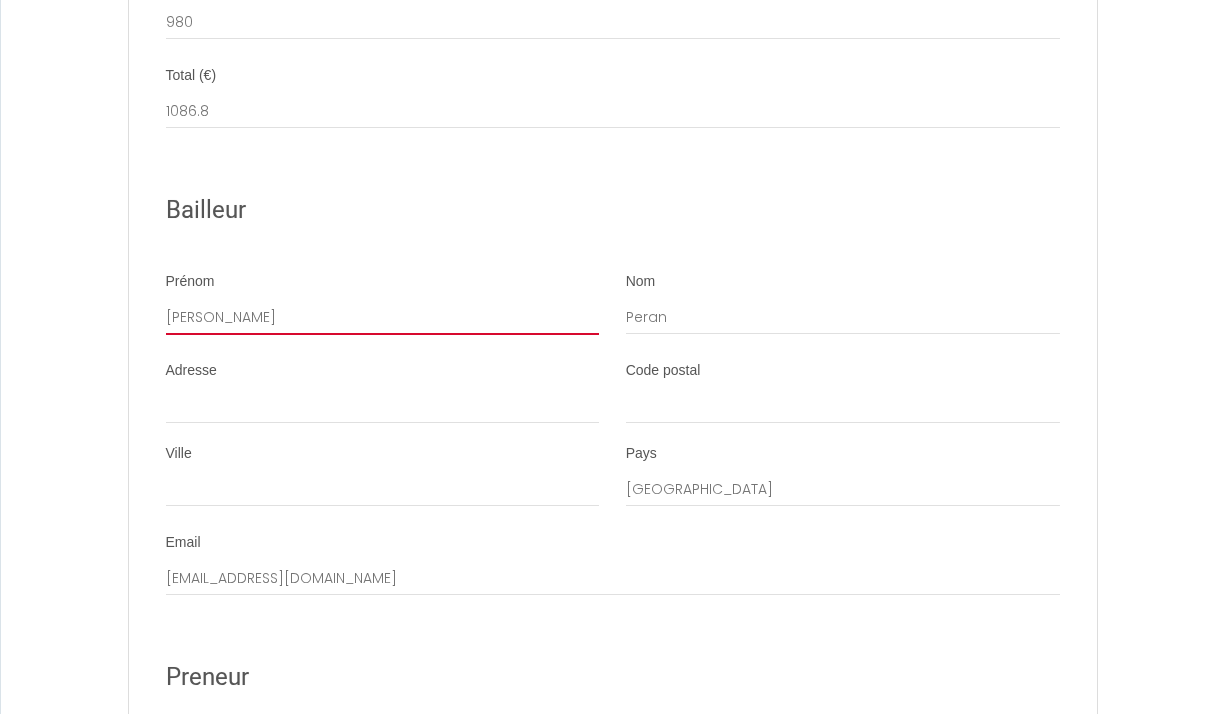 click on "[PERSON_NAME]" at bounding box center [383, 317] 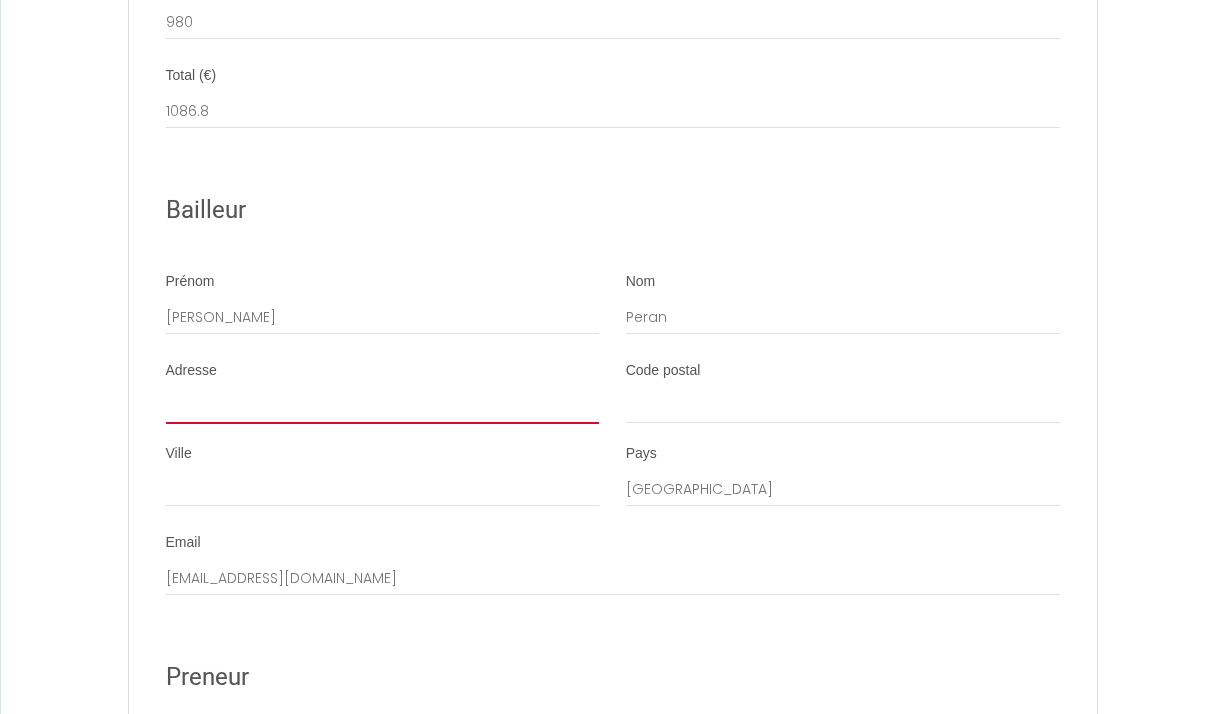 click on "Adresse" at bounding box center [383, 406] 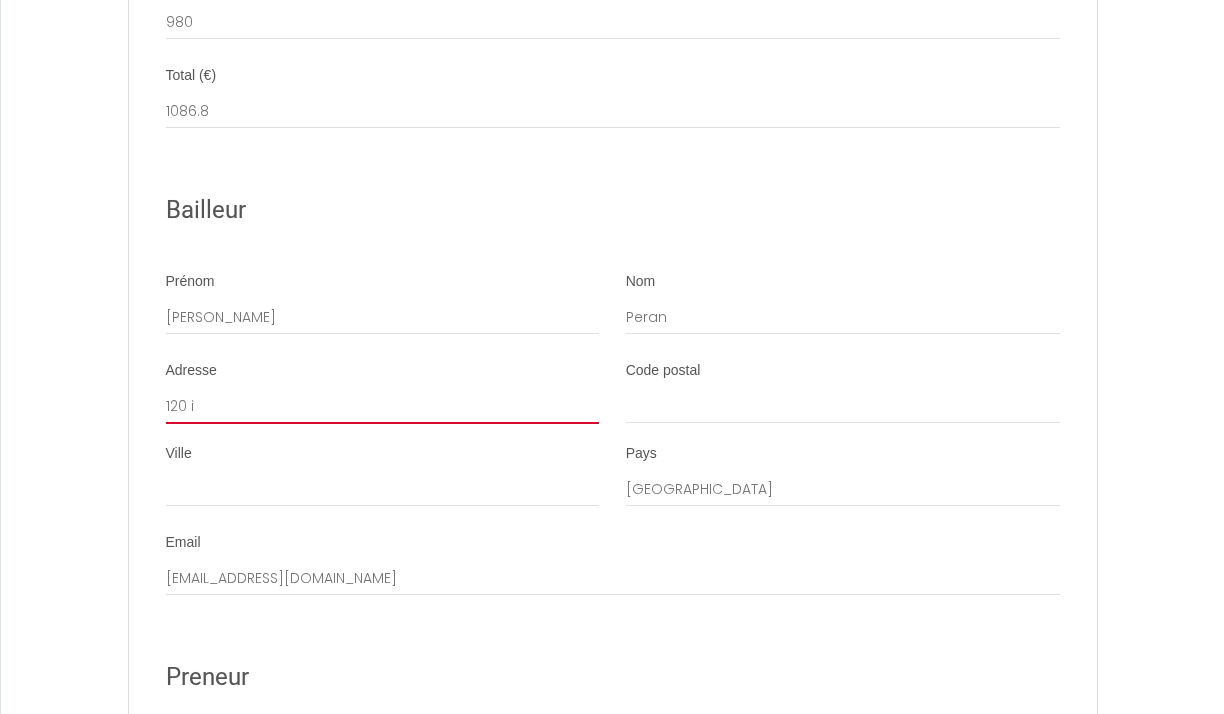 type on "[STREET_ADDRESS]" 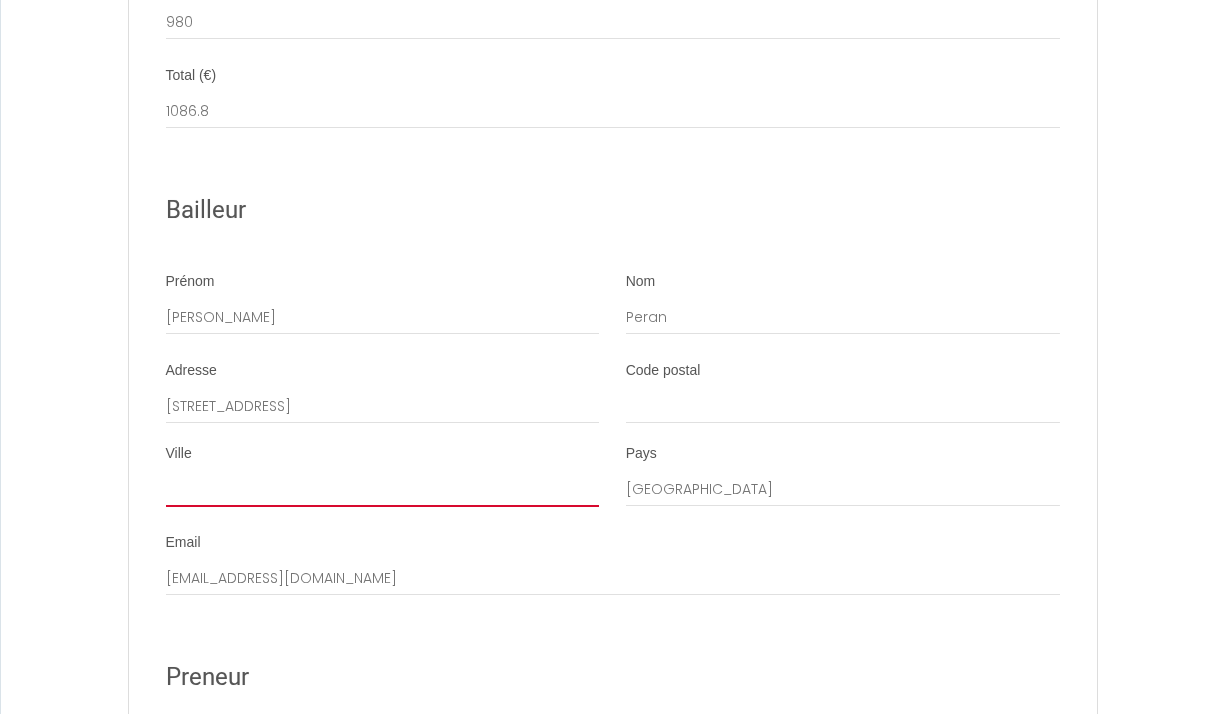 click on "Ville" at bounding box center [383, 489] 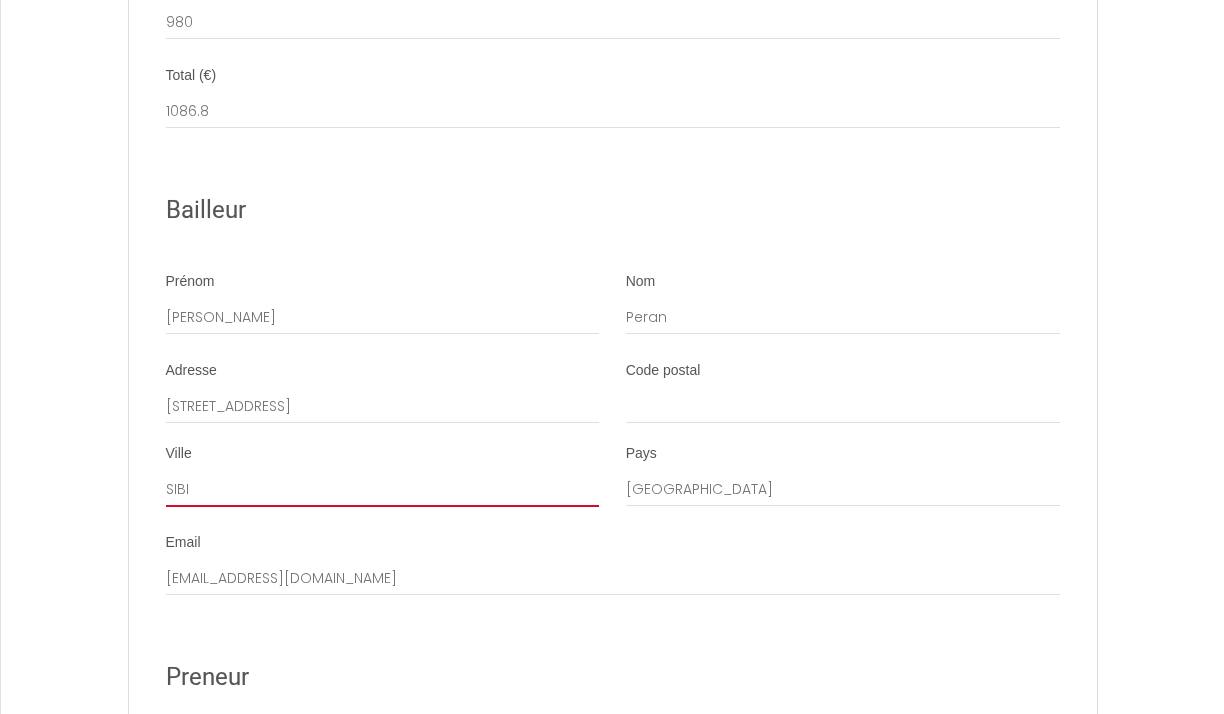 type on "Sibiril" 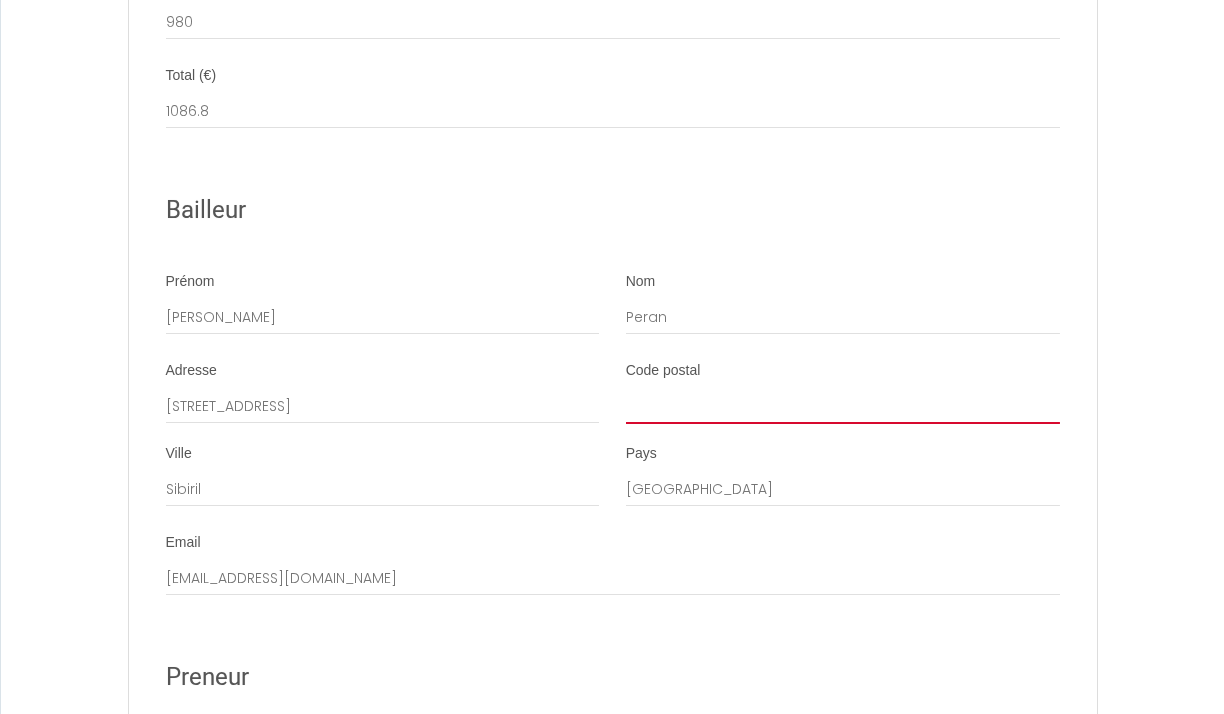click on "Code postal" at bounding box center [843, 406] 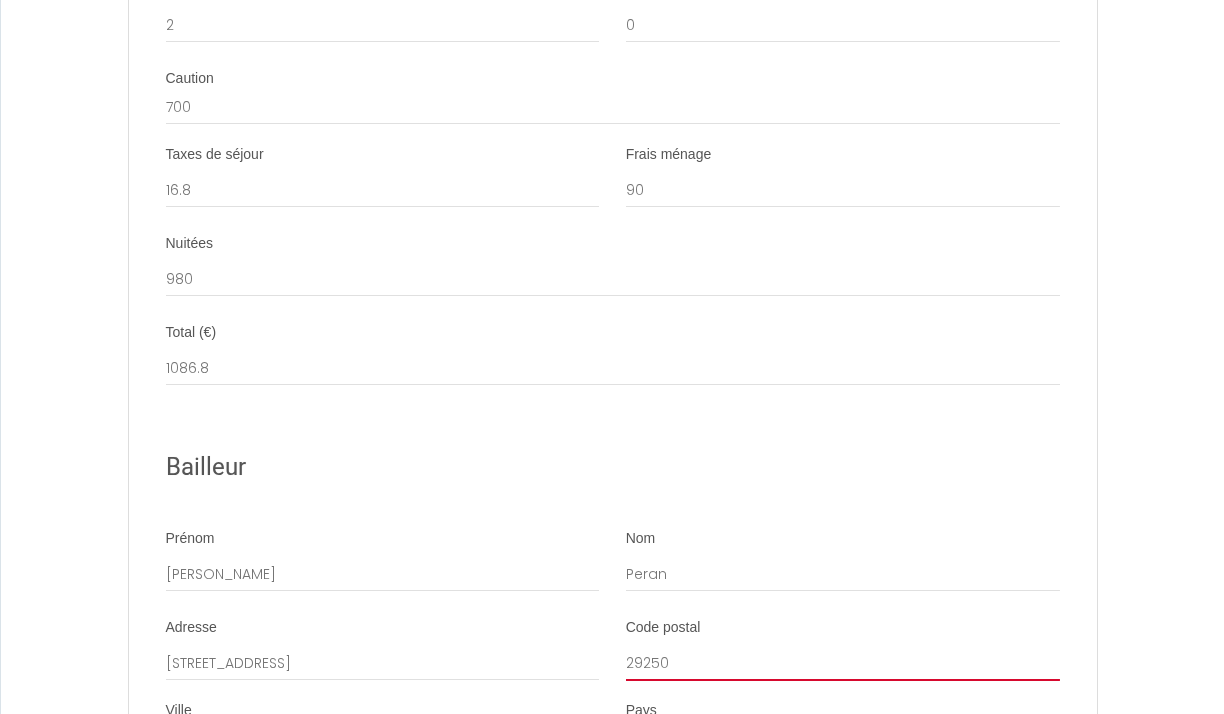 scroll, scrollTop: 4659, scrollLeft: 0, axis: vertical 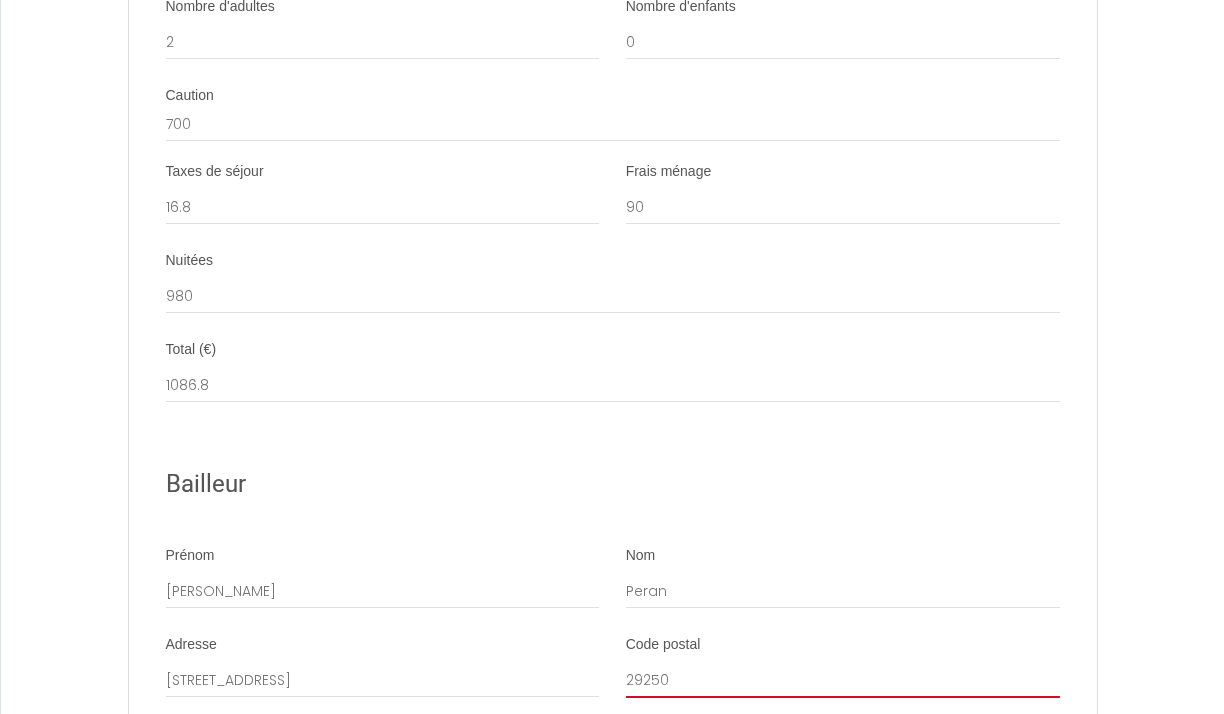 type on "29250" 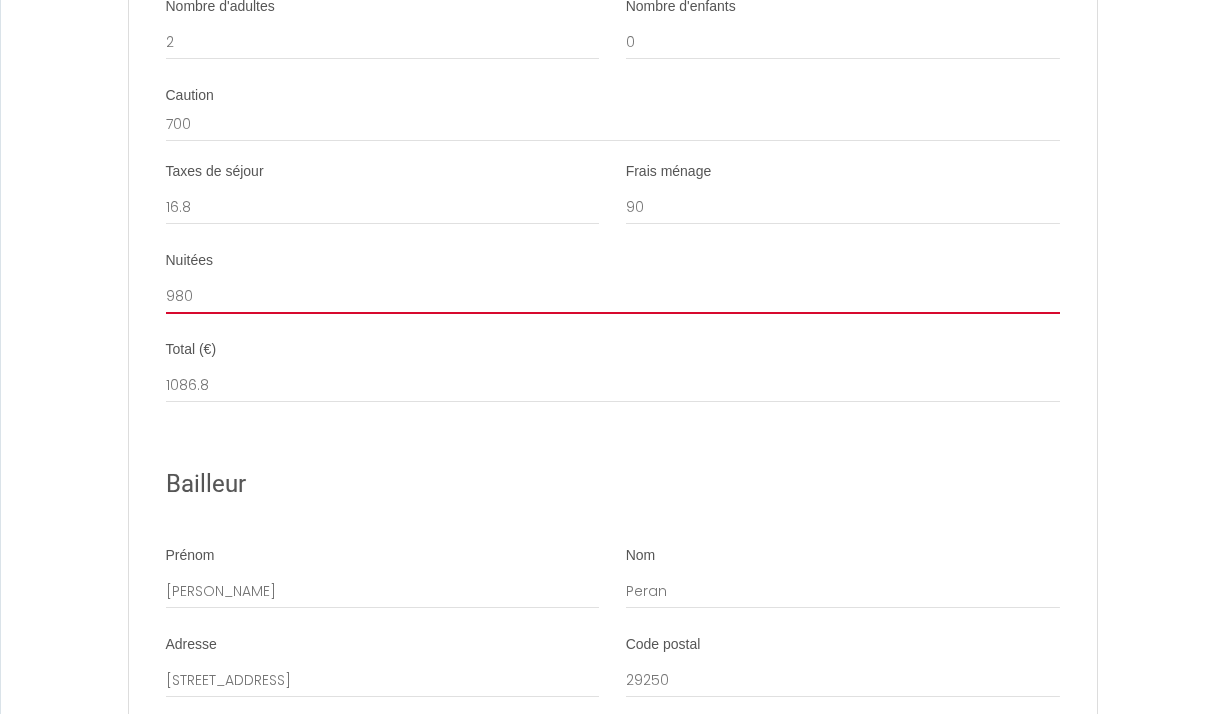 drag, startPoint x: 190, startPoint y: 296, endPoint x: 153, endPoint y: 299, distance: 37.12142 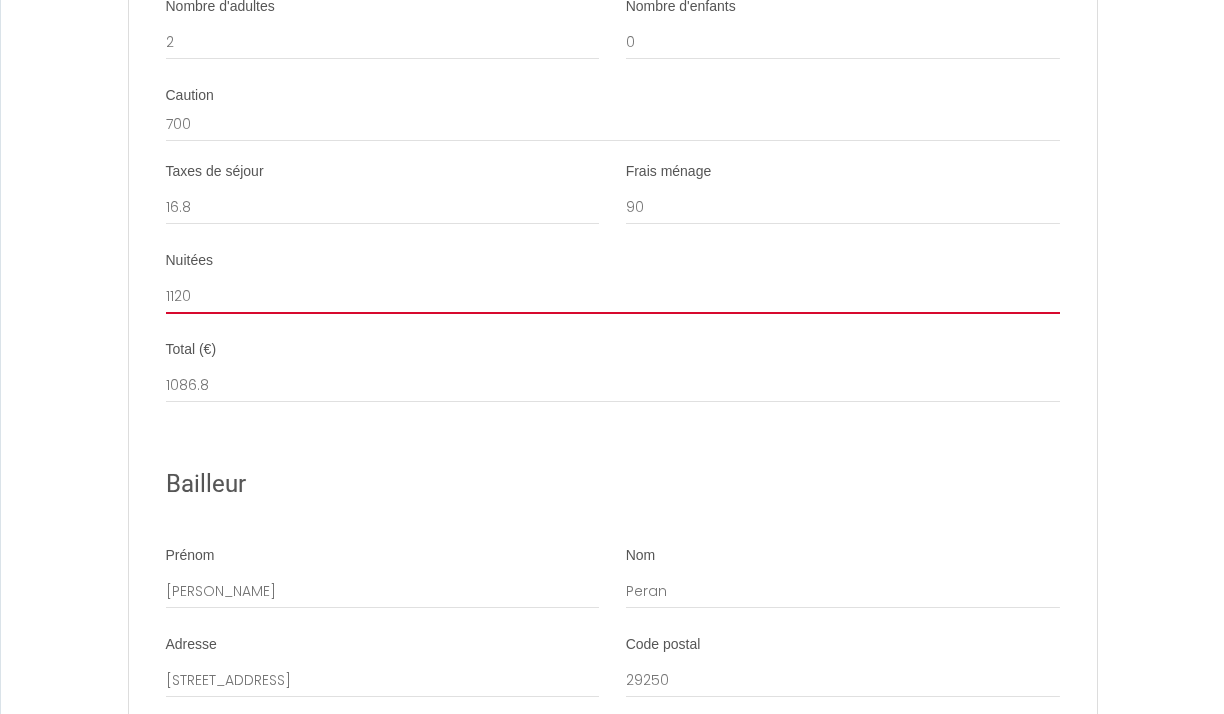 type on "1120" 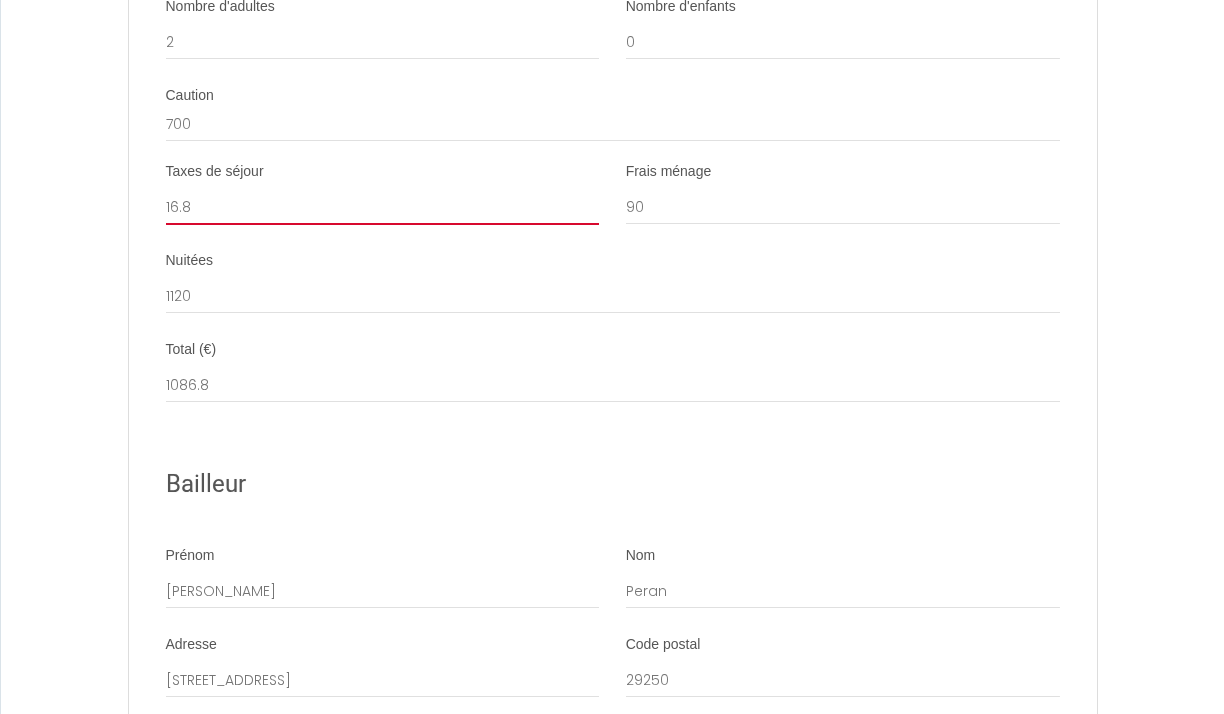 drag, startPoint x: 191, startPoint y: 203, endPoint x: 163, endPoint y: 203, distance: 28 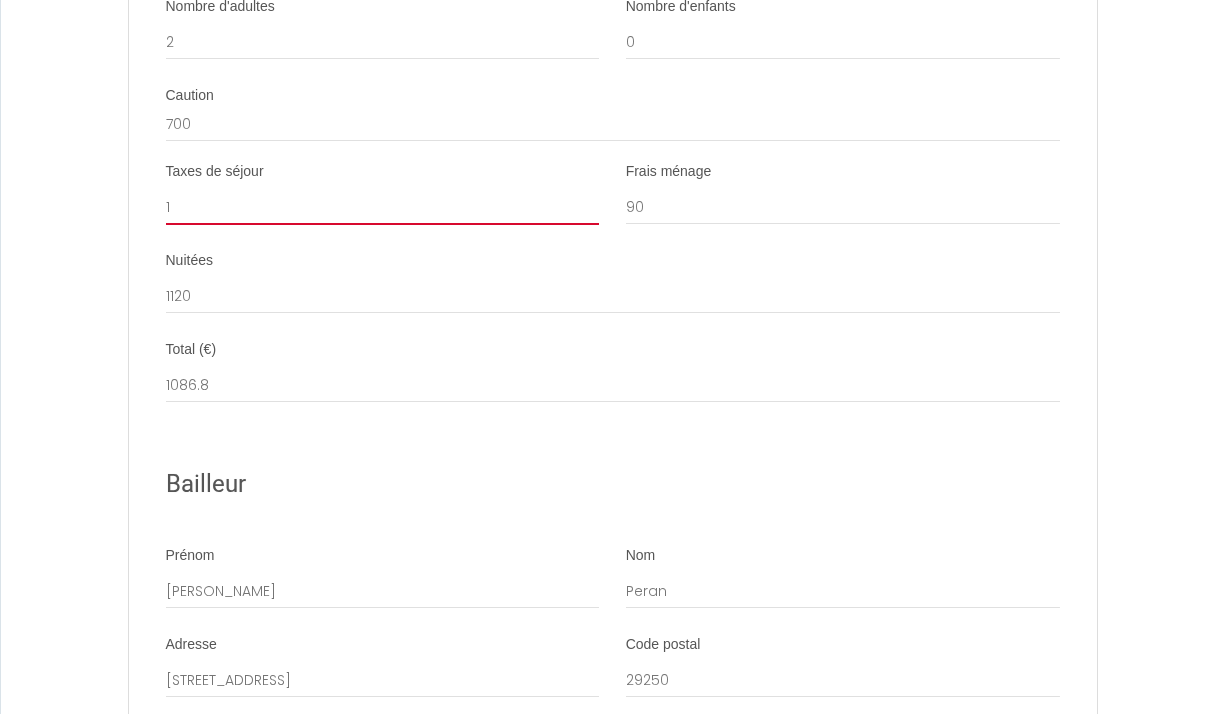 type on "19" 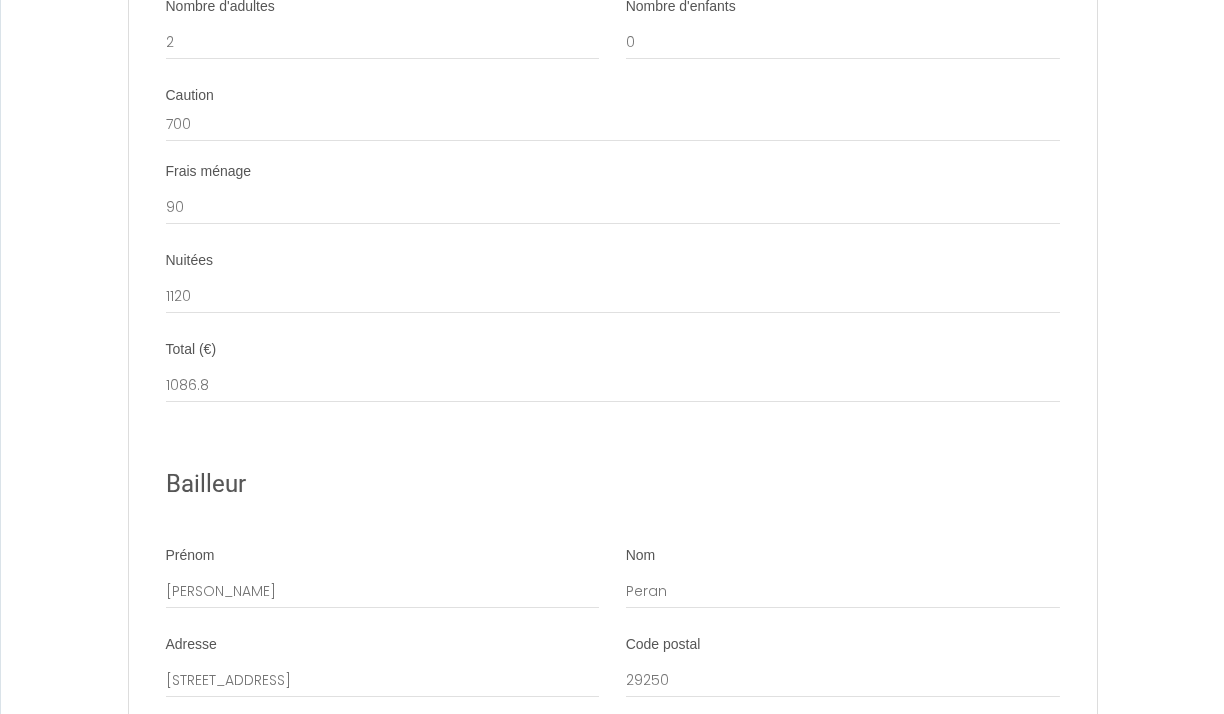click on "Nuitées   1120" at bounding box center [612, 292] 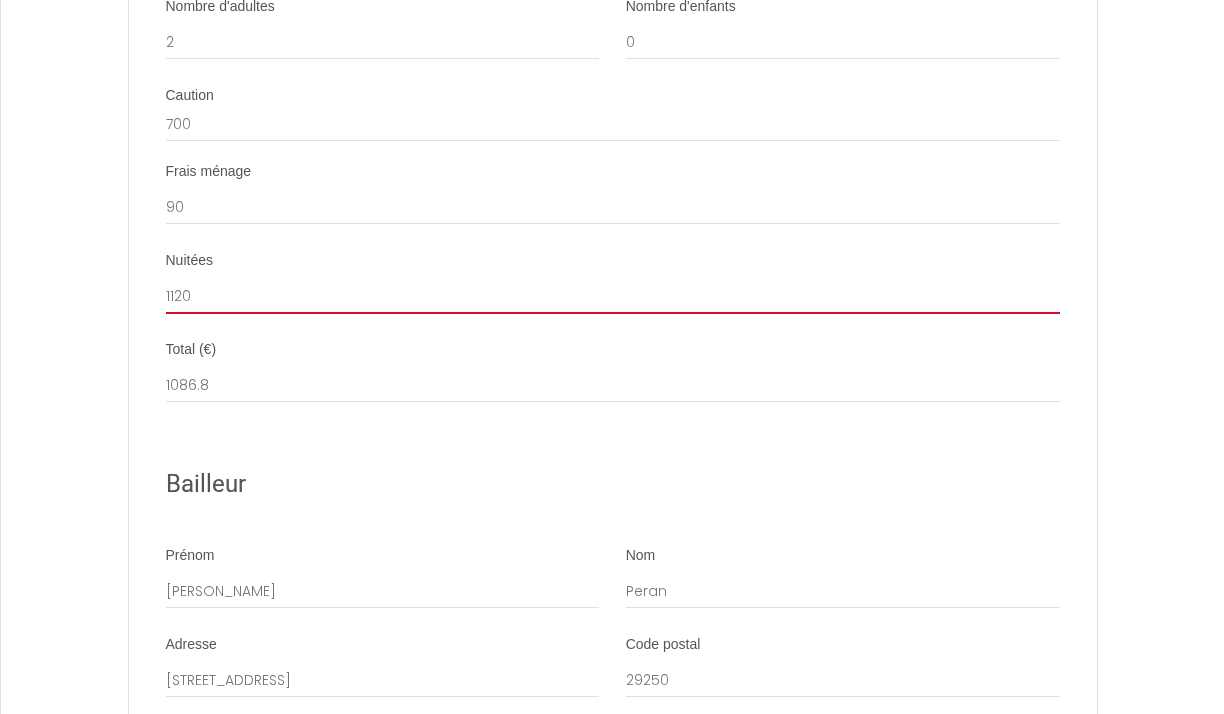 click on "1120" at bounding box center (613, 296) 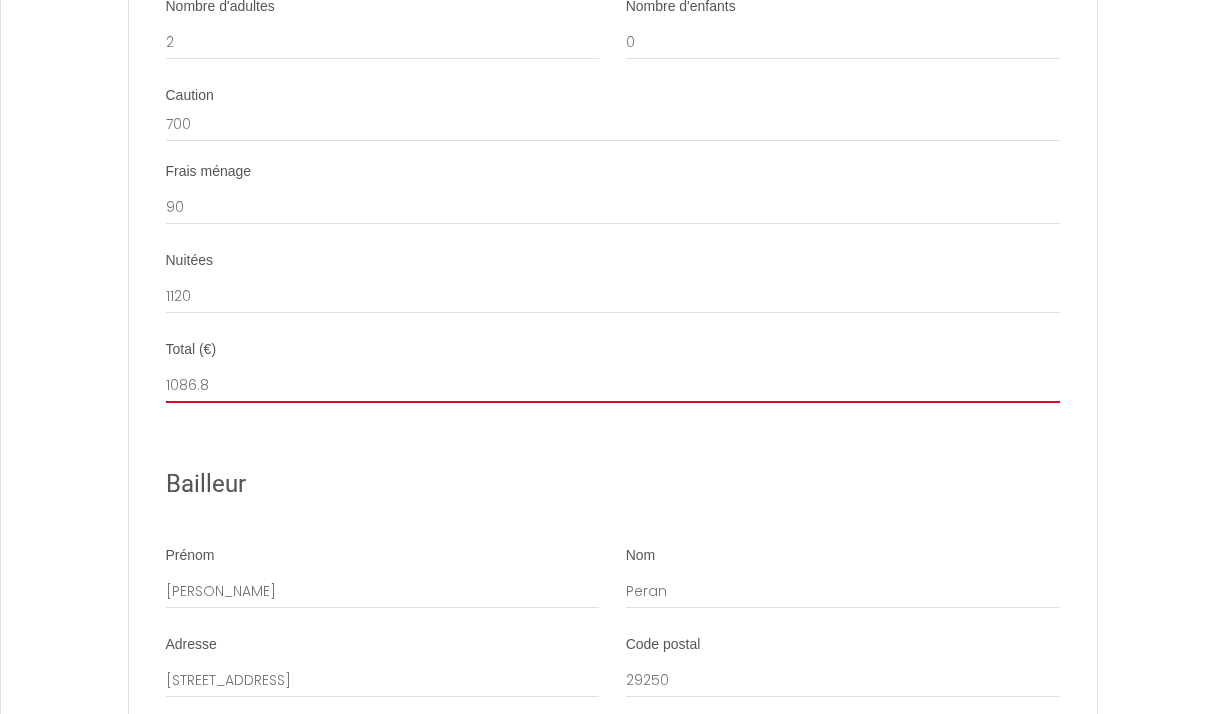 click on "1086.8" at bounding box center (613, 385) 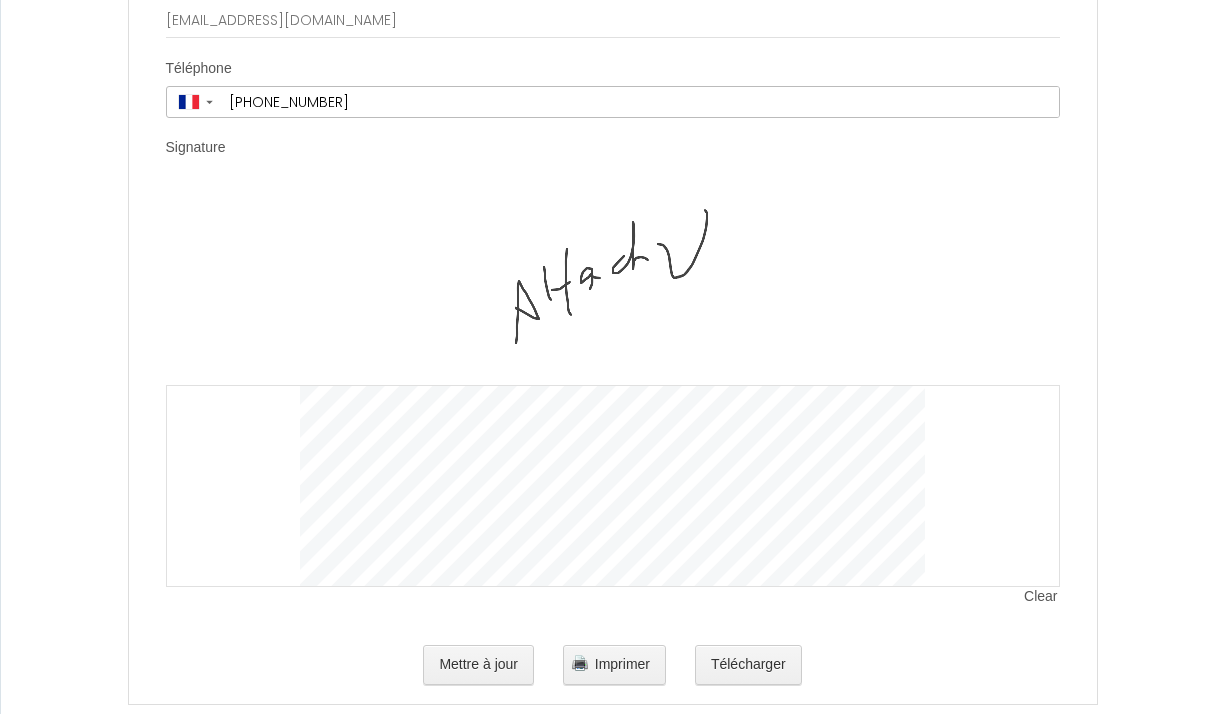 scroll, scrollTop: 6000, scrollLeft: 0, axis: vertical 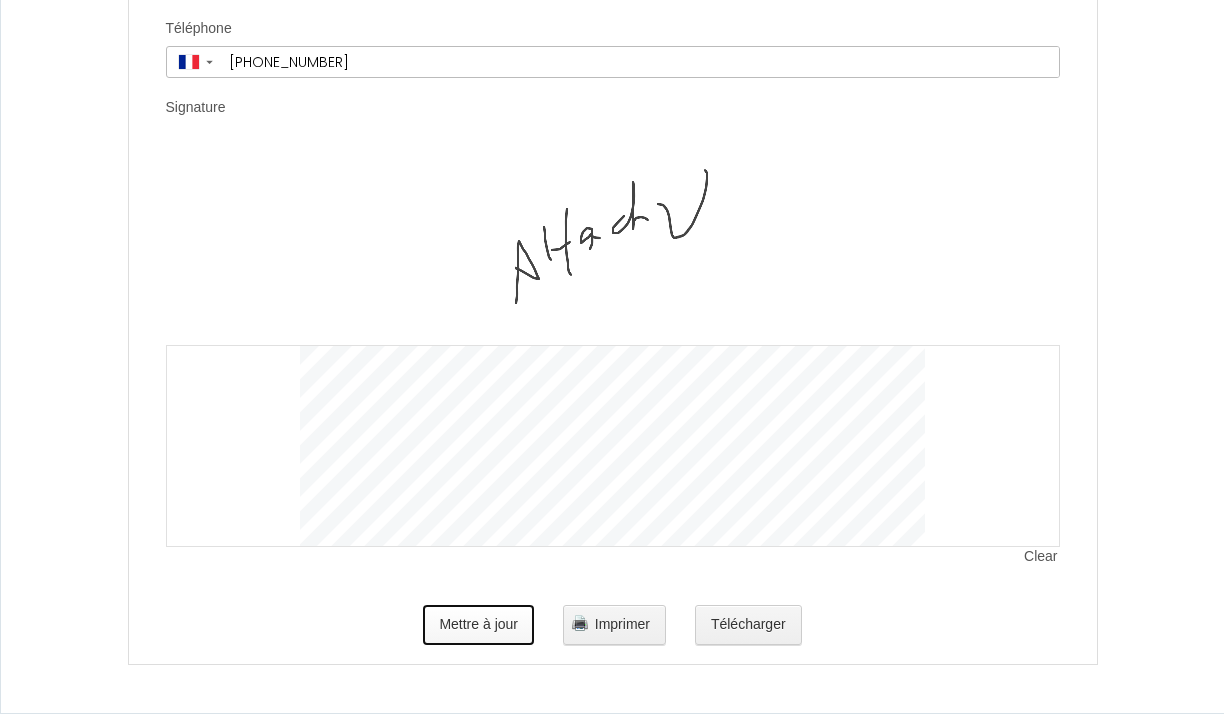 click on "Mettre à jour" at bounding box center [478, 625] 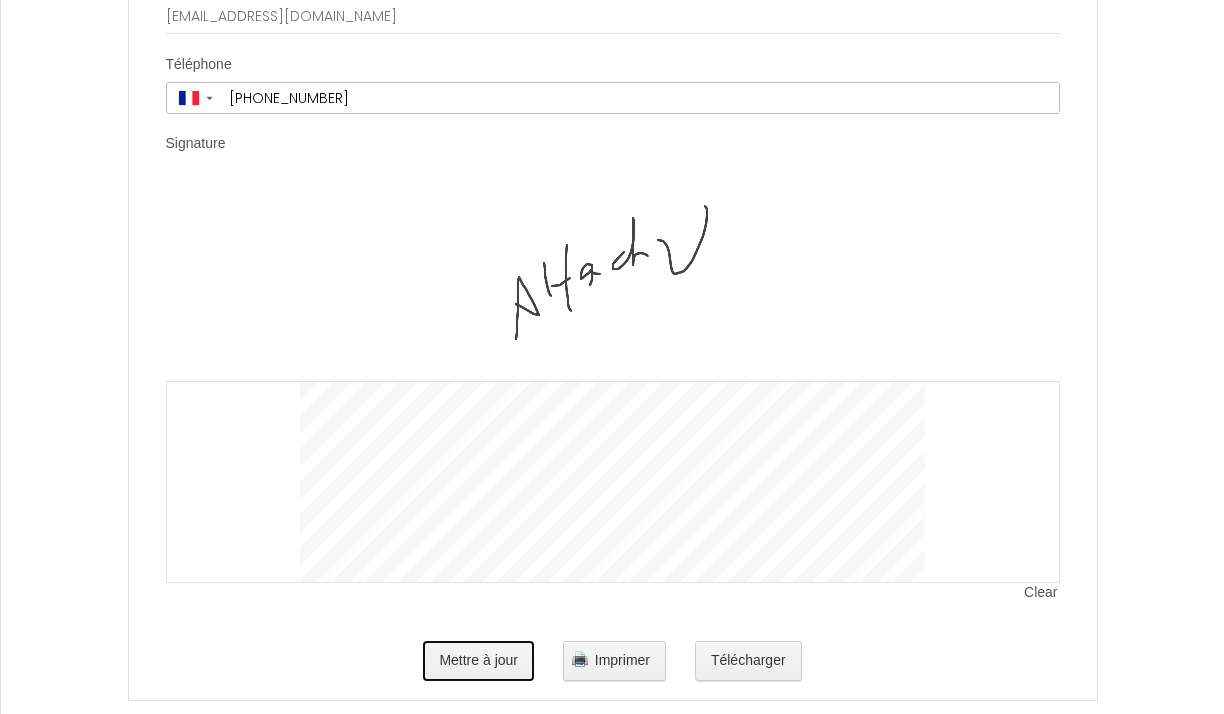 scroll, scrollTop: 6000, scrollLeft: 0, axis: vertical 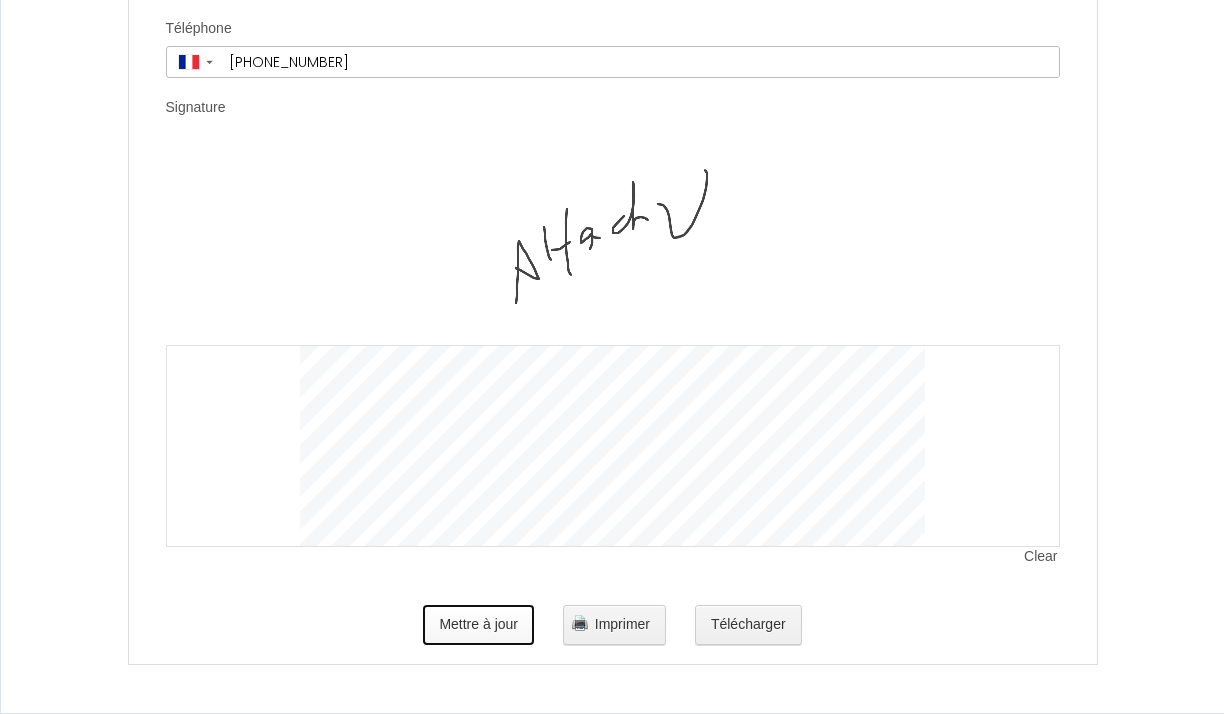 click on "Mettre à jour" at bounding box center (478, 625) 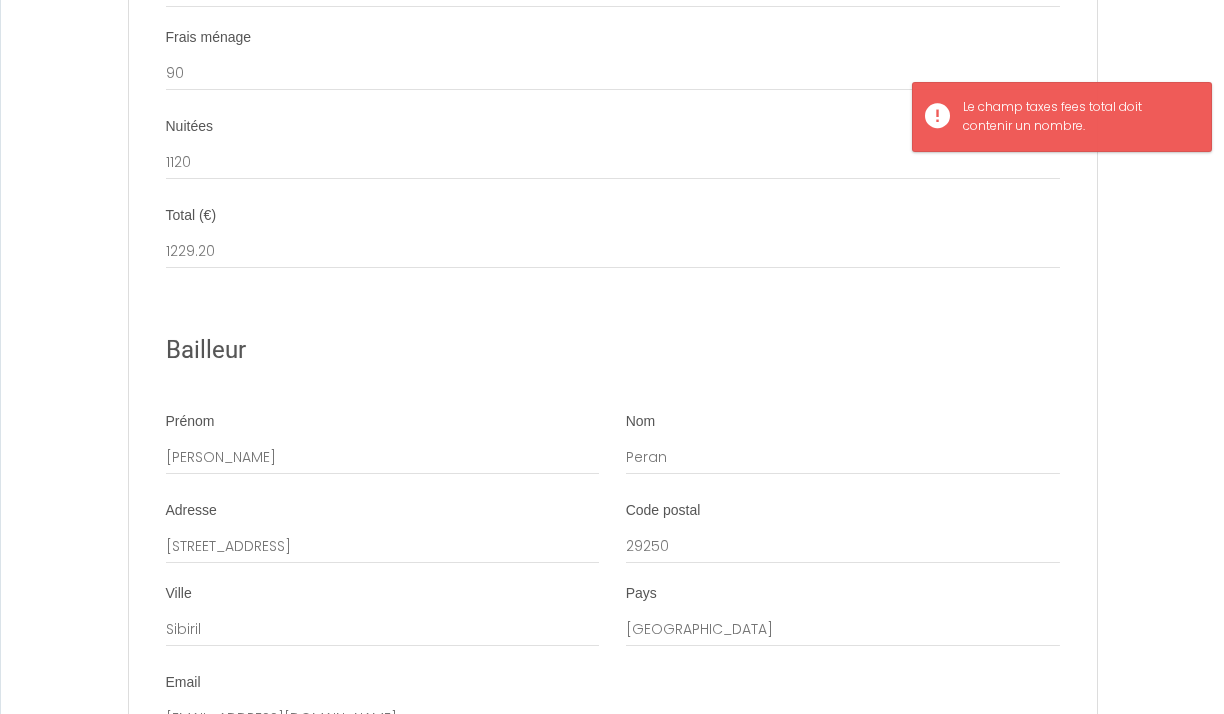 scroll, scrollTop: 4791, scrollLeft: 0, axis: vertical 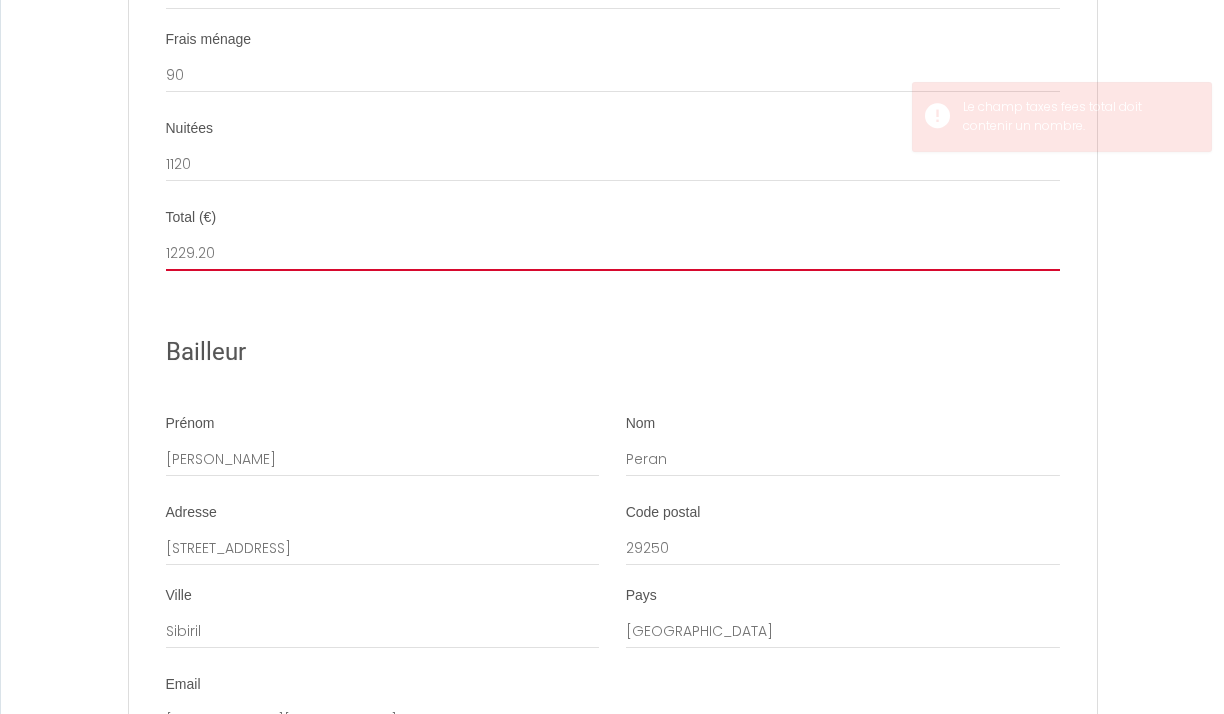 click on "1229.20" at bounding box center [613, 253] 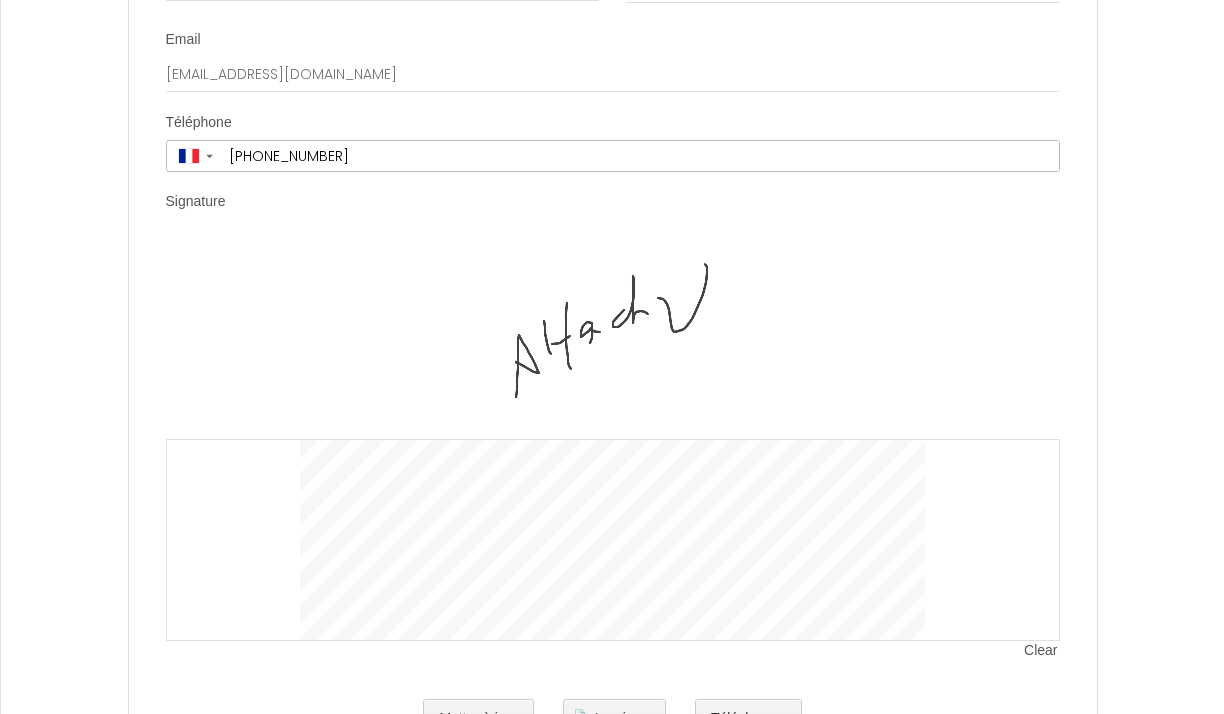 scroll, scrollTop: 6000, scrollLeft: 0, axis: vertical 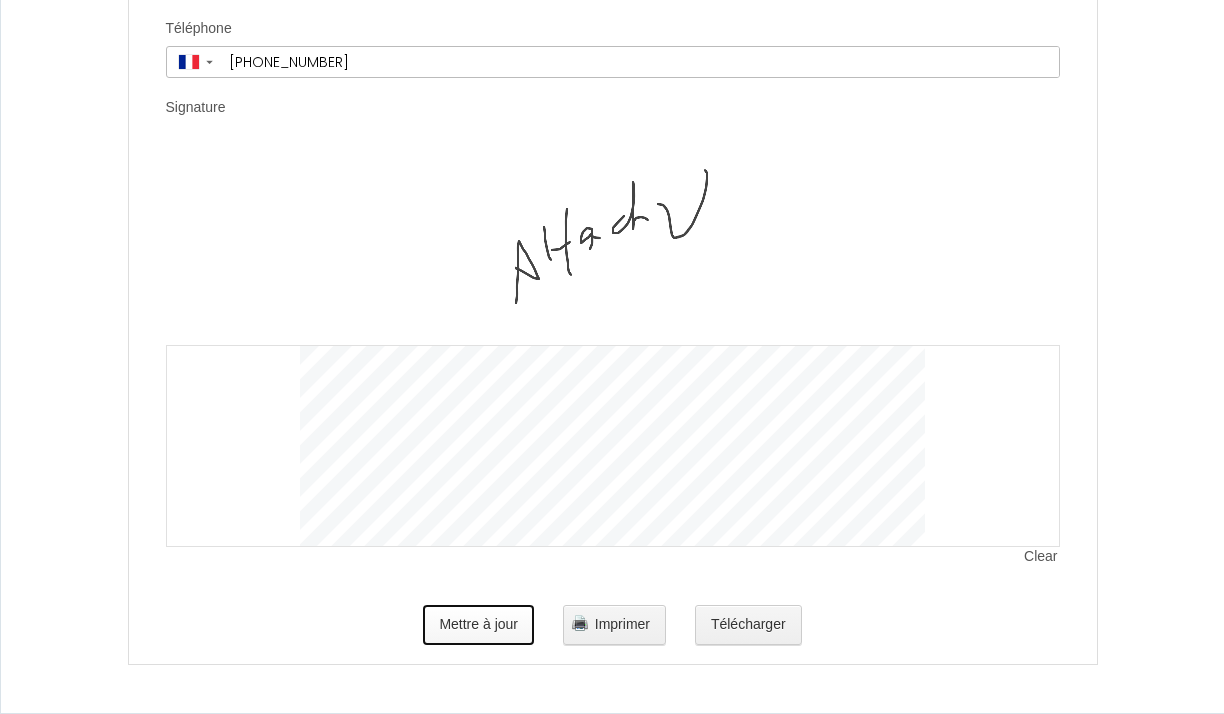 click on "Mettre à jour" at bounding box center [478, 625] 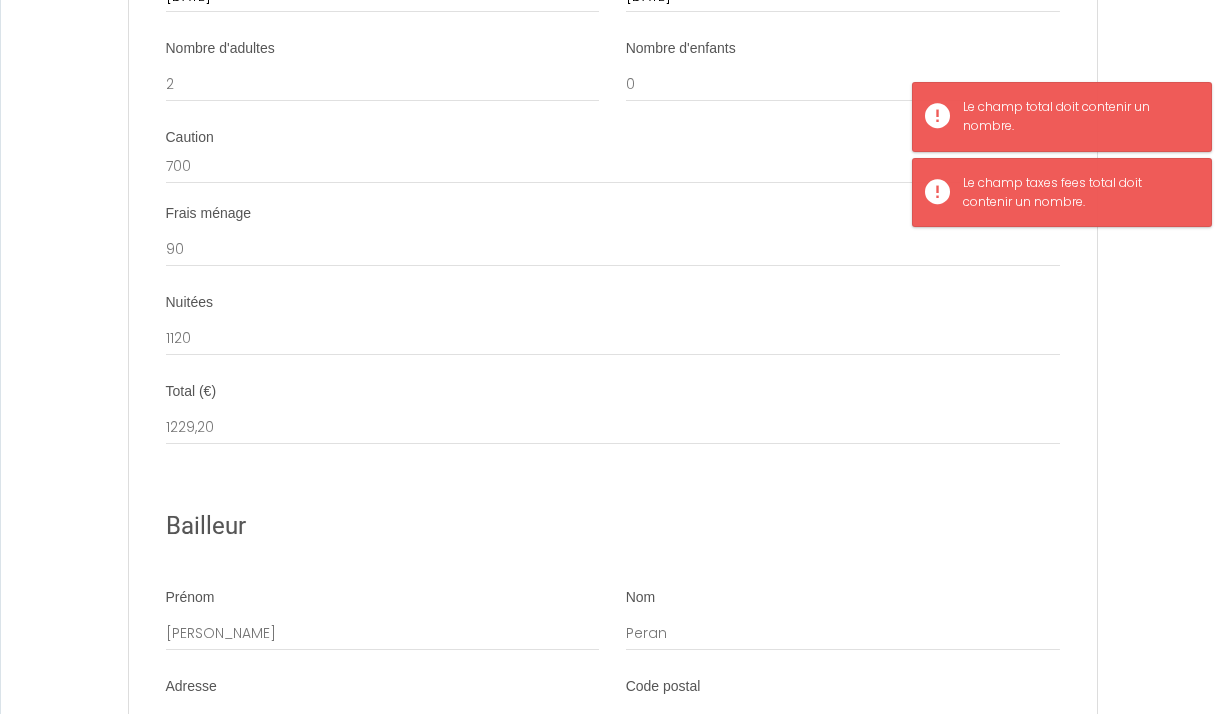 scroll, scrollTop: 4607, scrollLeft: 0, axis: vertical 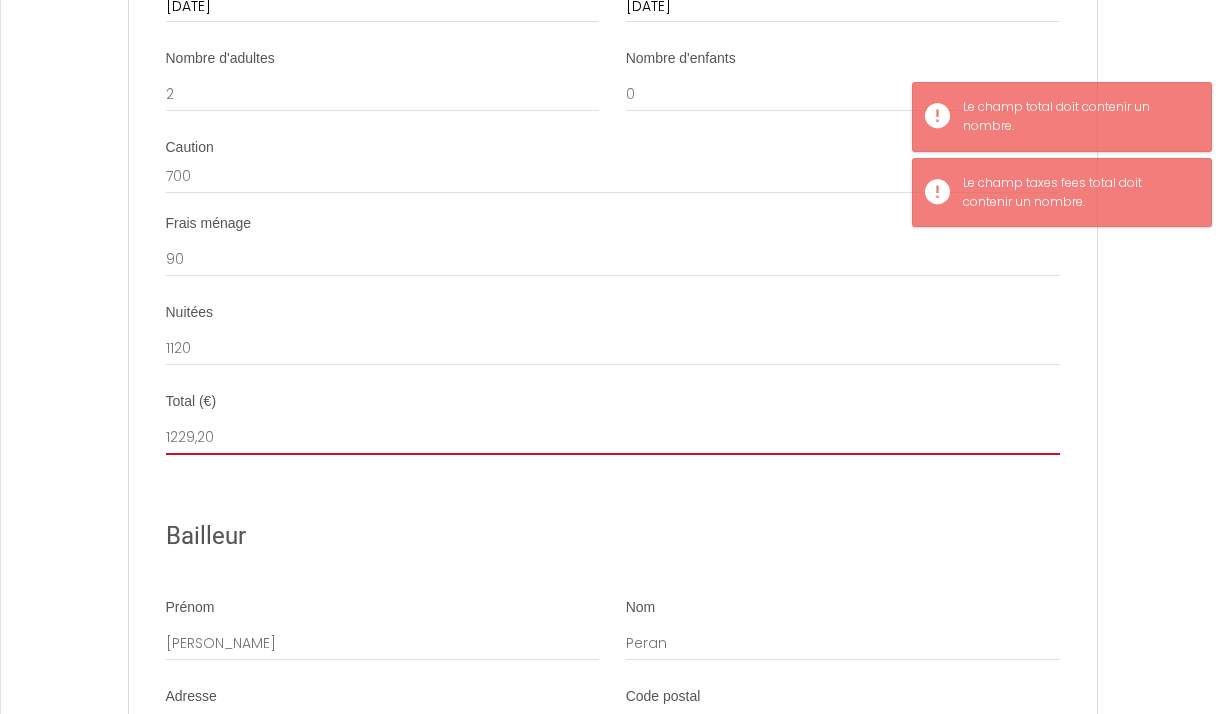 click on "1229,20" at bounding box center [613, 437] 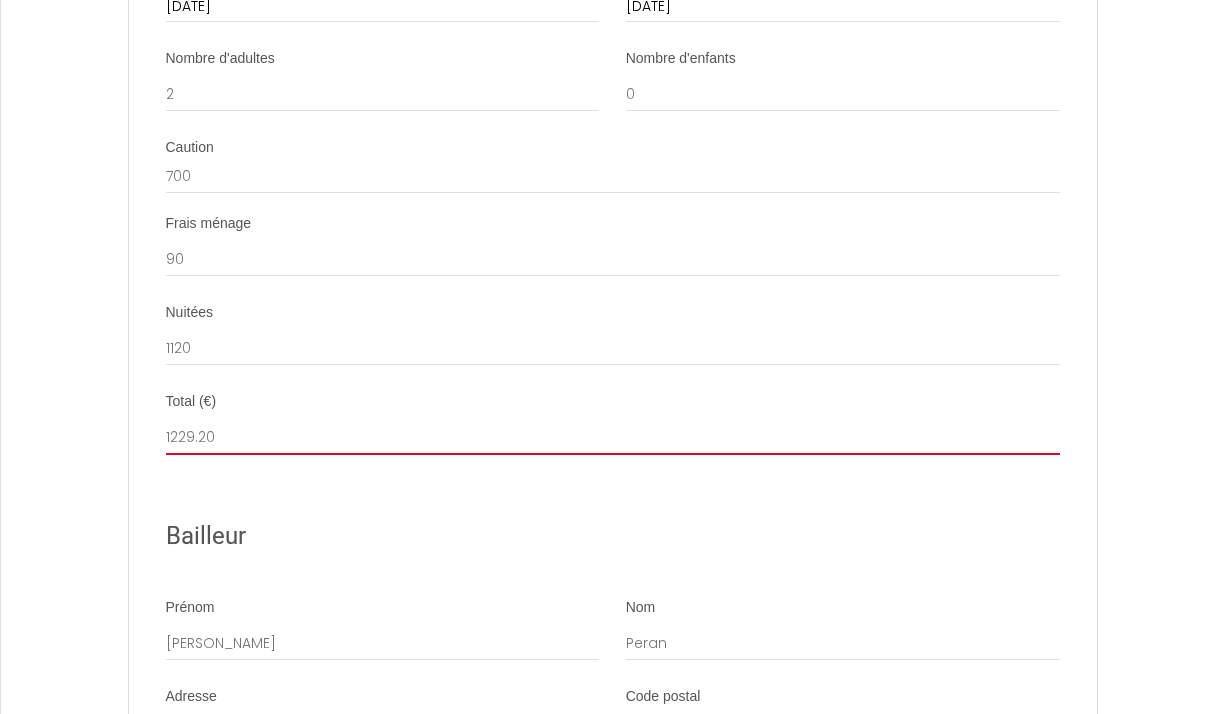 click on "1229.20" at bounding box center [613, 437] 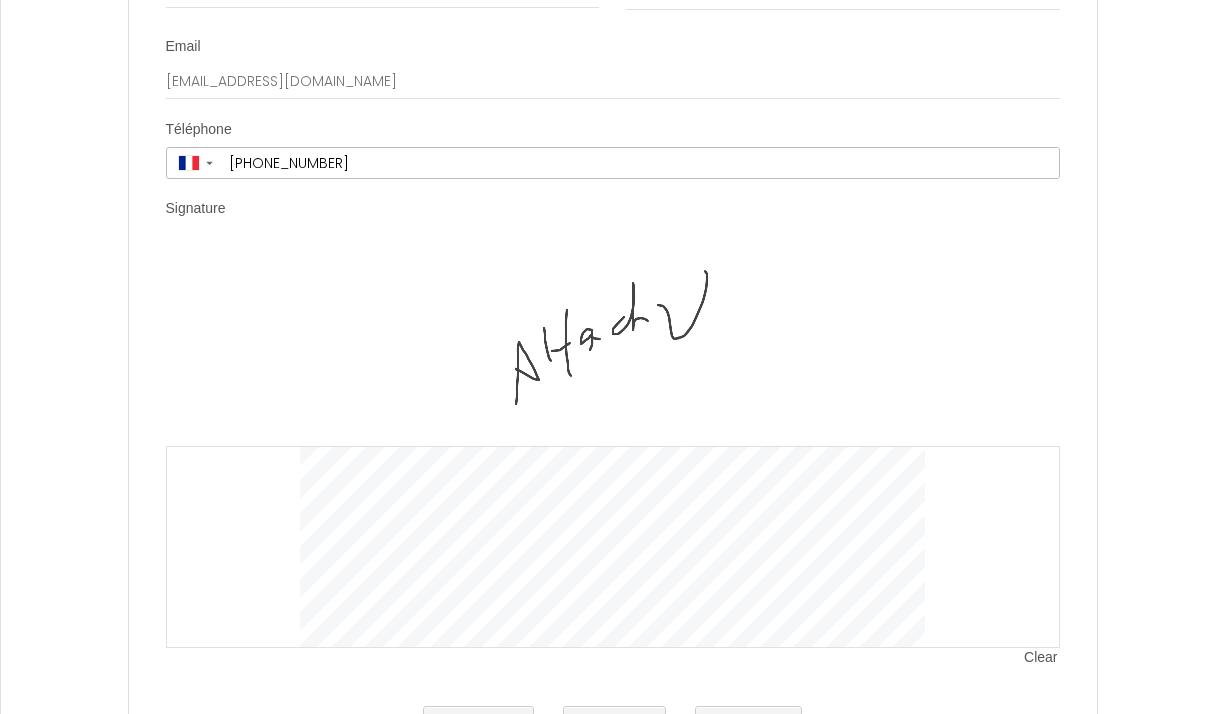 scroll, scrollTop: 6000, scrollLeft: 0, axis: vertical 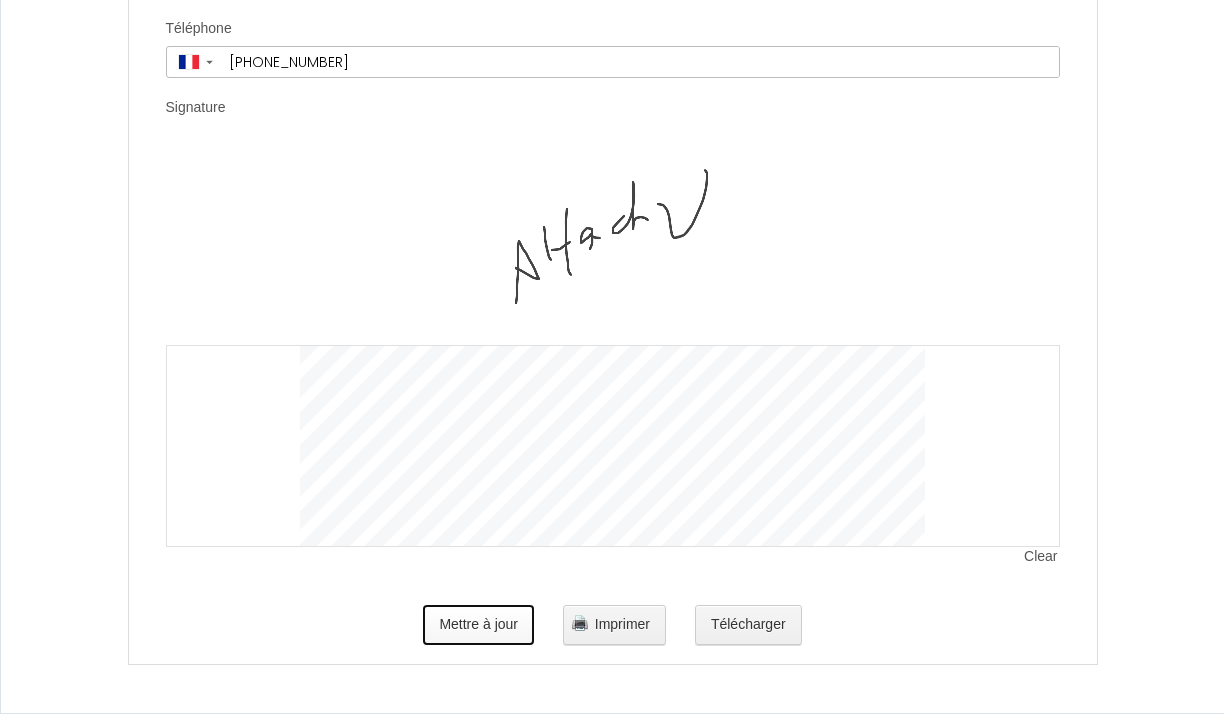 click on "Mettre à jour" at bounding box center (478, 625) 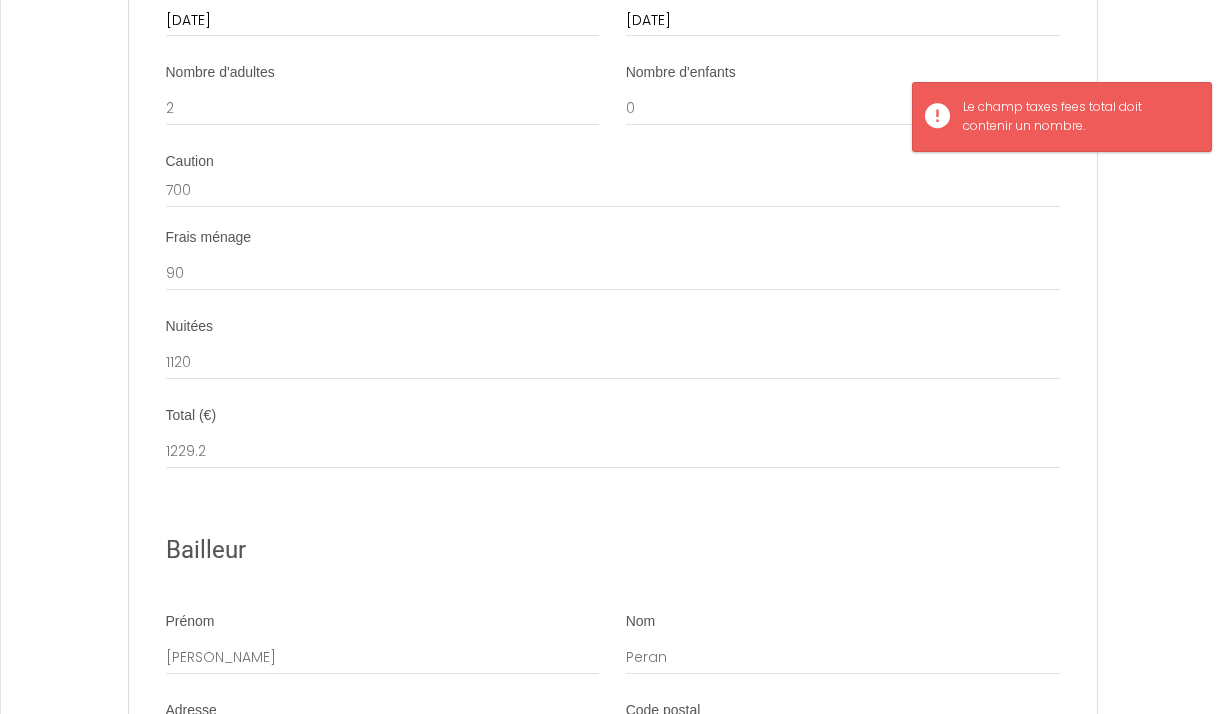 scroll, scrollTop: 4590, scrollLeft: 0, axis: vertical 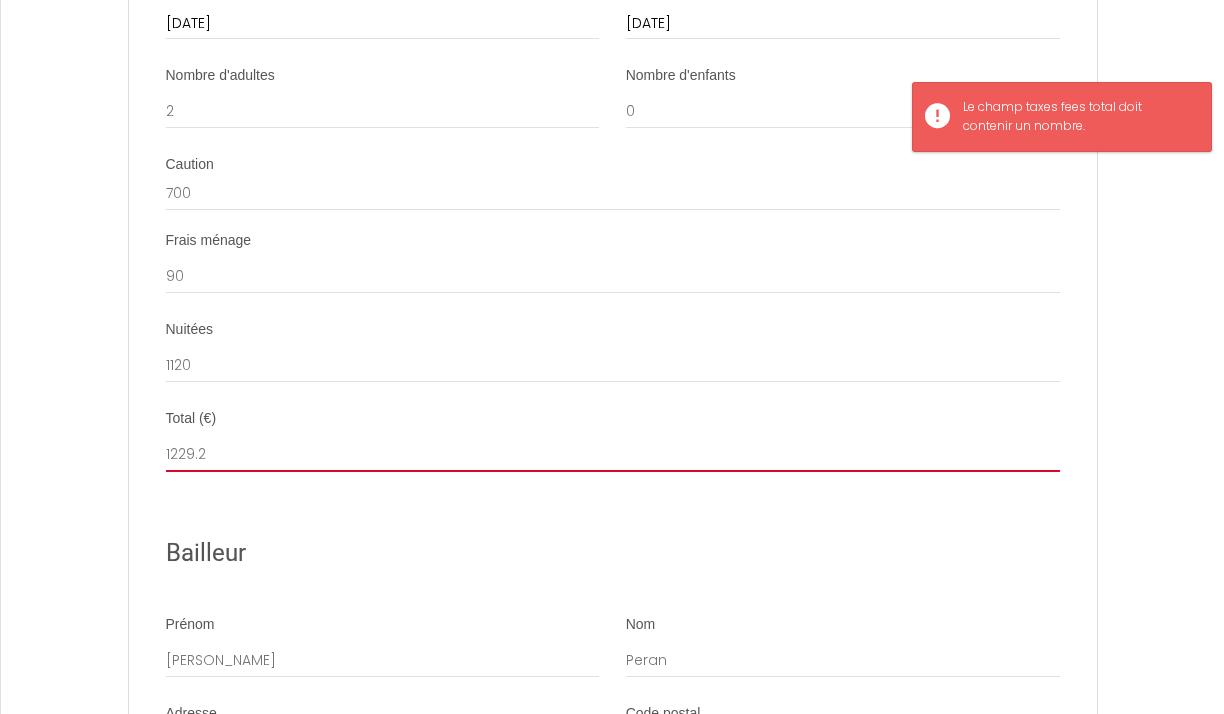 click on "1229.2" at bounding box center (613, 454) 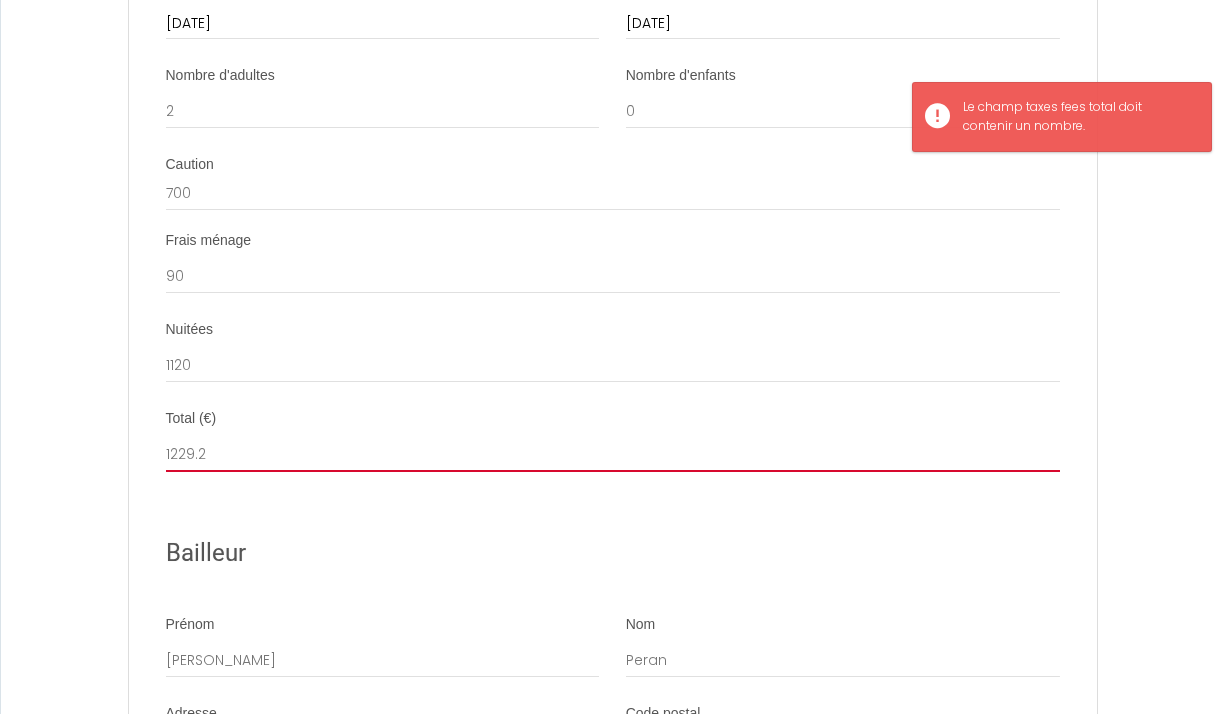 click on "1229.2" at bounding box center (613, 454) 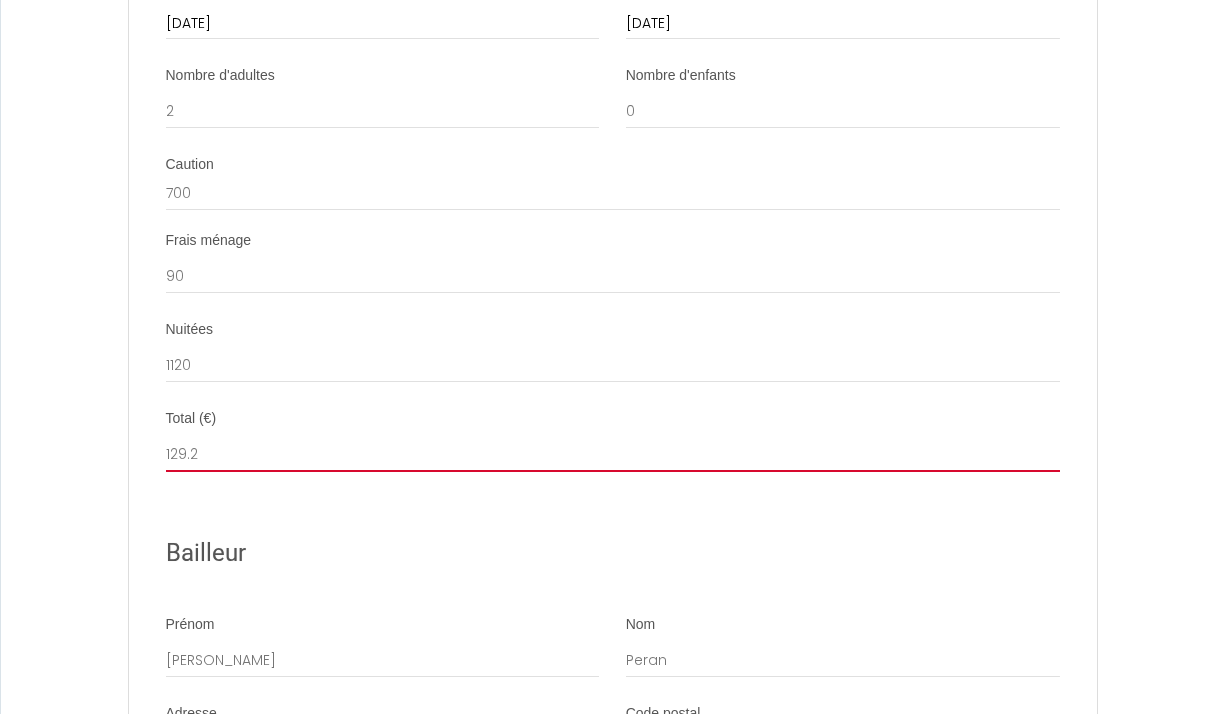 type on "1229.2" 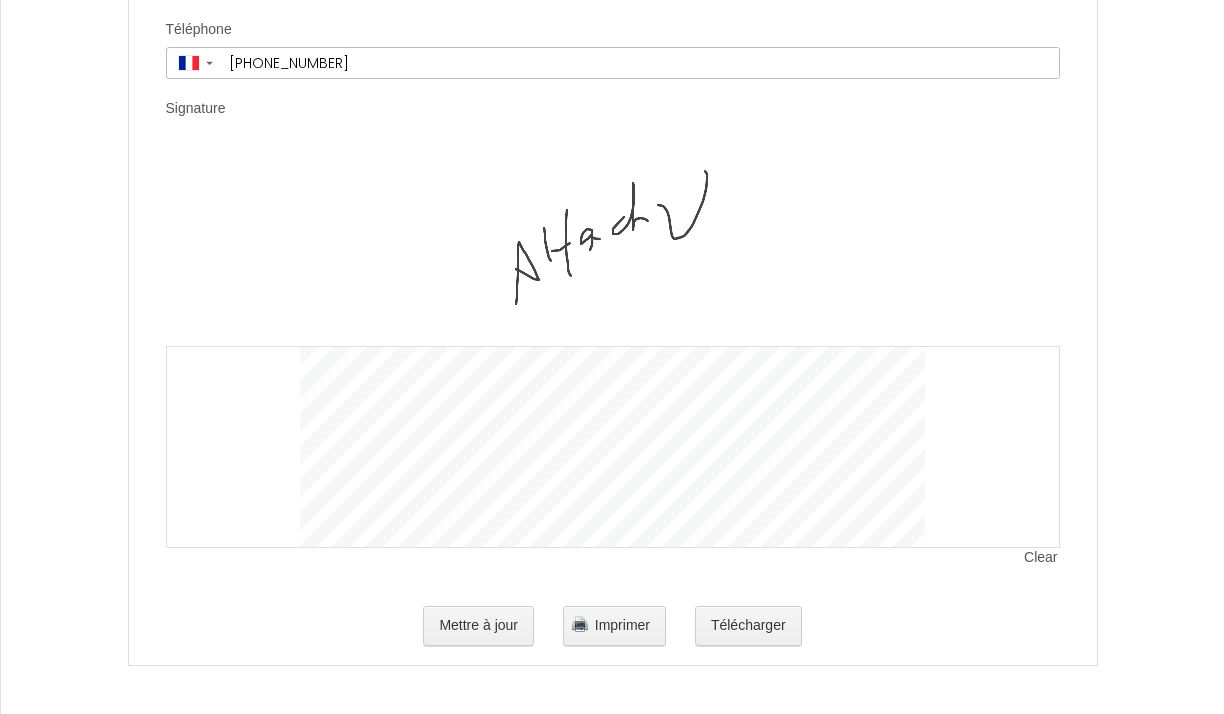 scroll, scrollTop: 6000, scrollLeft: 0, axis: vertical 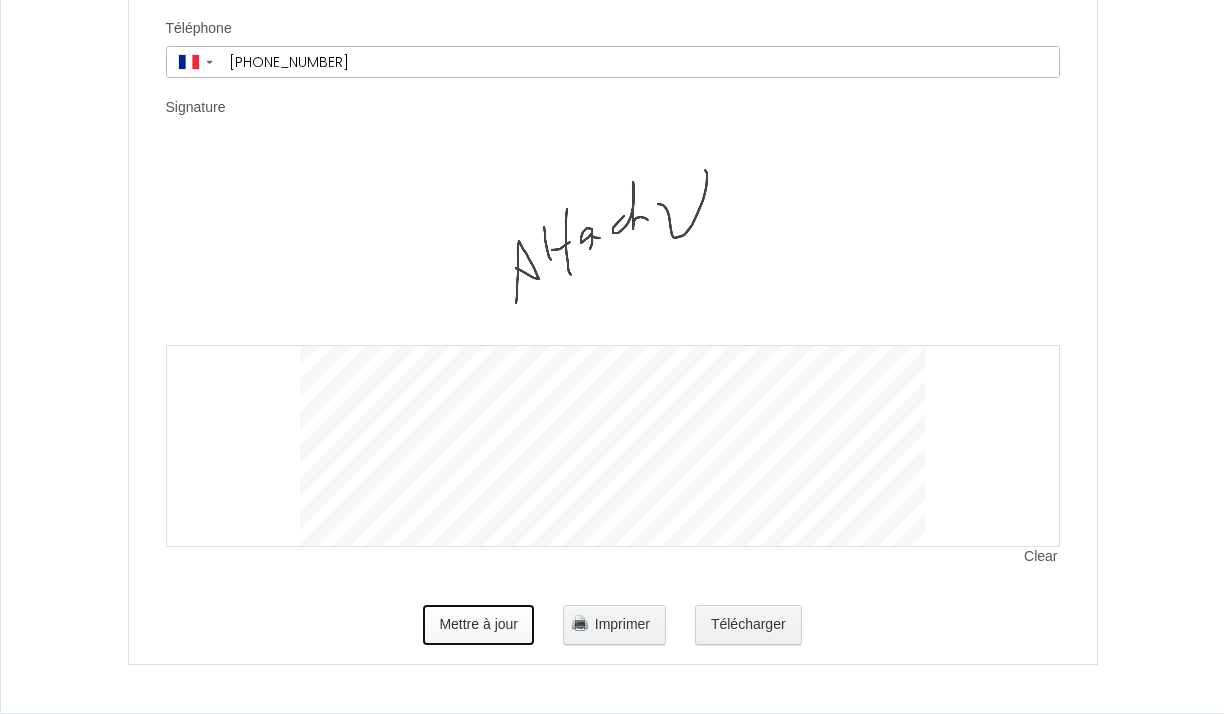 click on "Mettre à jour" at bounding box center [478, 625] 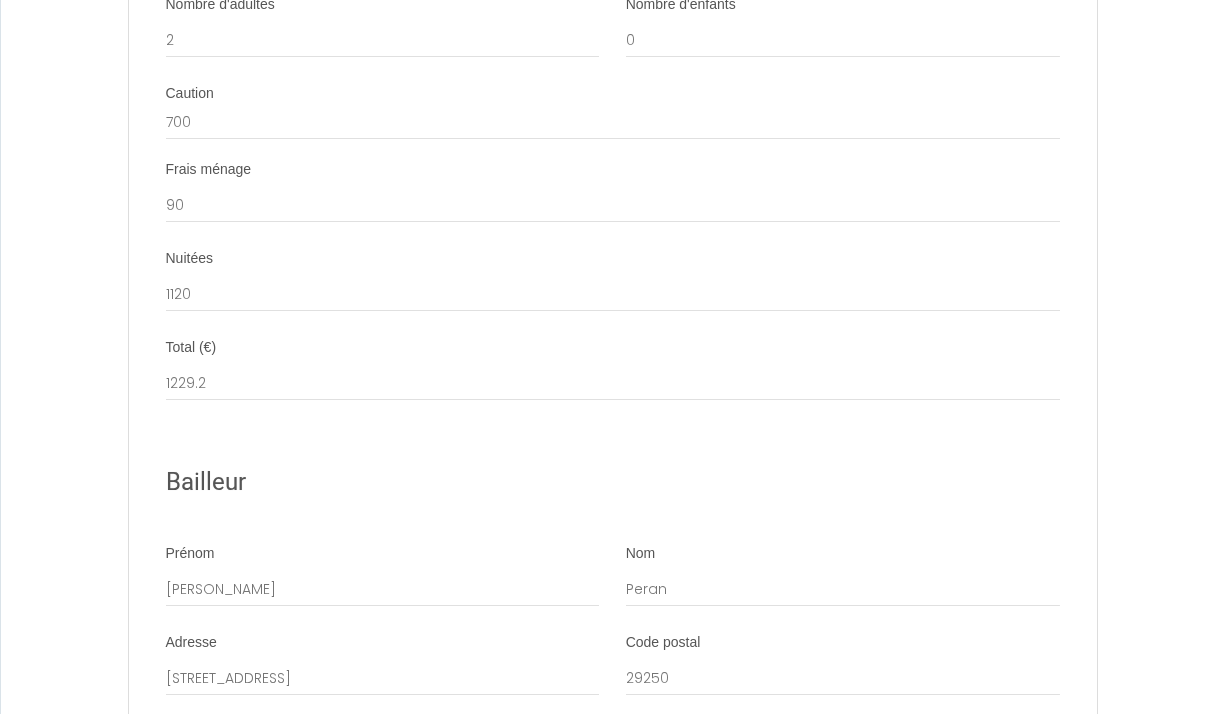 scroll, scrollTop: 4662, scrollLeft: 0, axis: vertical 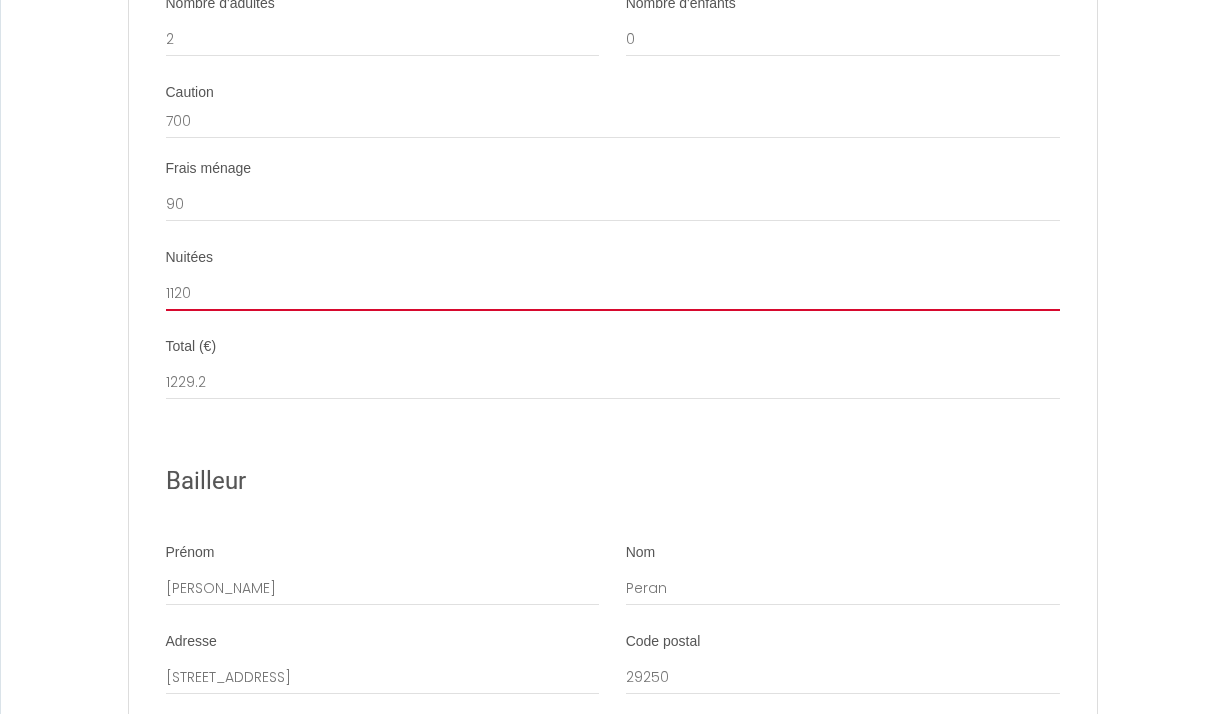 click on "1120" at bounding box center (613, 293) 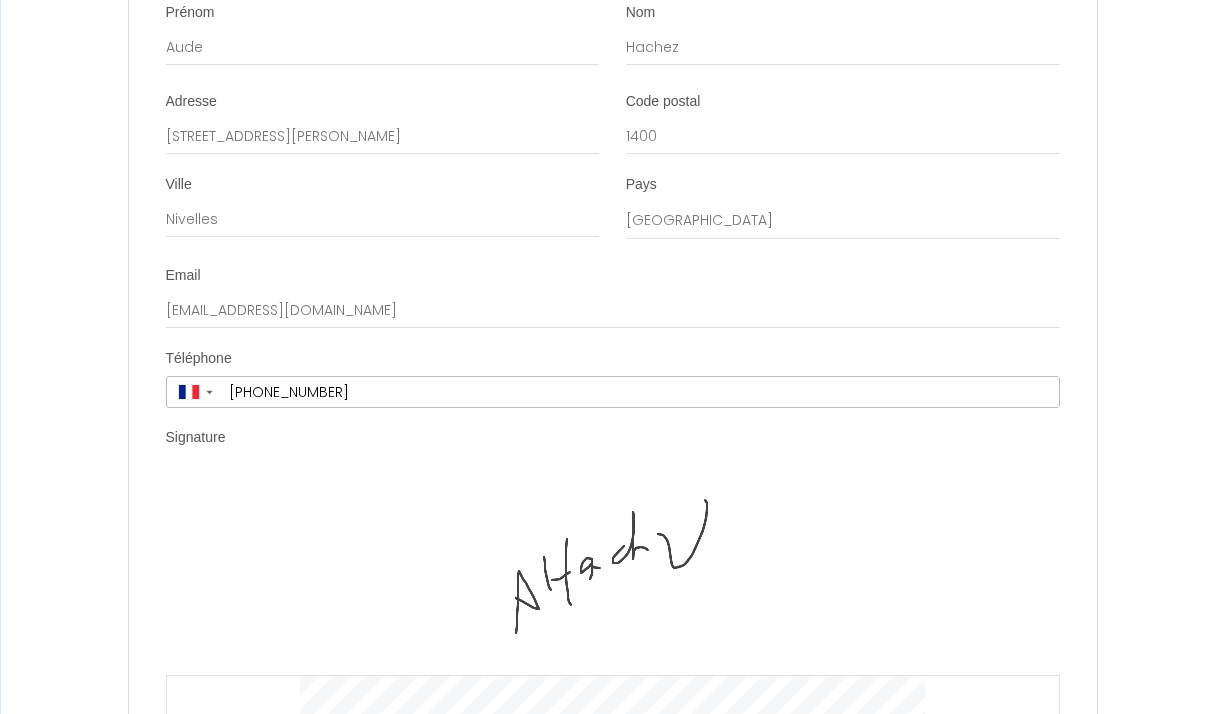 scroll, scrollTop: 6000, scrollLeft: 0, axis: vertical 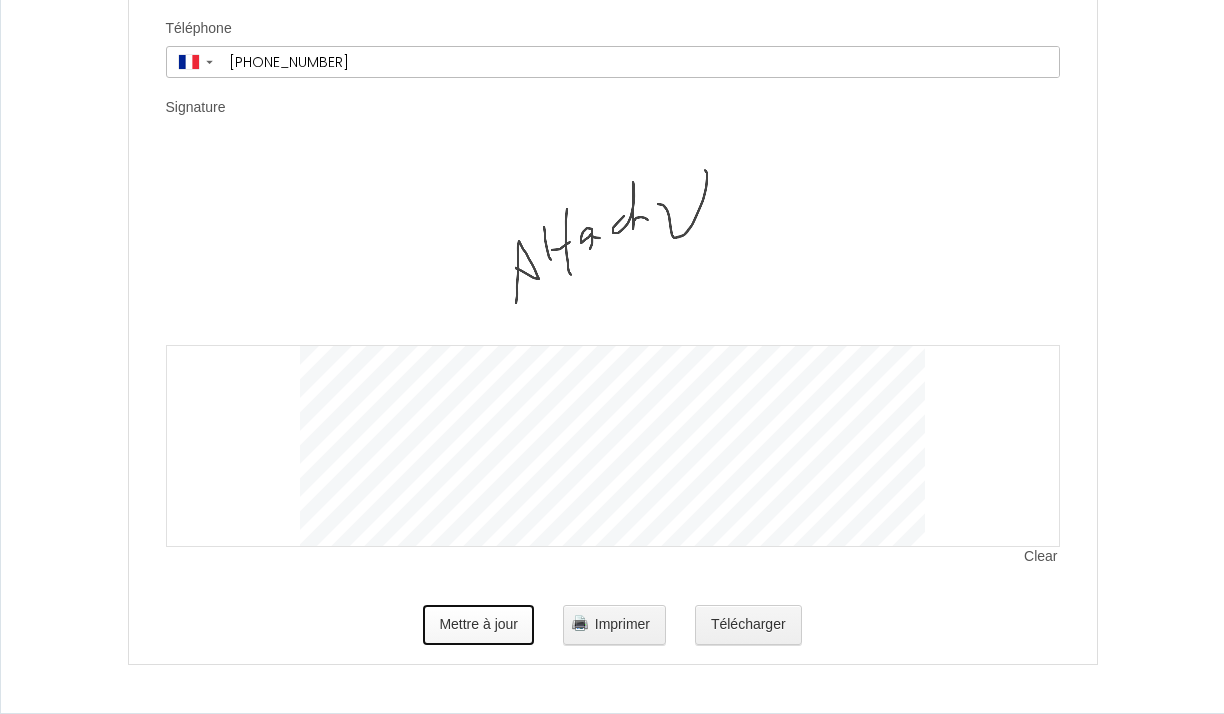 click on "Mettre à jour" at bounding box center (478, 625) 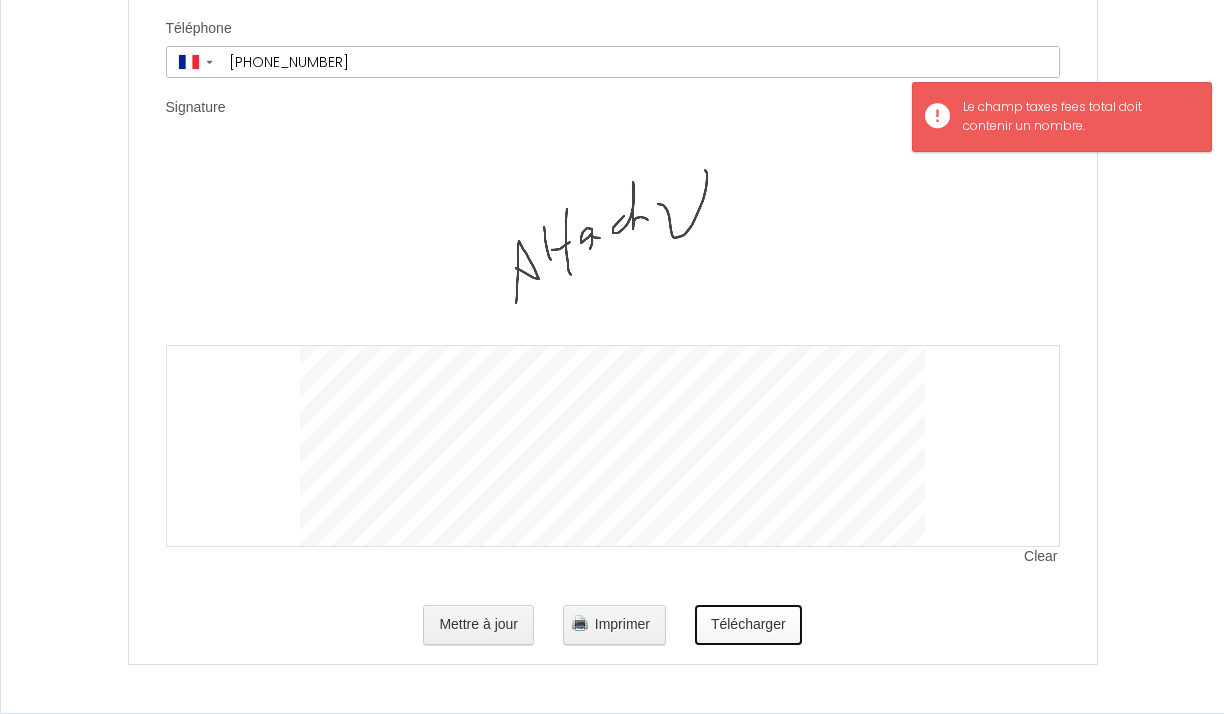 click on "Télécharger" at bounding box center [748, 625] 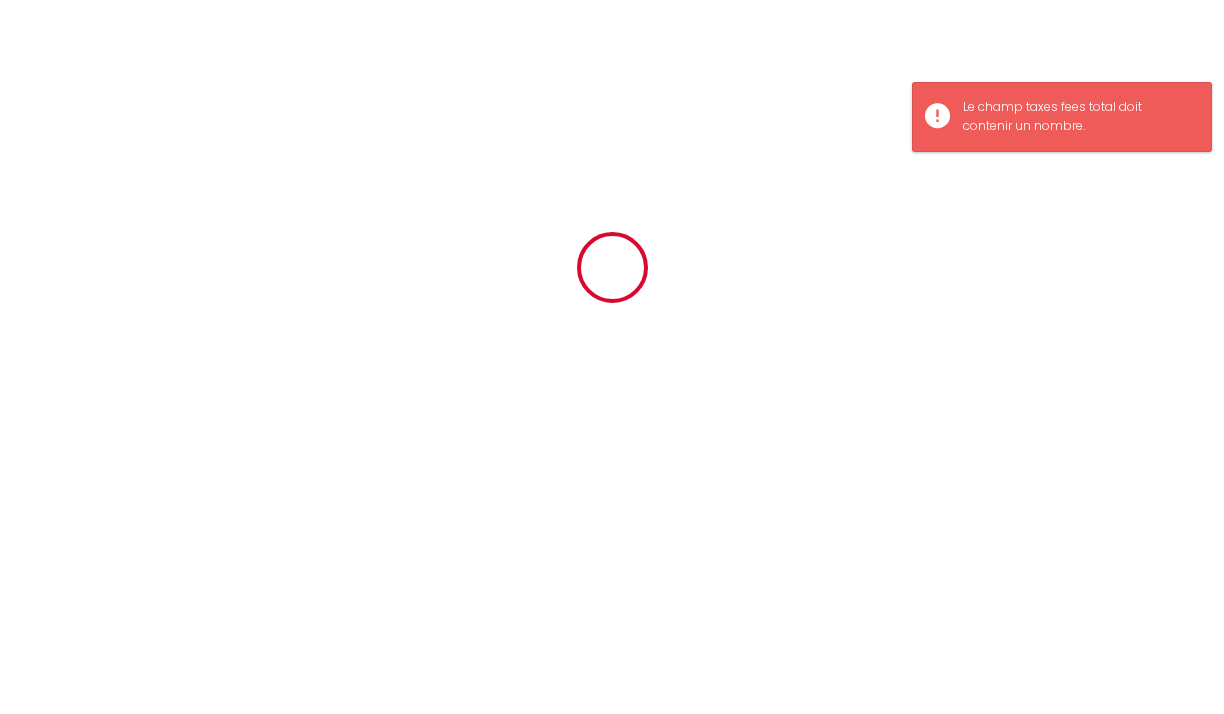 scroll, scrollTop: 0, scrollLeft: 0, axis: both 